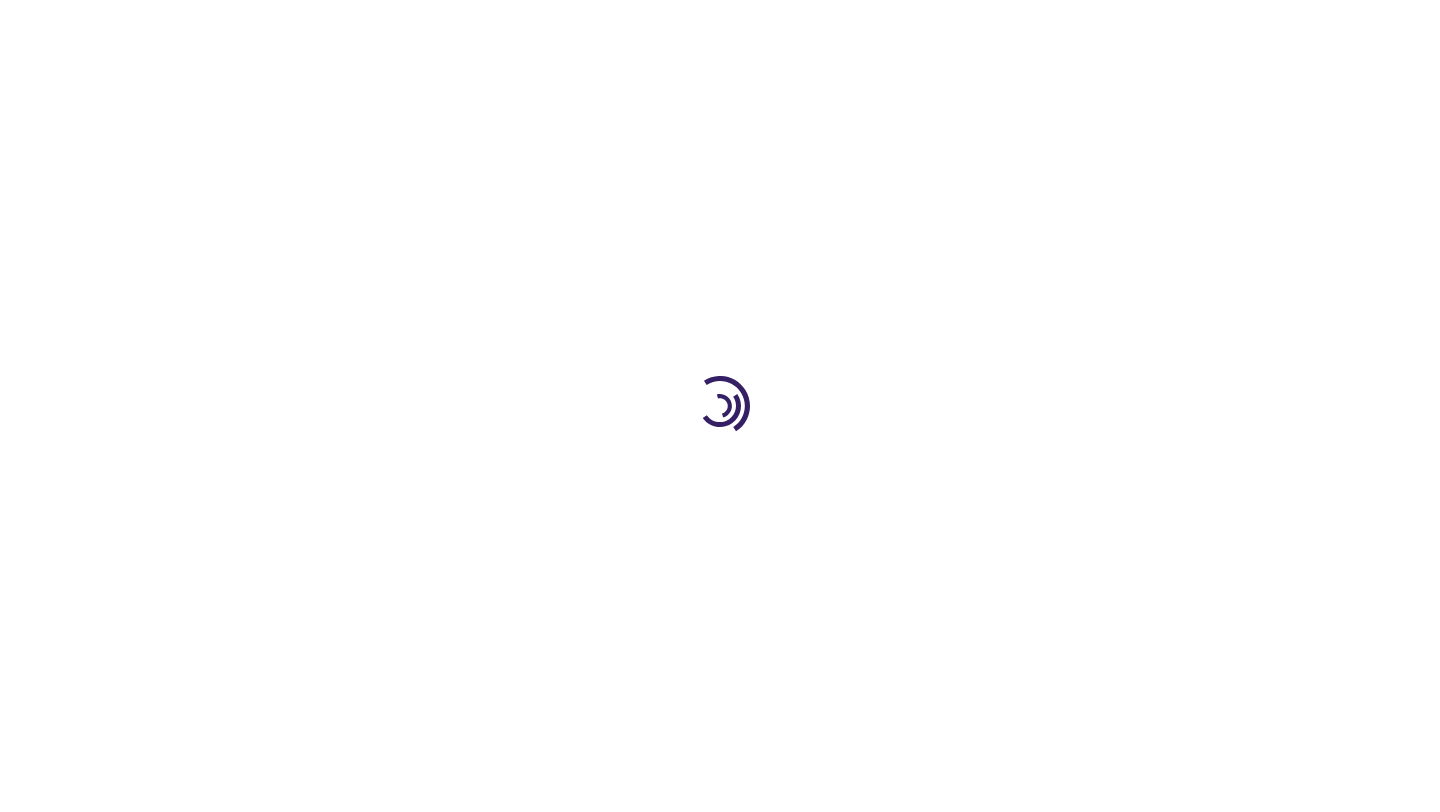 type on "1" 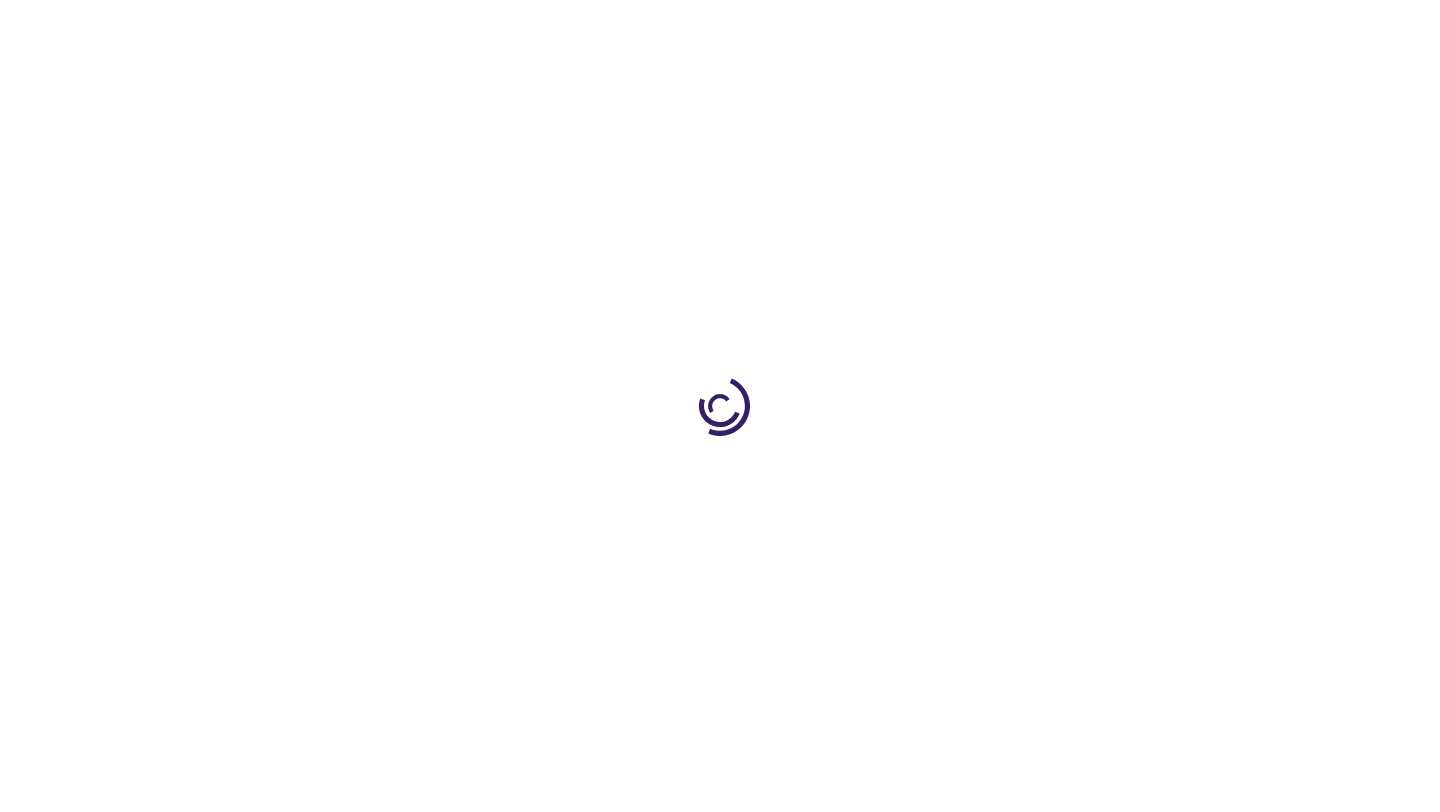 scroll, scrollTop: 0, scrollLeft: 0, axis: both 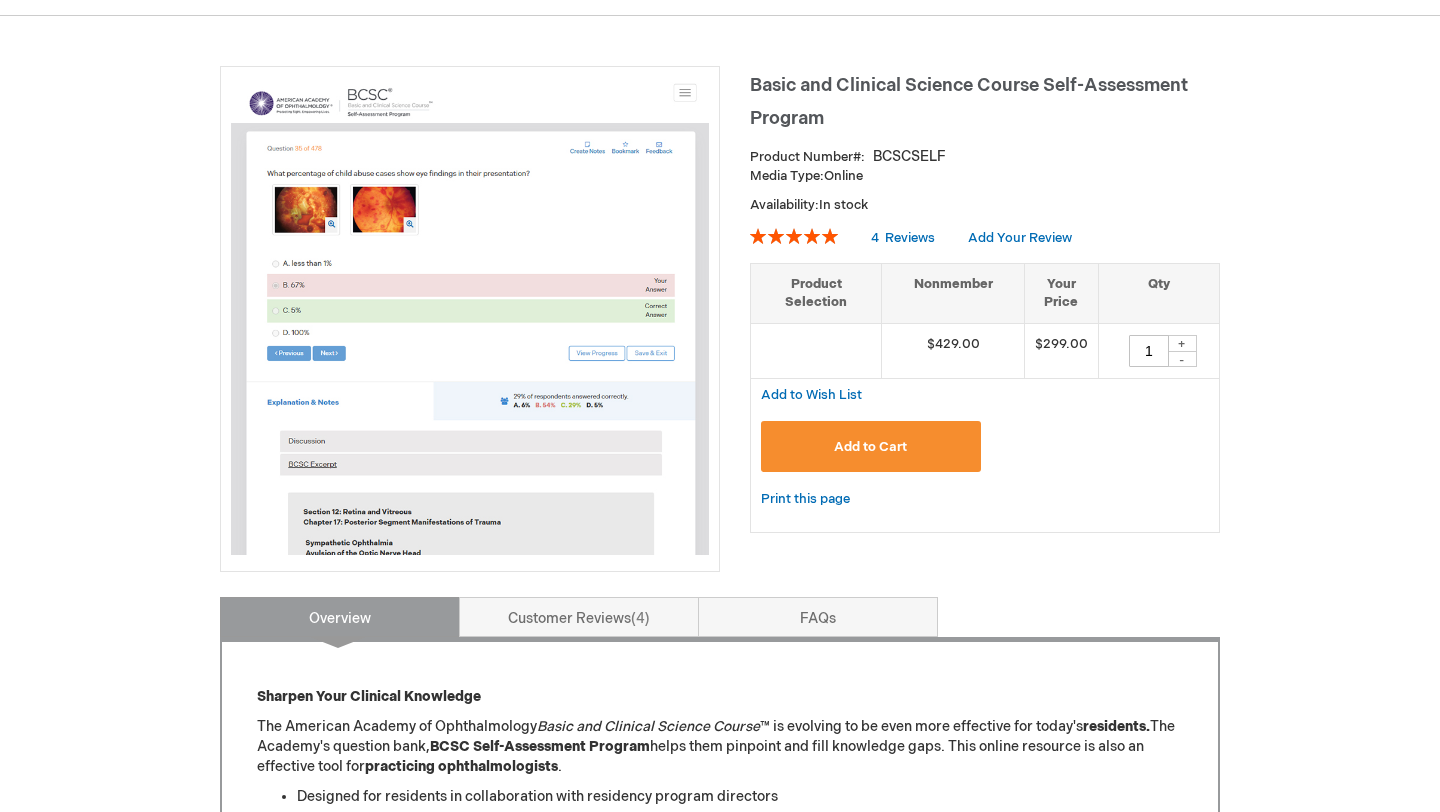click on "Add to Cart" at bounding box center [871, 446] 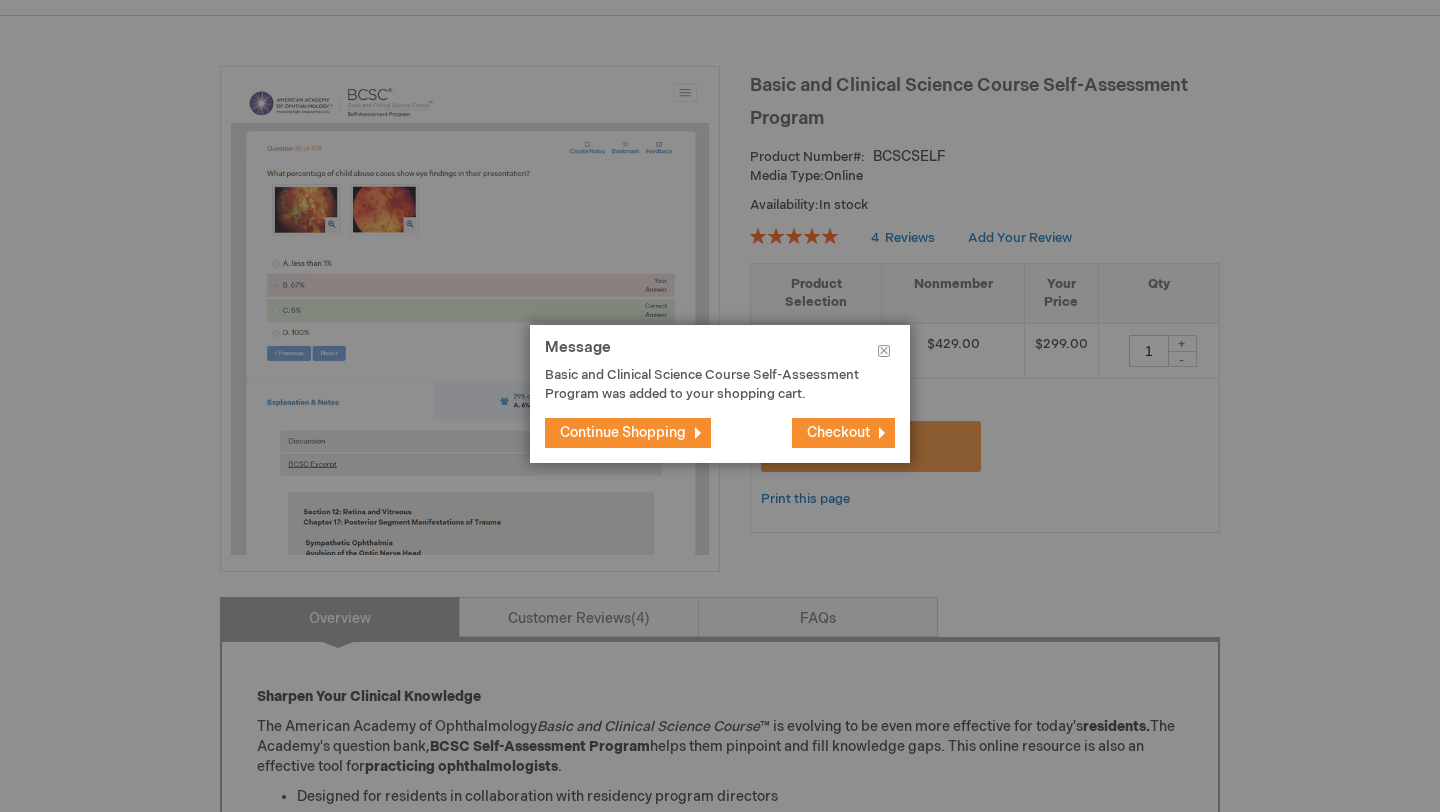 click on "Checkout" at bounding box center [838, 432] 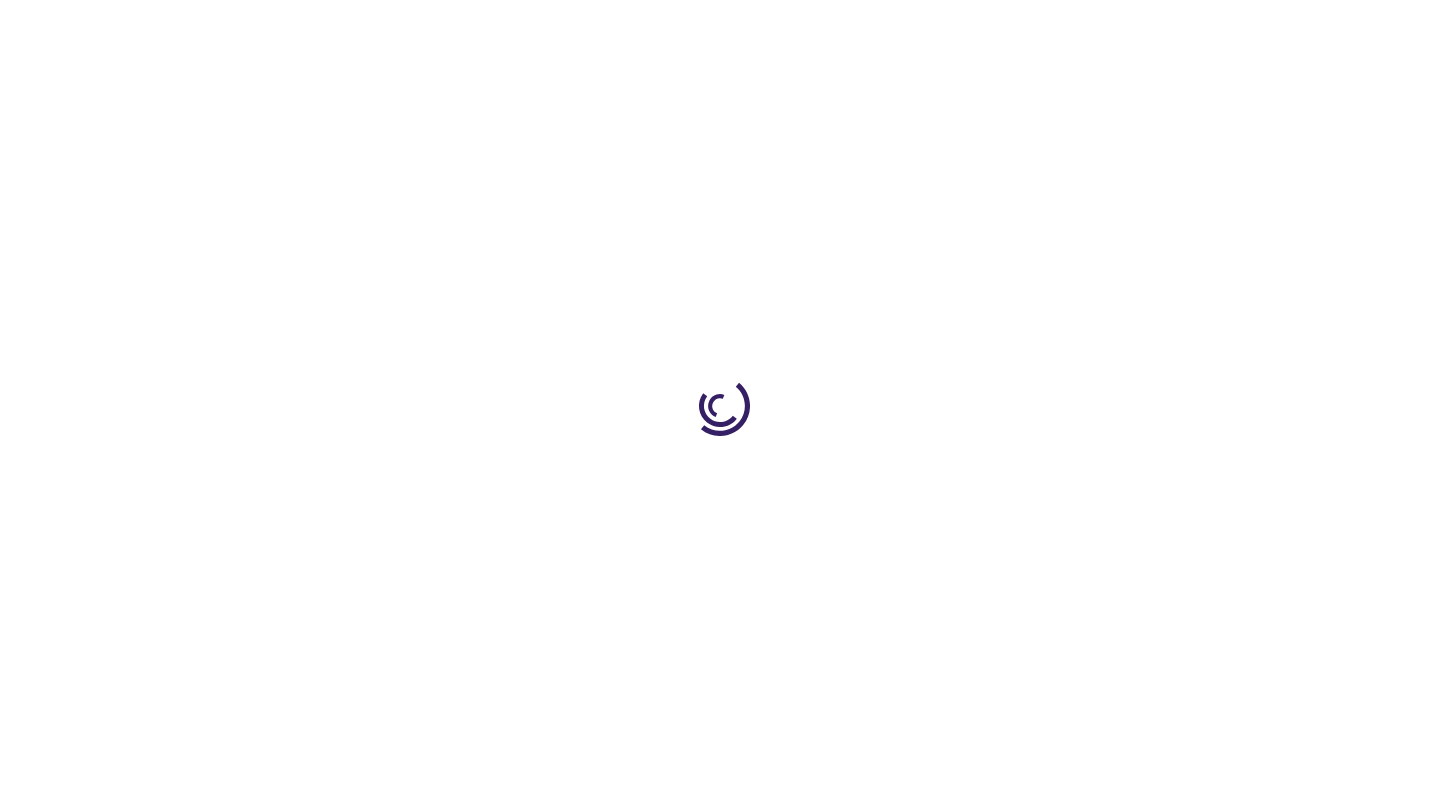scroll, scrollTop: 0, scrollLeft: 0, axis: both 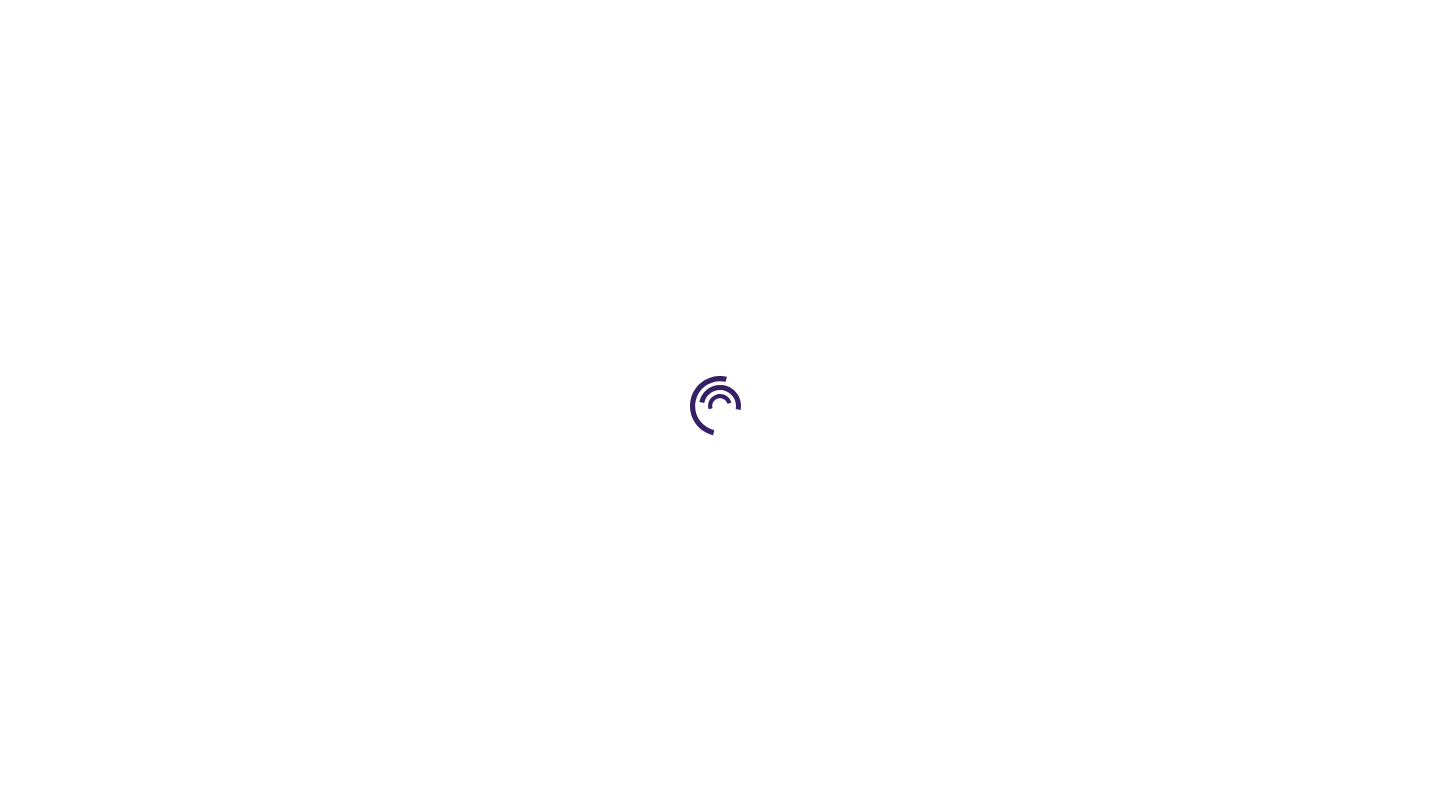 select on "US" 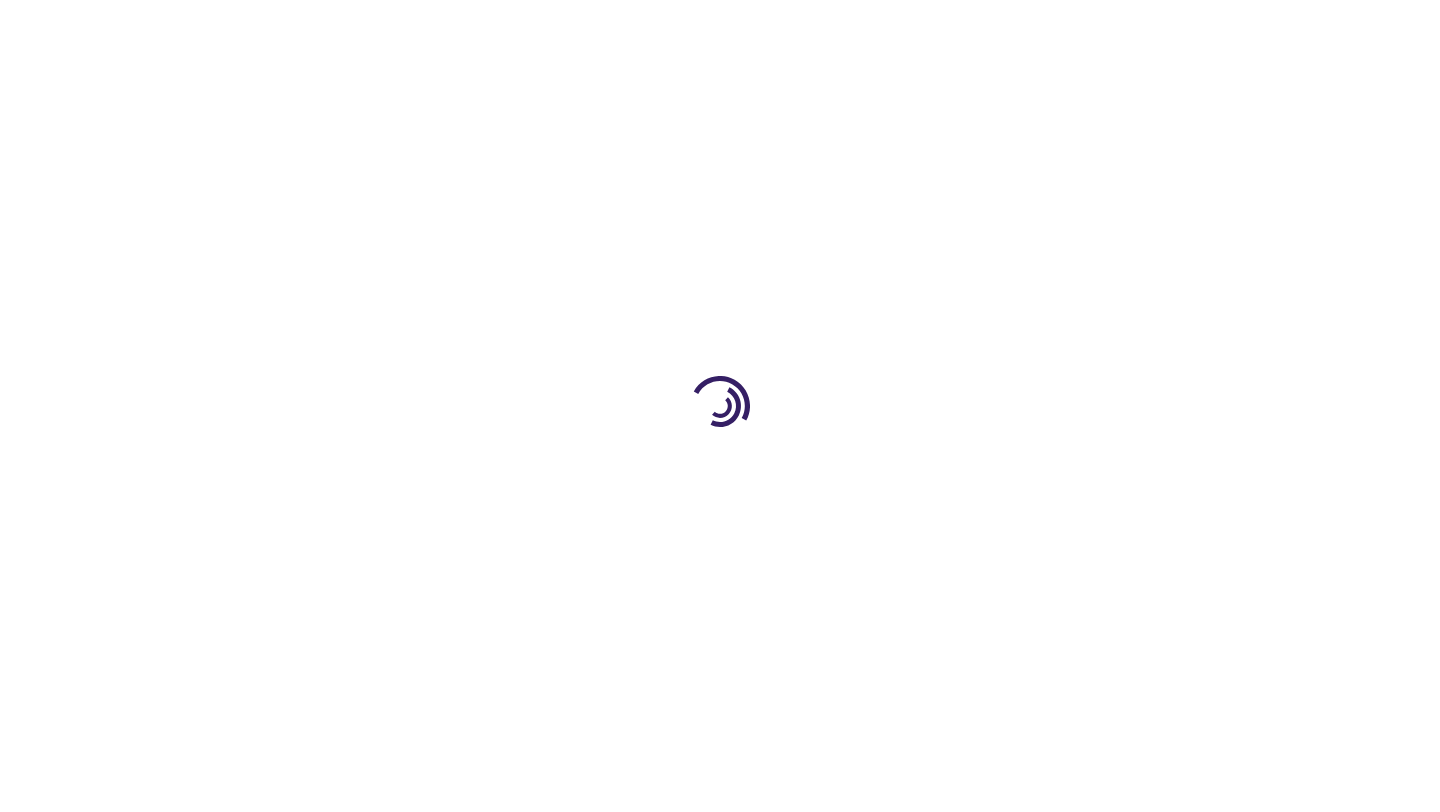 select on "28" 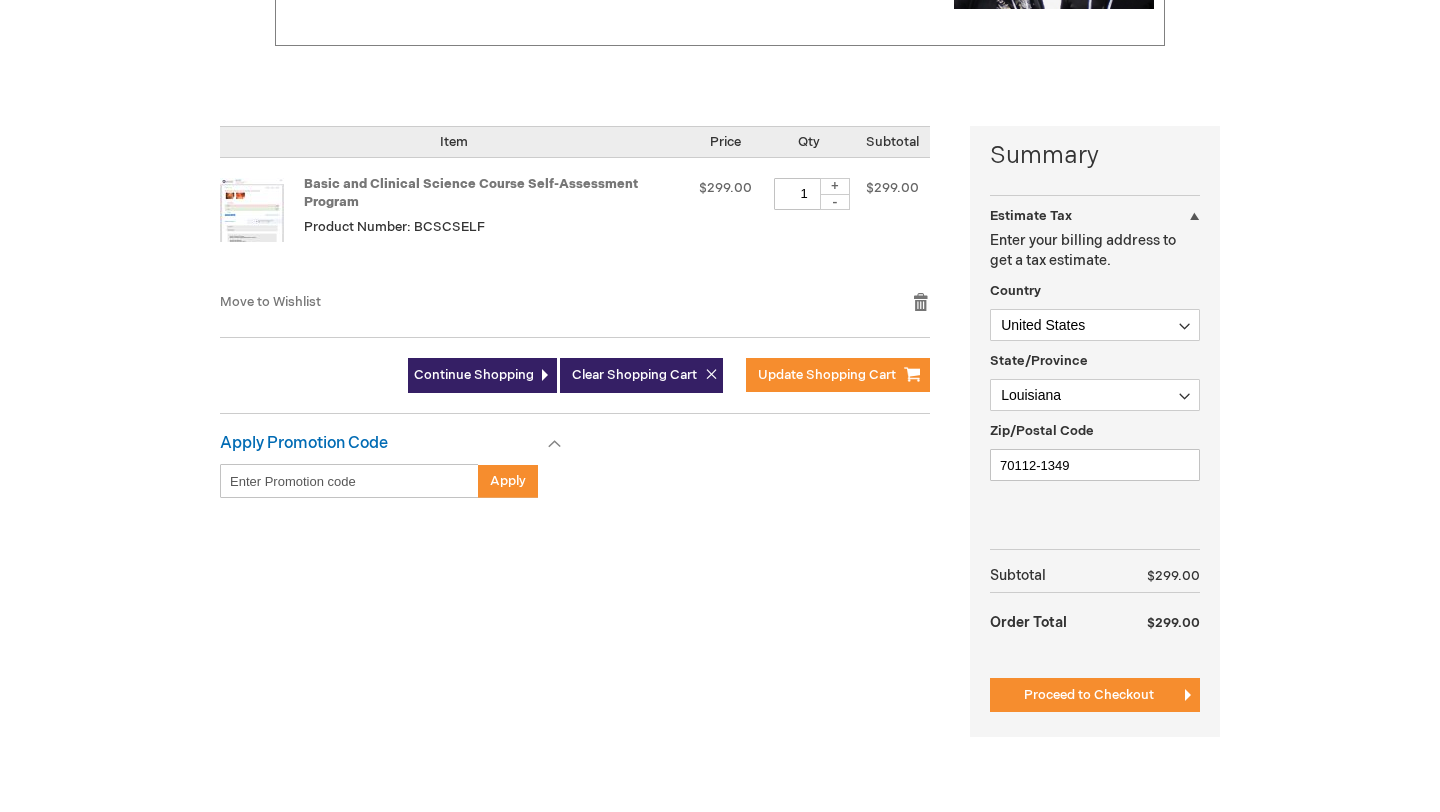 scroll, scrollTop: 386, scrollLeft: 0, axis: vertical 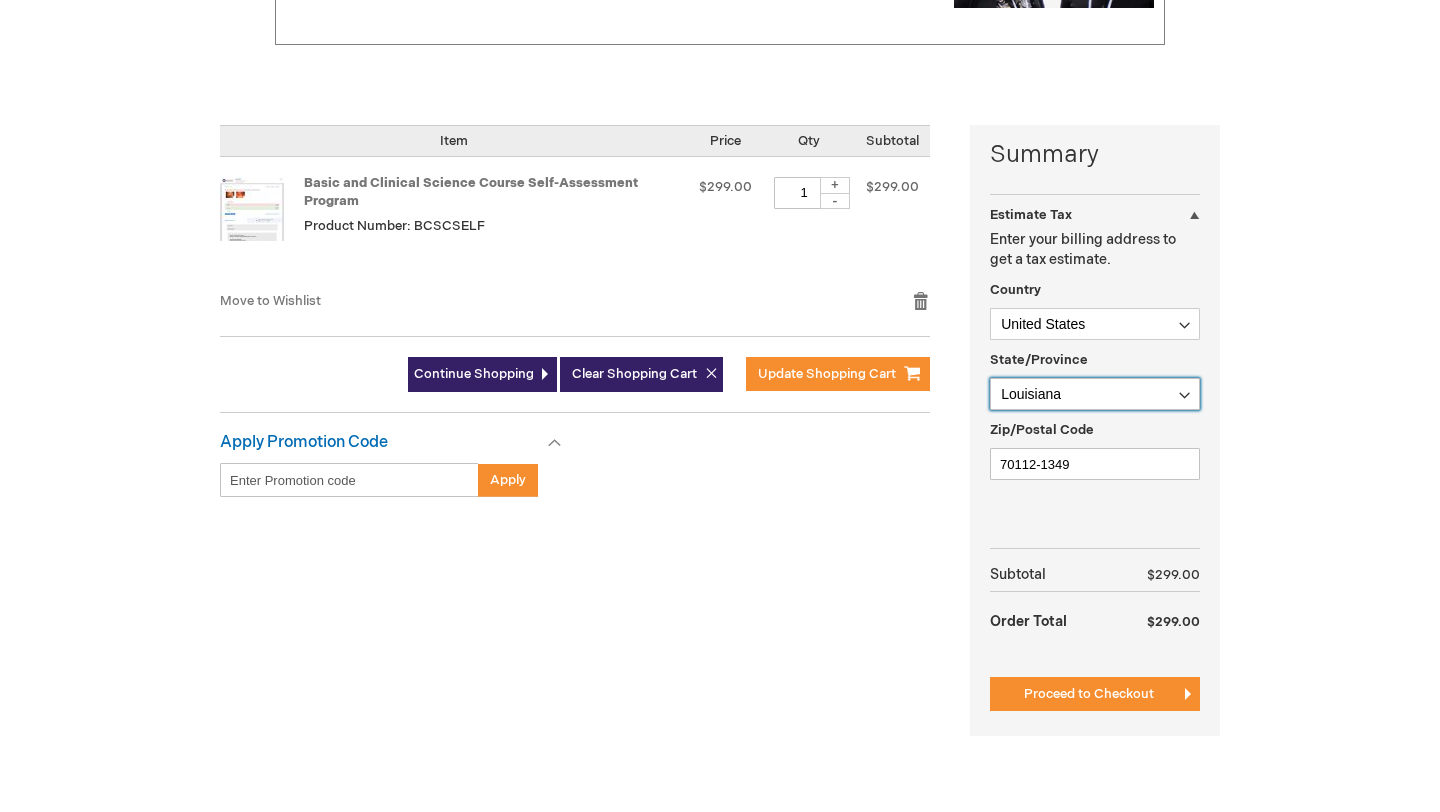 click on "Please select a region, state or province. Alabama Alaska American Samoa Arizona Arkansas Armed Forces Africa Armed Forces Americas Armed Forces Canada Armed Forces Europe Armed Forces Middle East Armed Forces Pacific California Colorado Connecticut Delaware District of Columbia Federated States Of Micronesia Florida Georgia Guam Hawaii Idaho Illinois Indiana Iowa Kansas Kentucky Louisiana Maine Marshall Islands Maryland Massachusetts Michigan Minnesota Mississippi Missouri Montana Nebraska Nevada New Hampshire New Jersey New Mexico New York North Carolina North Dakota Northern Mariana Islands Ohio Oklahoma Oregon Palau Pennsylvania Puerto Rico Rhode Island South Carolina South Dakota Tennessee Texas Utah Vermont Virgin Islands Virginia Washington West Virginia Wisconsin Wyoming" at bounding box center [1095, 394] 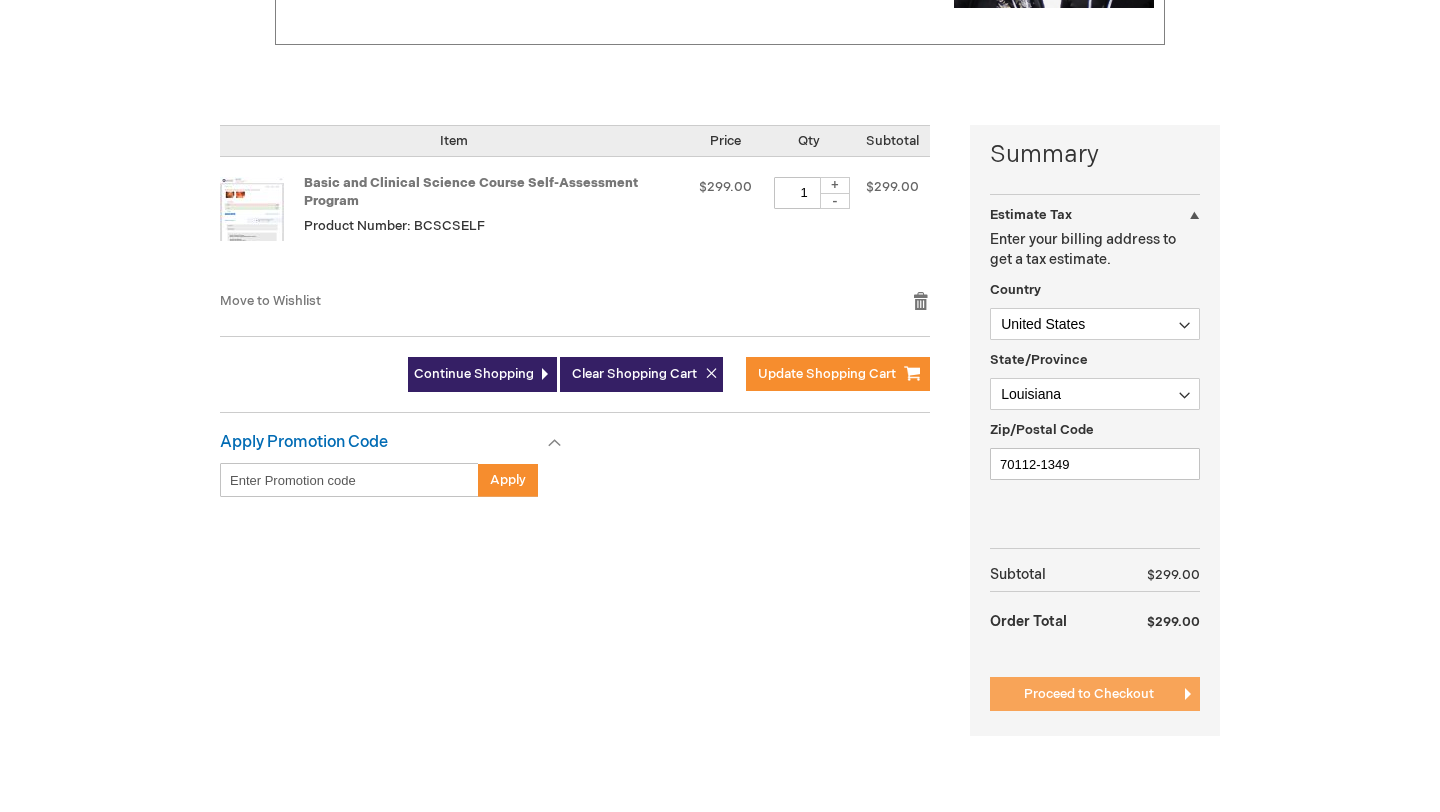 click on "Proceed to Checkout" at bounding box center [1089, 694] 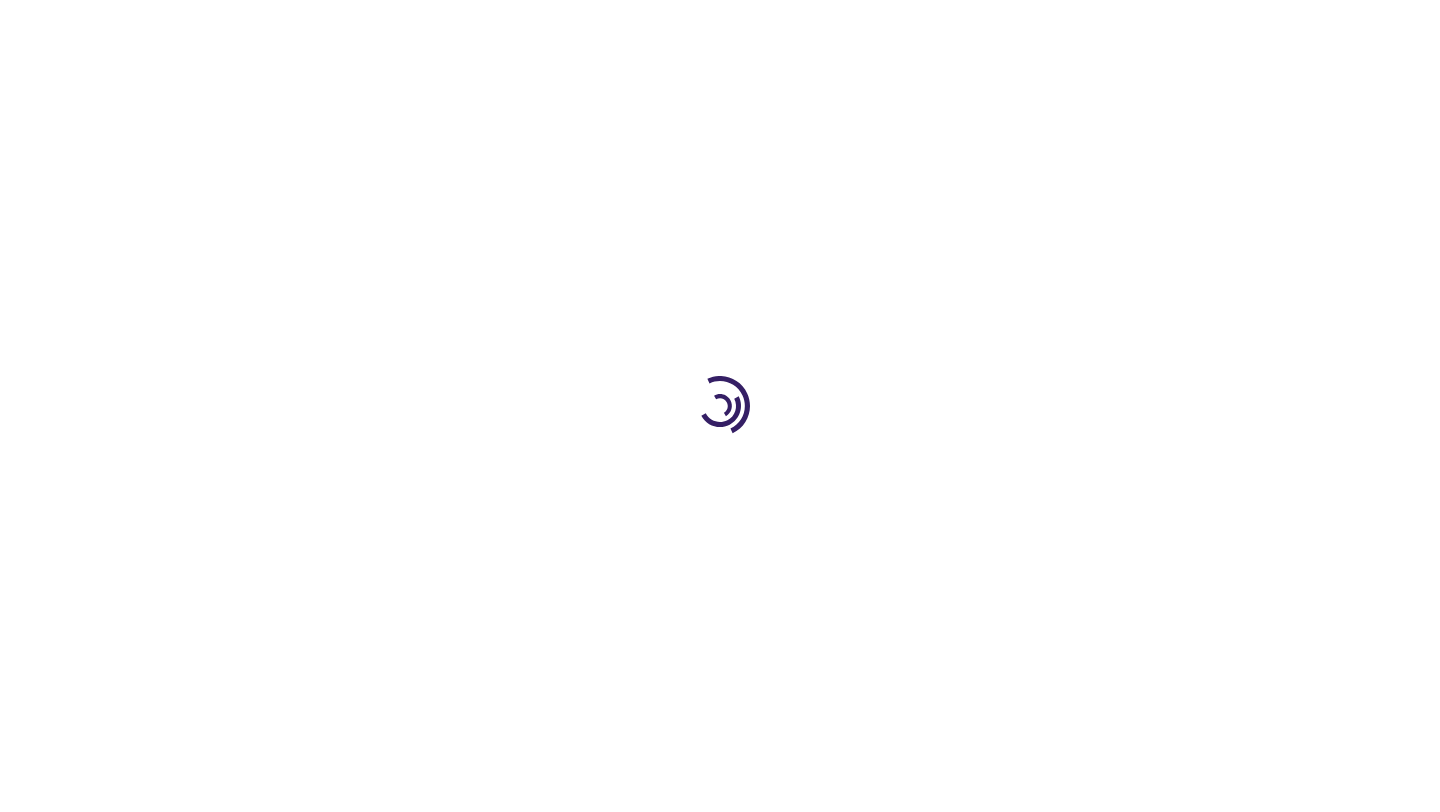 scroll, scrollTop: 183, scrollLeft: 0, axis: vertical 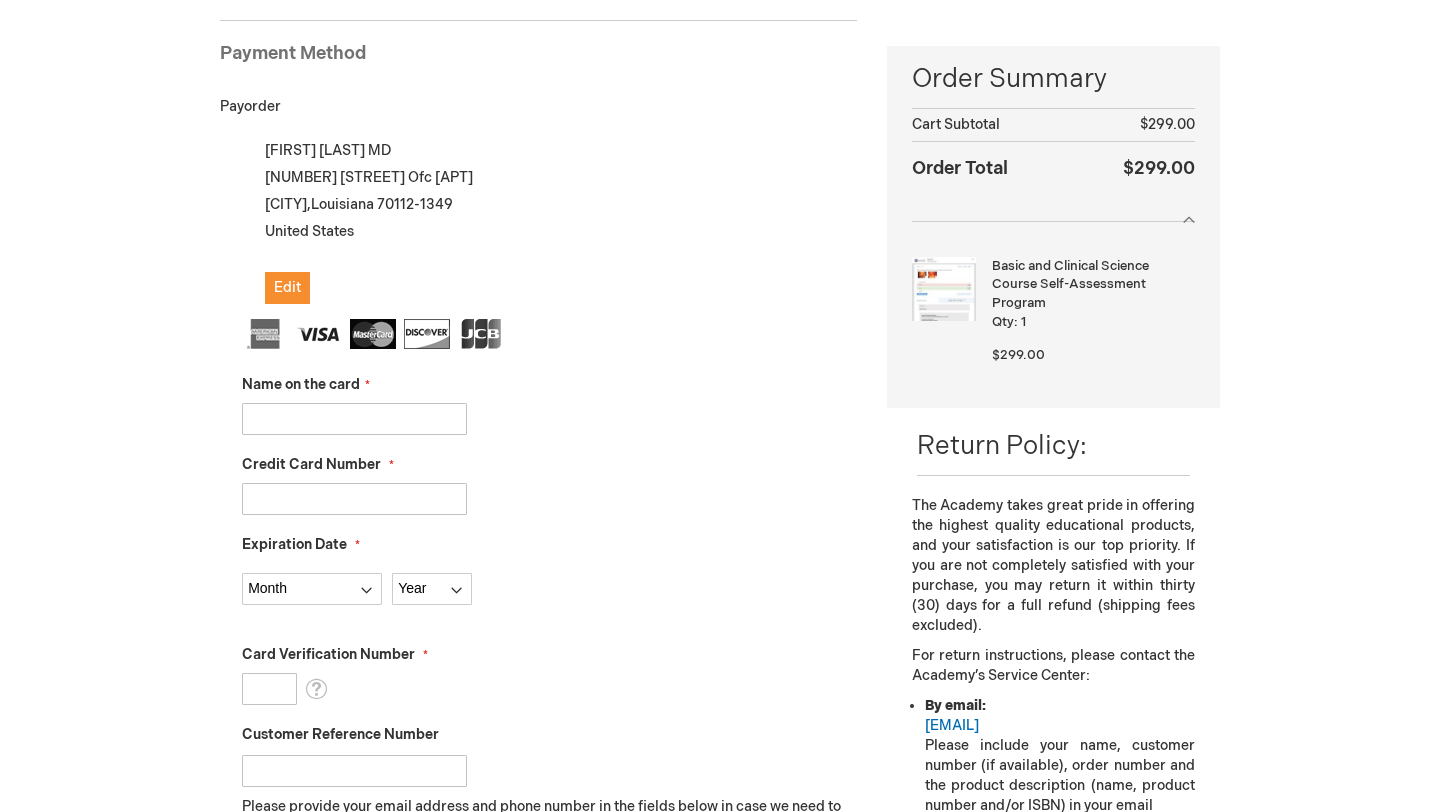 click on "Name on the card" at bounding box center [354, 419] 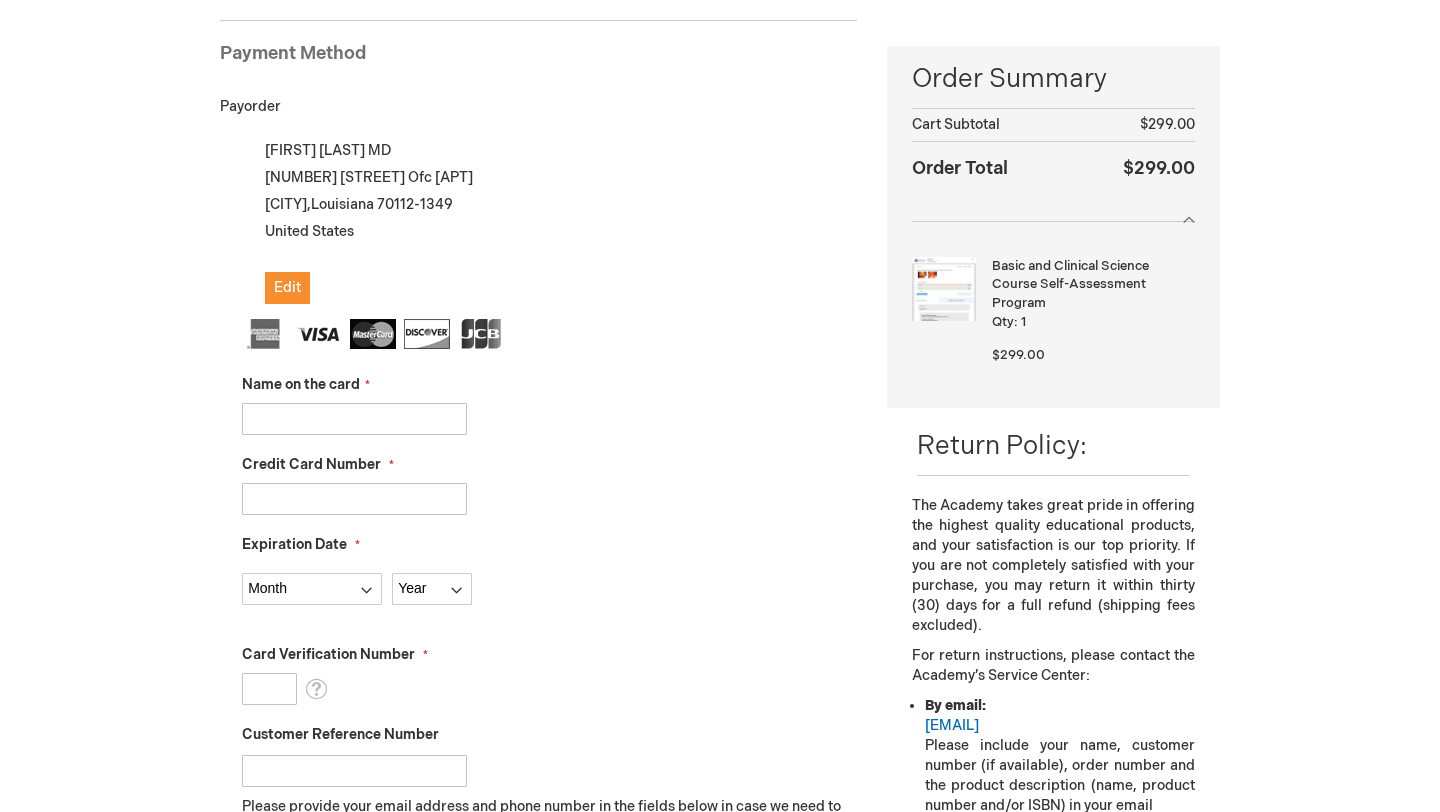 type on "[FIRST] [LAST]" 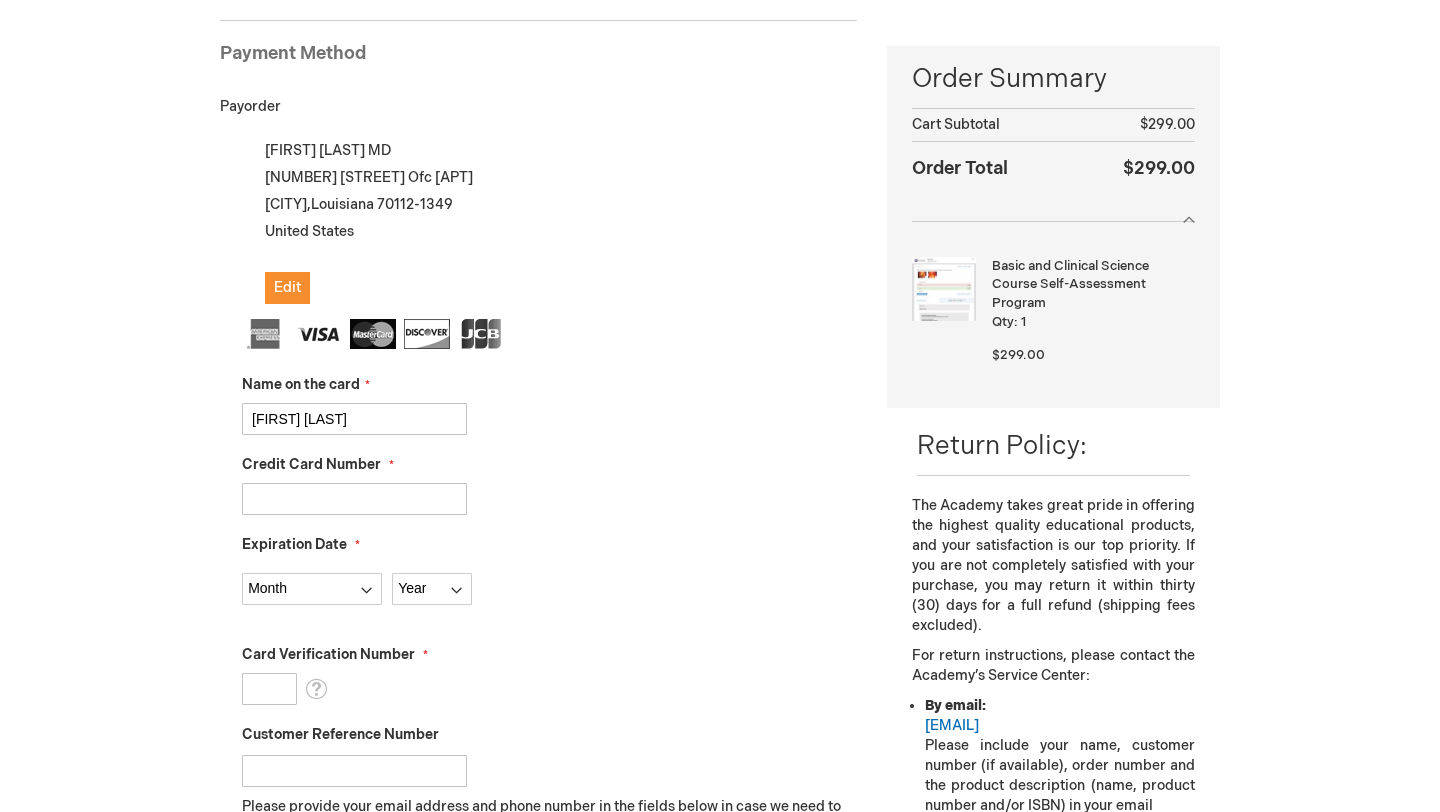 type on "[CREDIT_CARD]" 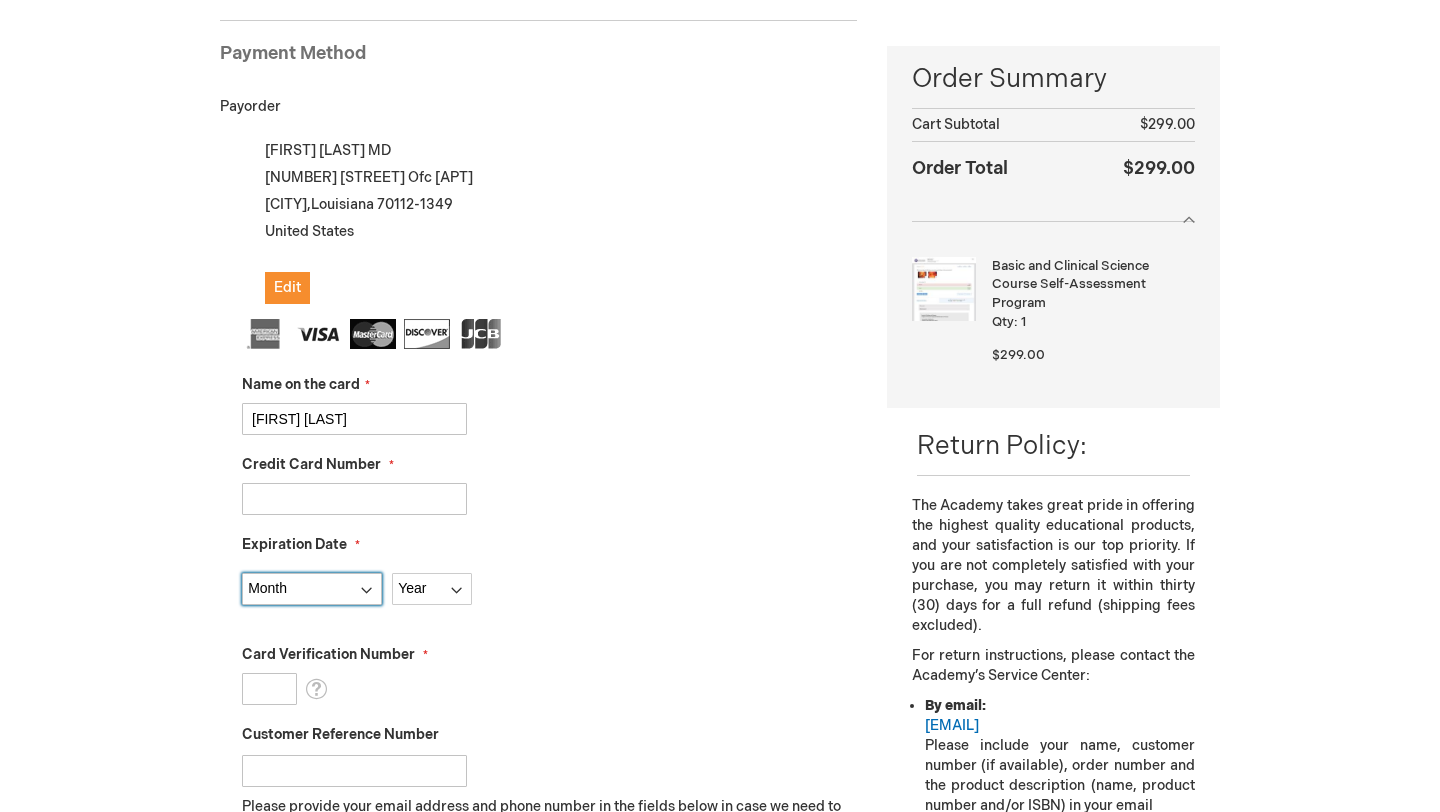 select on "6" 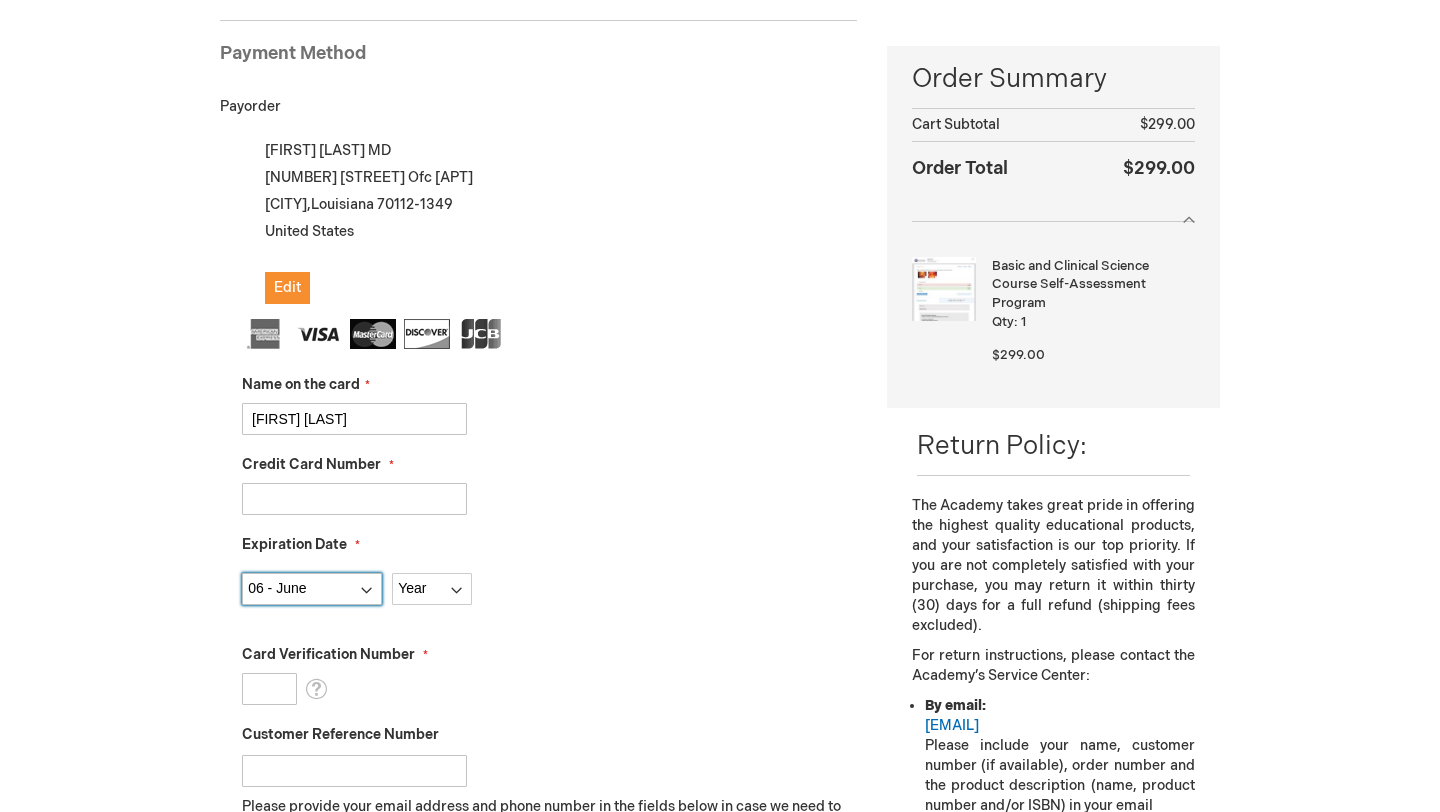 select on "2026" 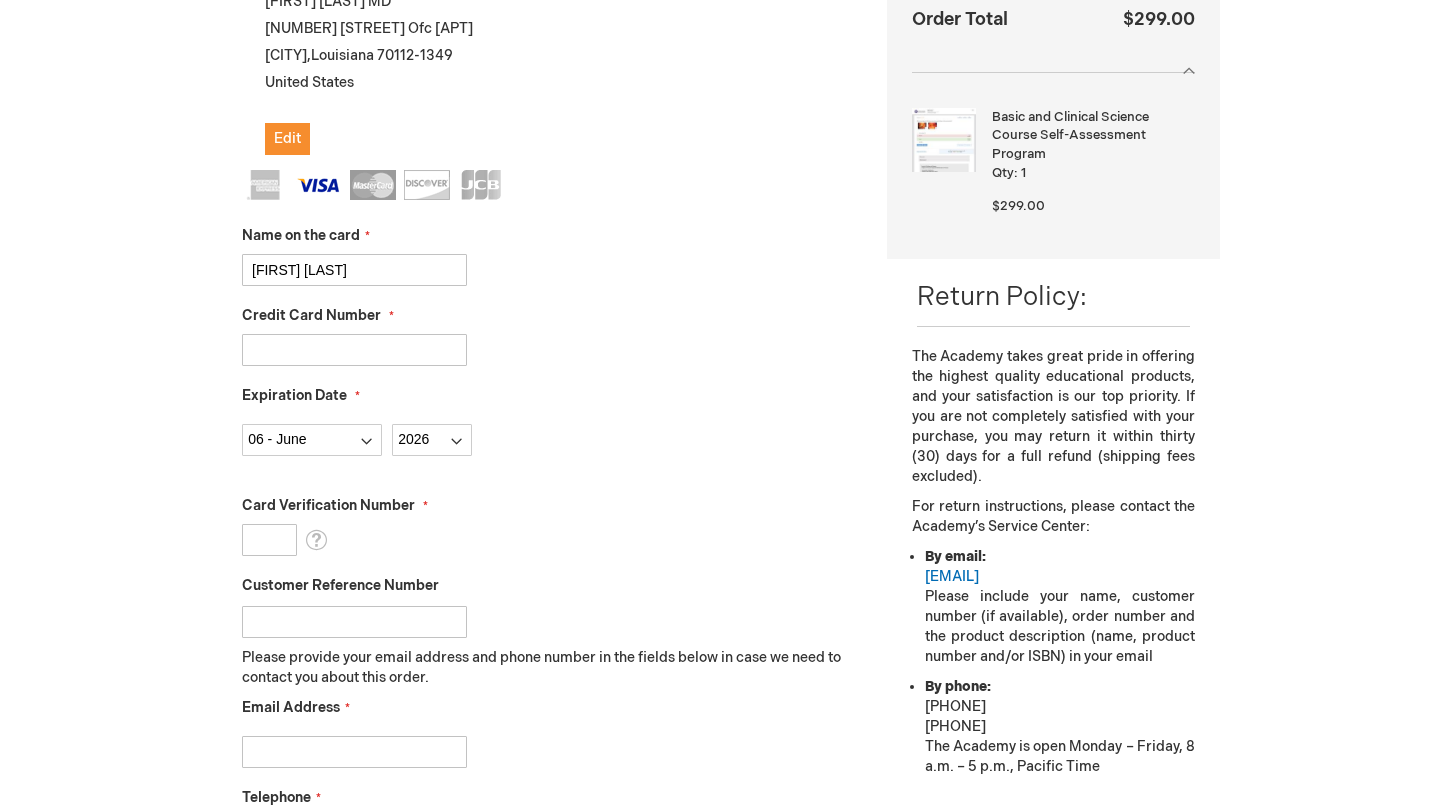scroll, scrollTop: 430, scrollLeft: 0, axis: vertical 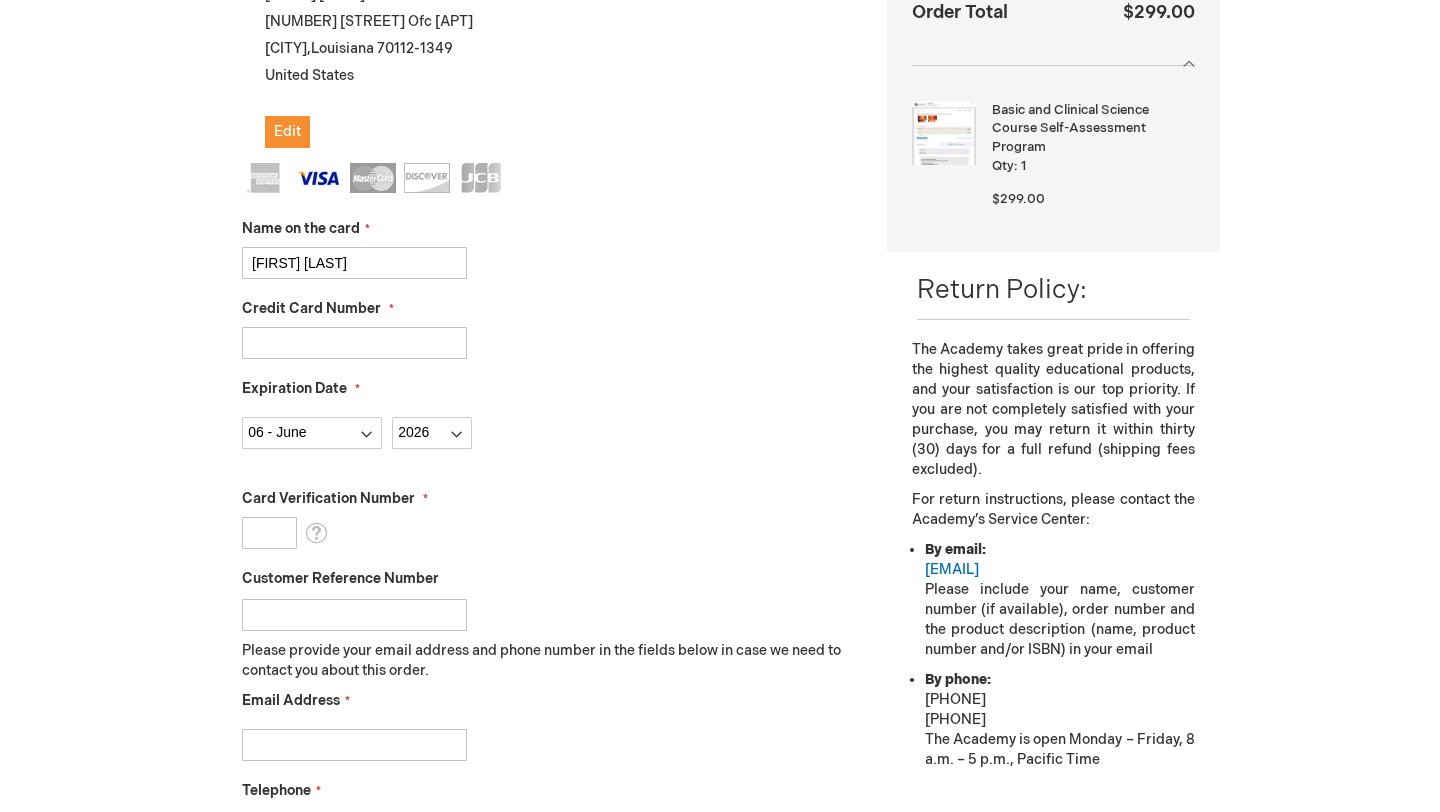 click on "Card Verification Number" at bounding box center [269, 533] 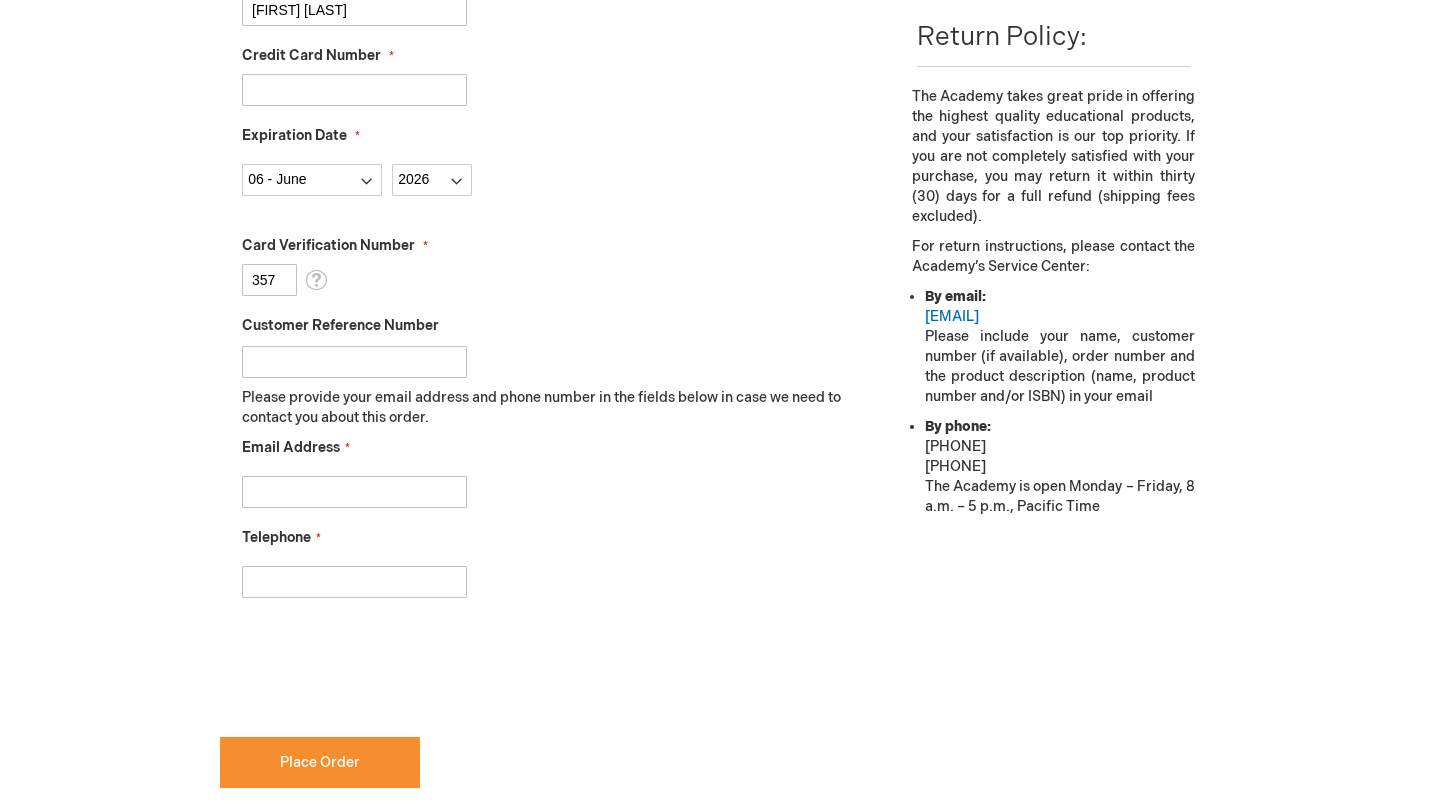scroll, scrollTop: 685, scrollLeft: 0, axis: vertical 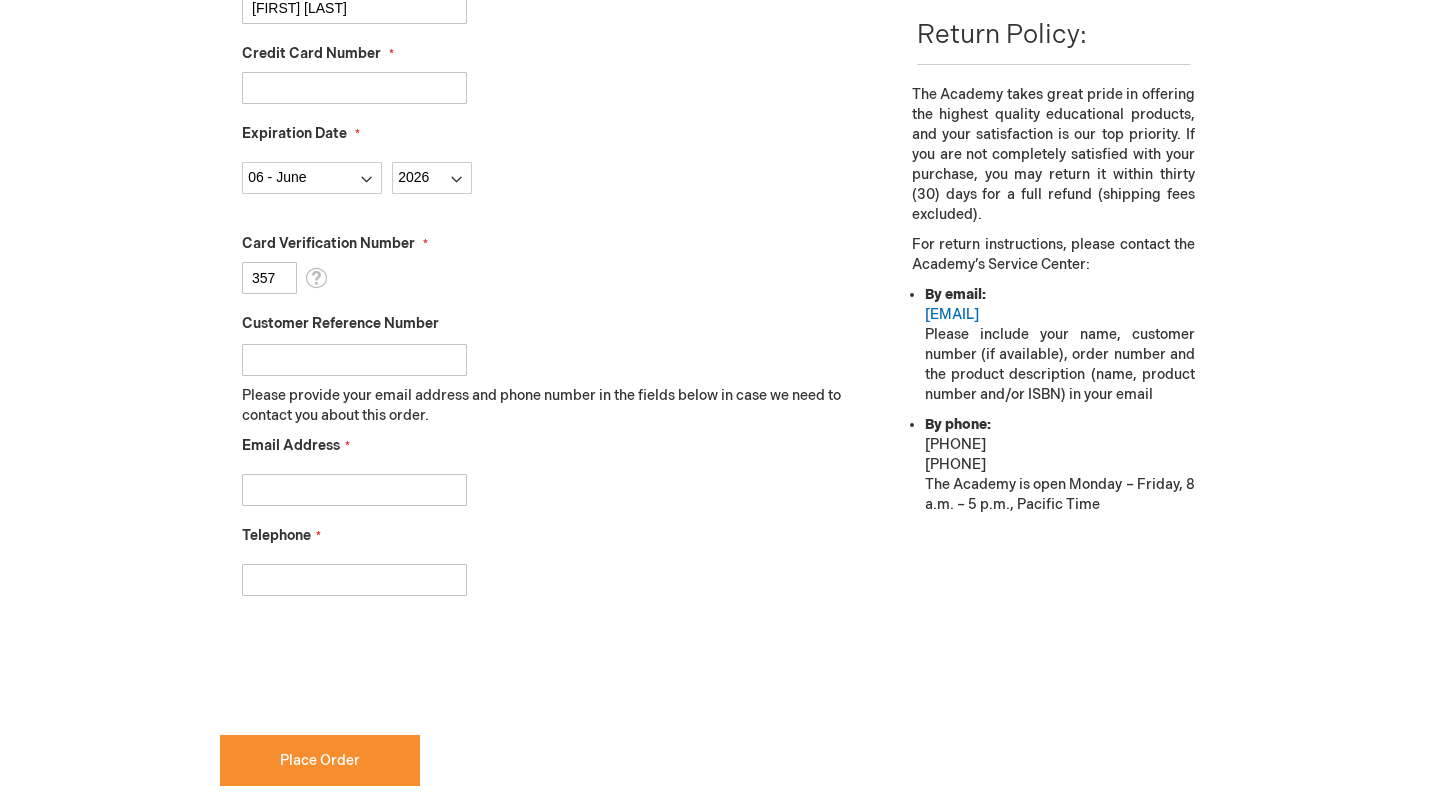 type on "357" 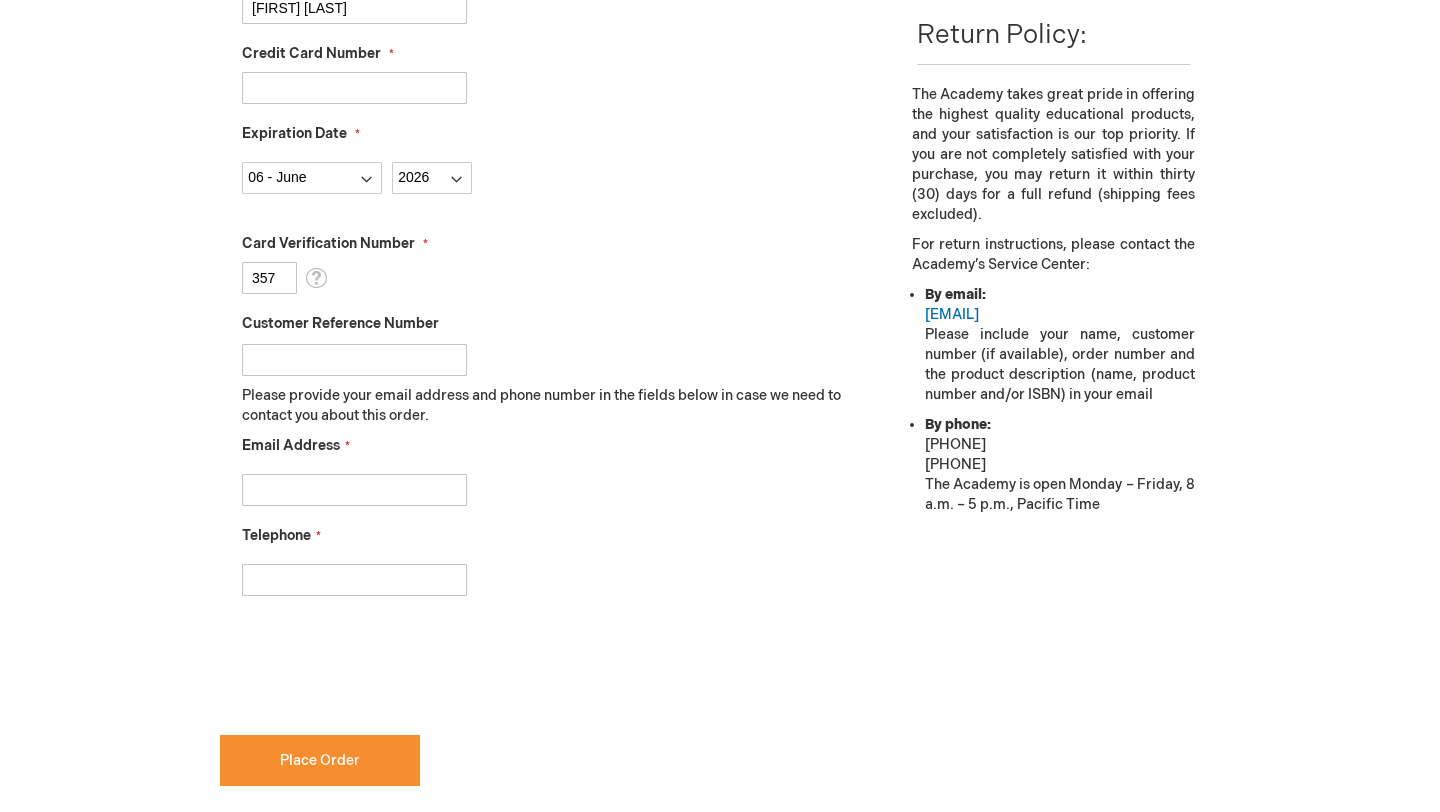 click on "Email Address" at bounding box center [354, 490] 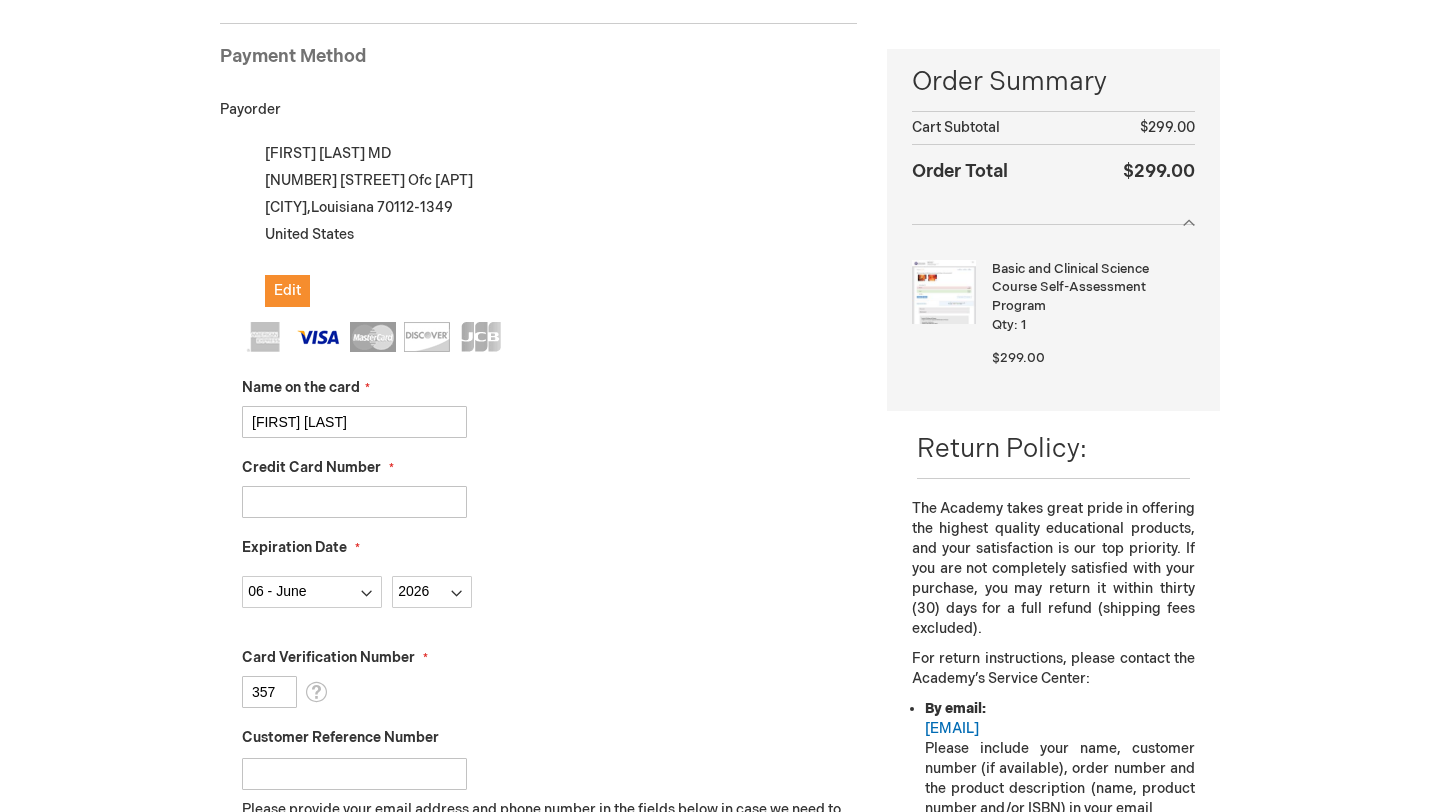 scroll, scrollTop: 270, scrollLeft: 0, axis: vertical 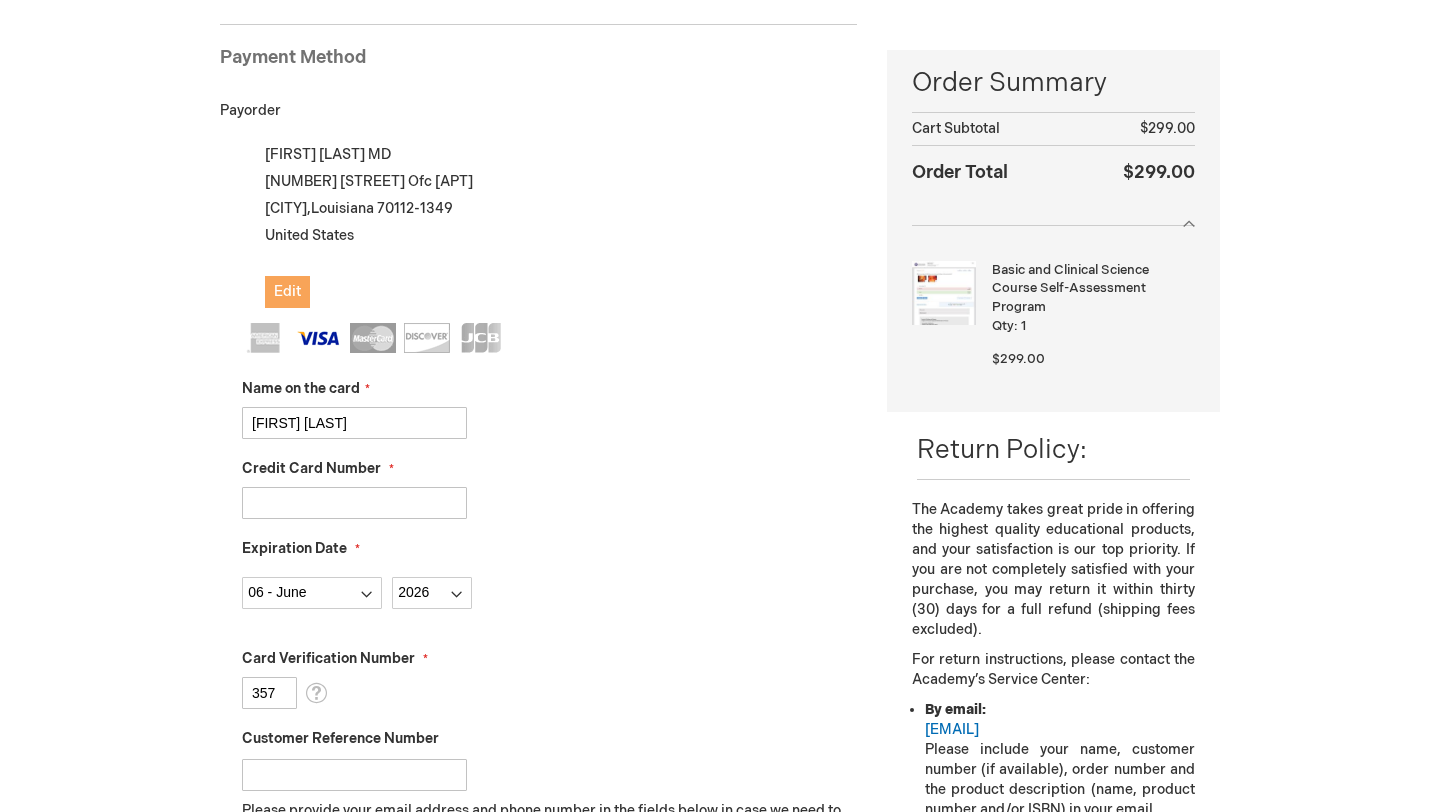 click on "Edit" 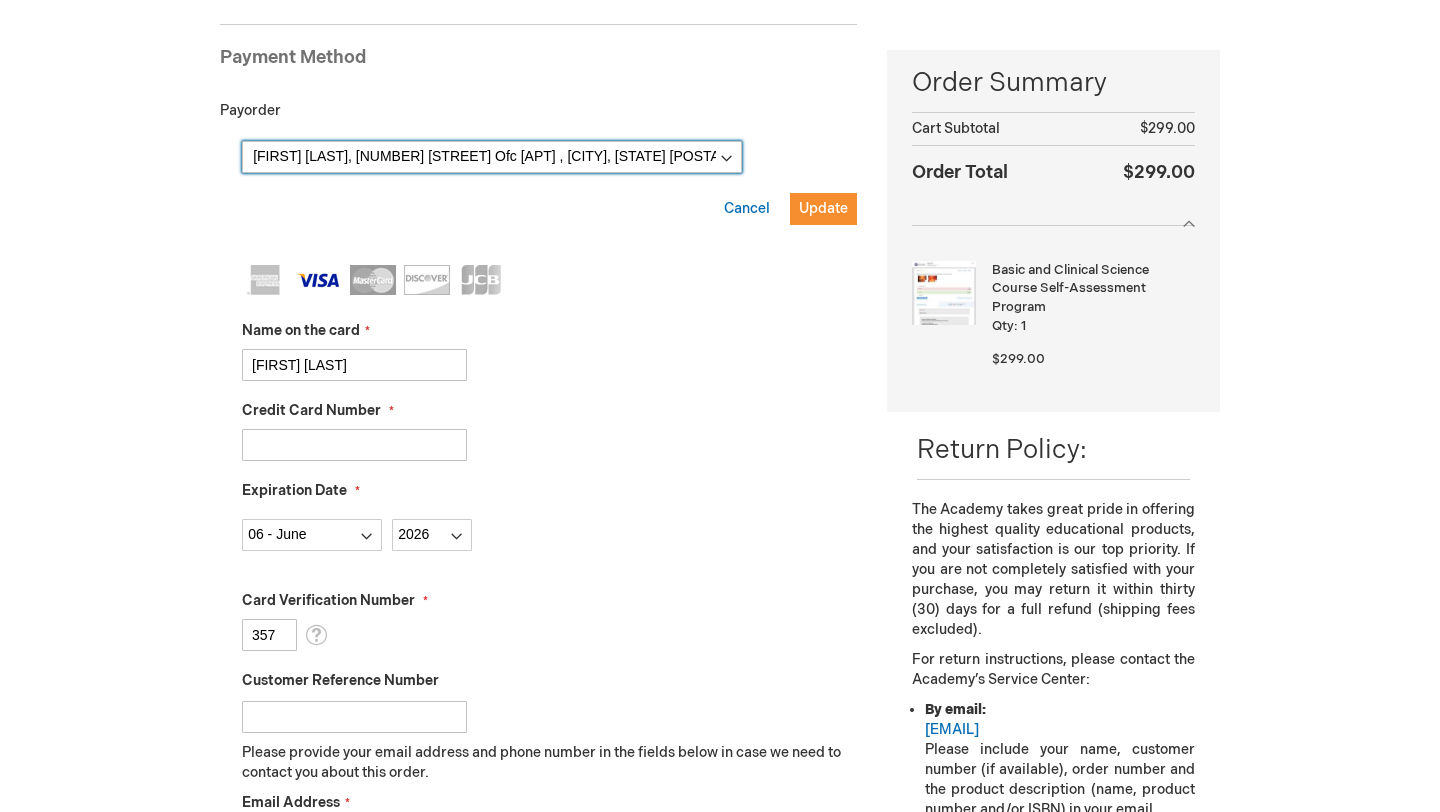 click on "[FIRST] [LAST], [NUMBER] [STREET] Ofc [NUMBER], [CITY], [STATE] [POSTAL_CODE], [COUNTRY] [FIRST] [LAST], [NUMBER] [STREET] , [CITY], [STATE] [POSTAL_CODE] New Address" at bounding box center [492, 157] 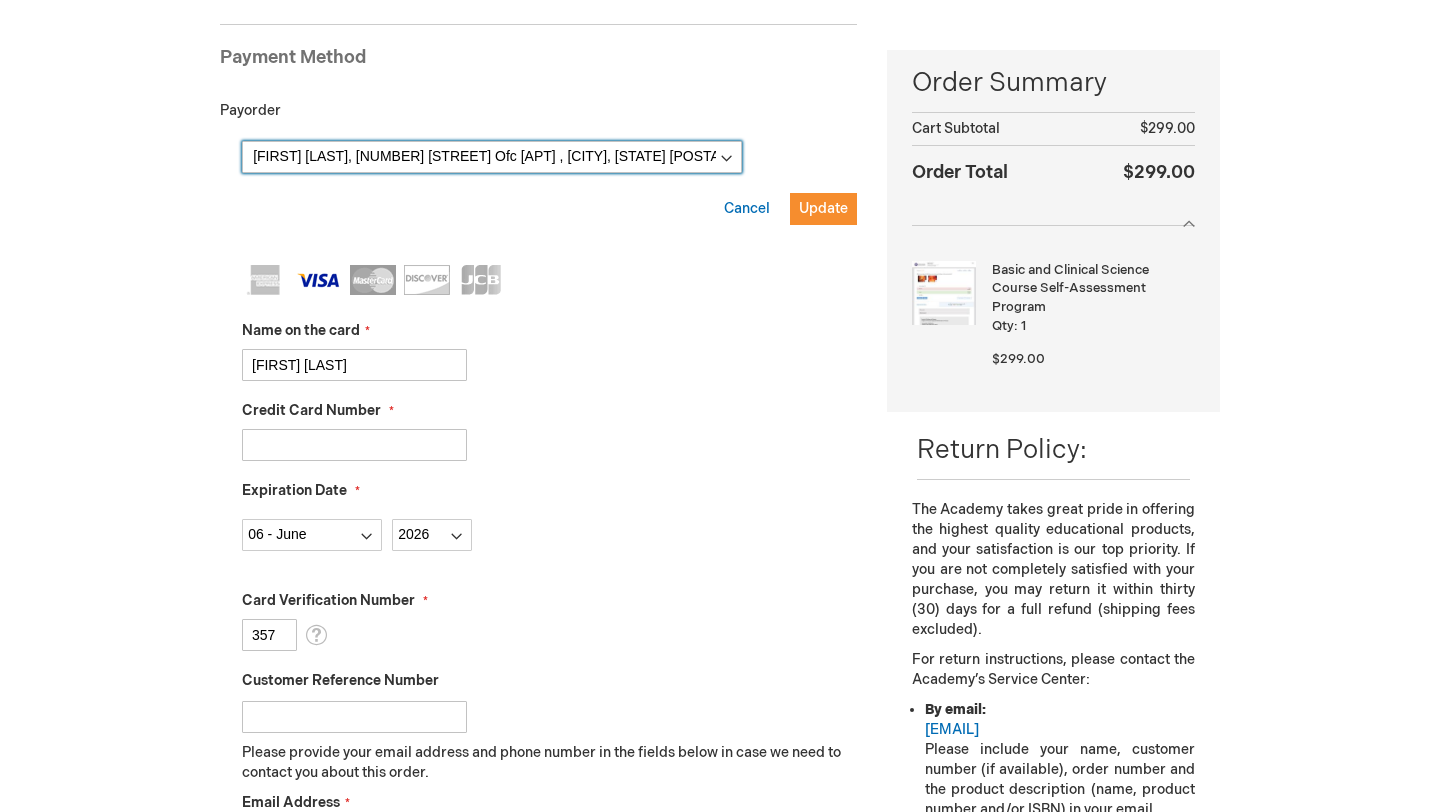 select 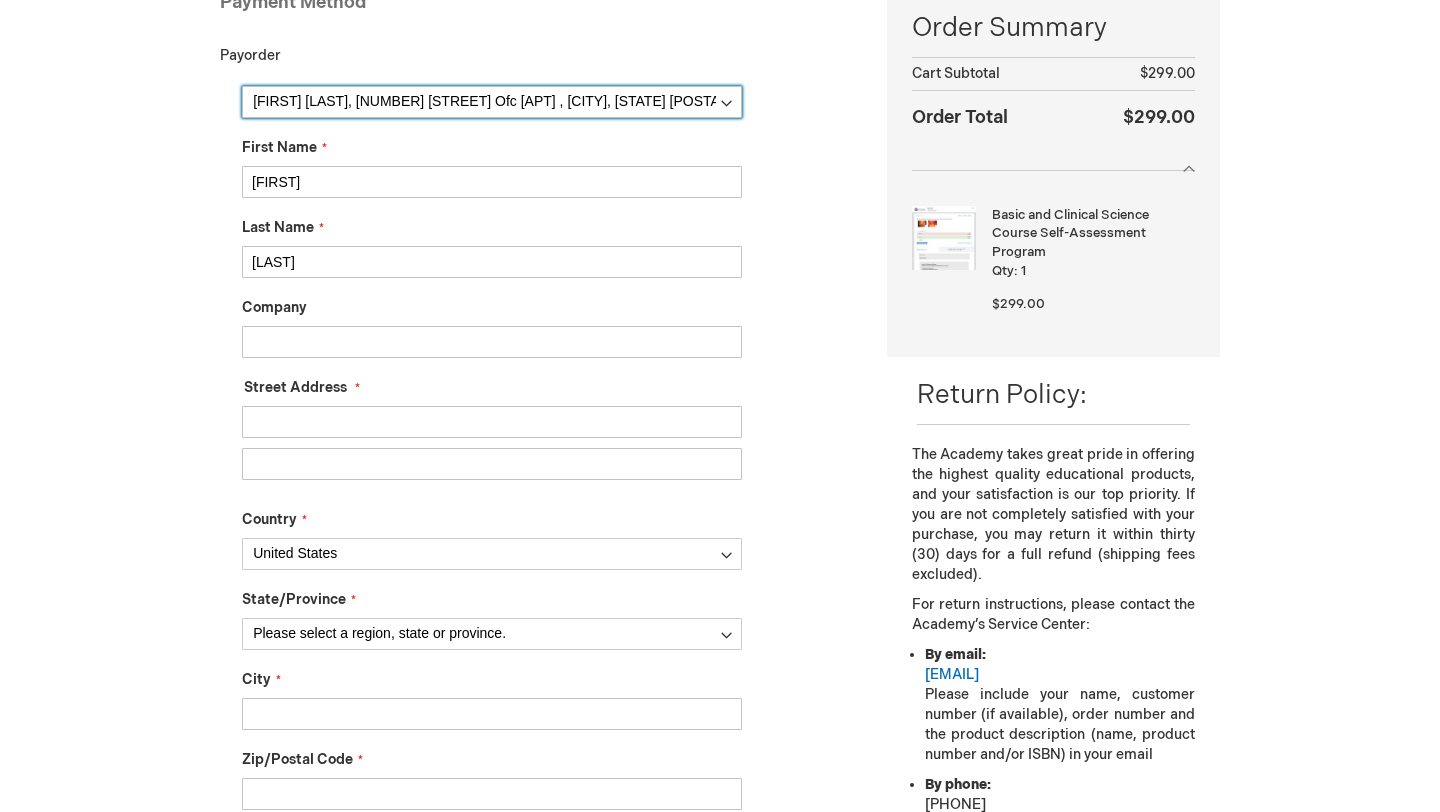 scroll, scrollTop: 339, scrollLeft: 0, axis: vertical 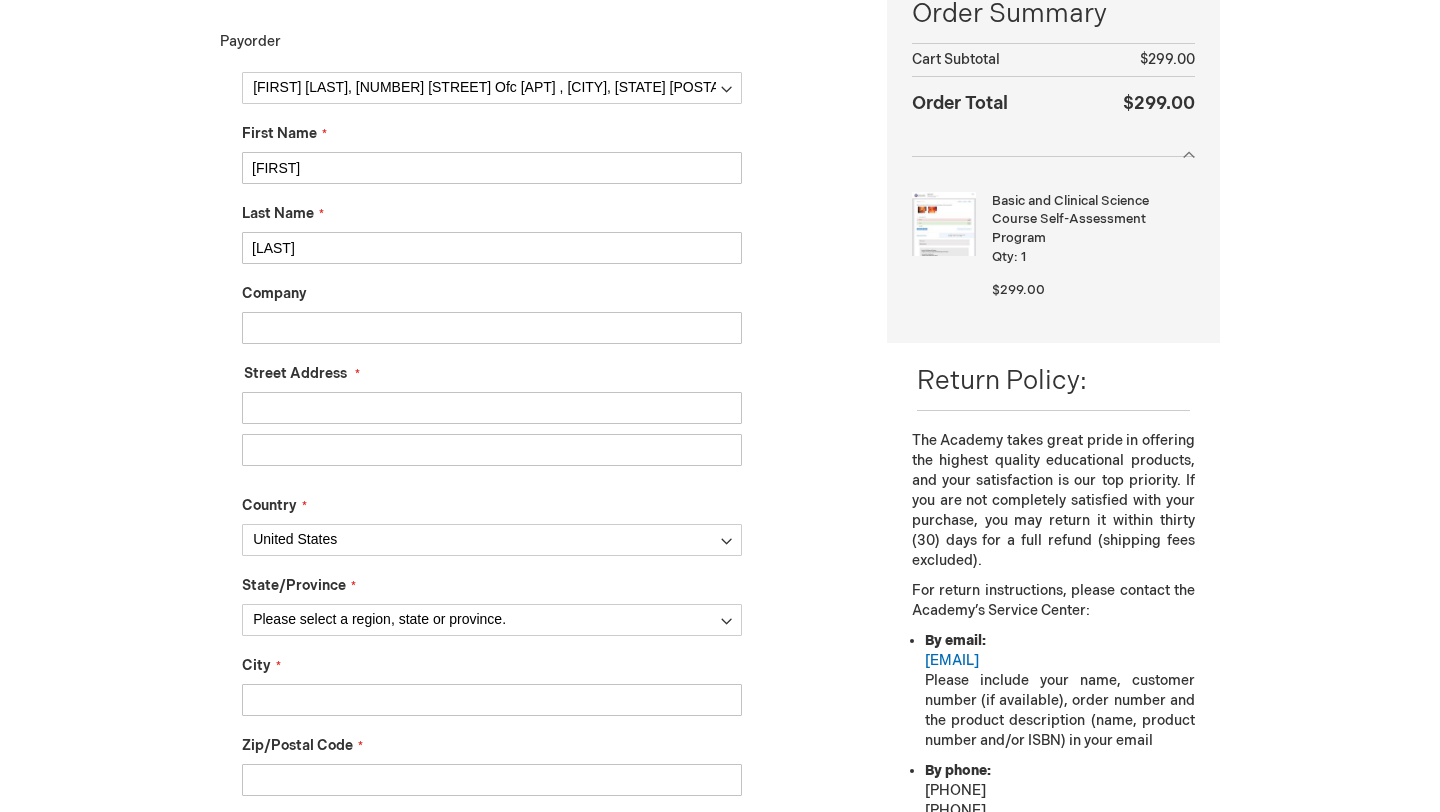 click on "Street Address: Line 1
Street Address: Line 2
Street Address: Line 3
Street Address: Line 4" at bounding box center (492, 429) 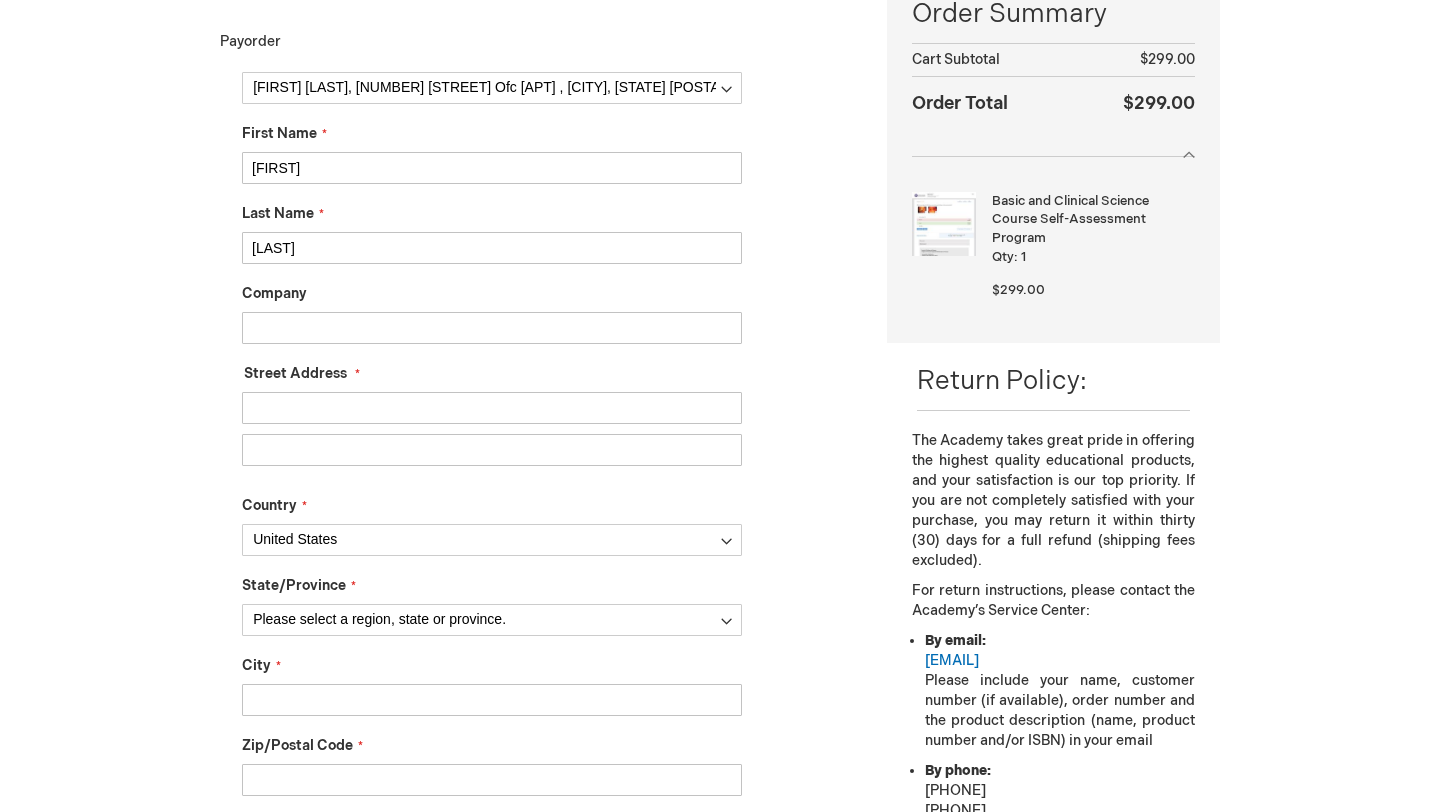 click on "Street Address: Line 1" at bounding box center [492, 408] 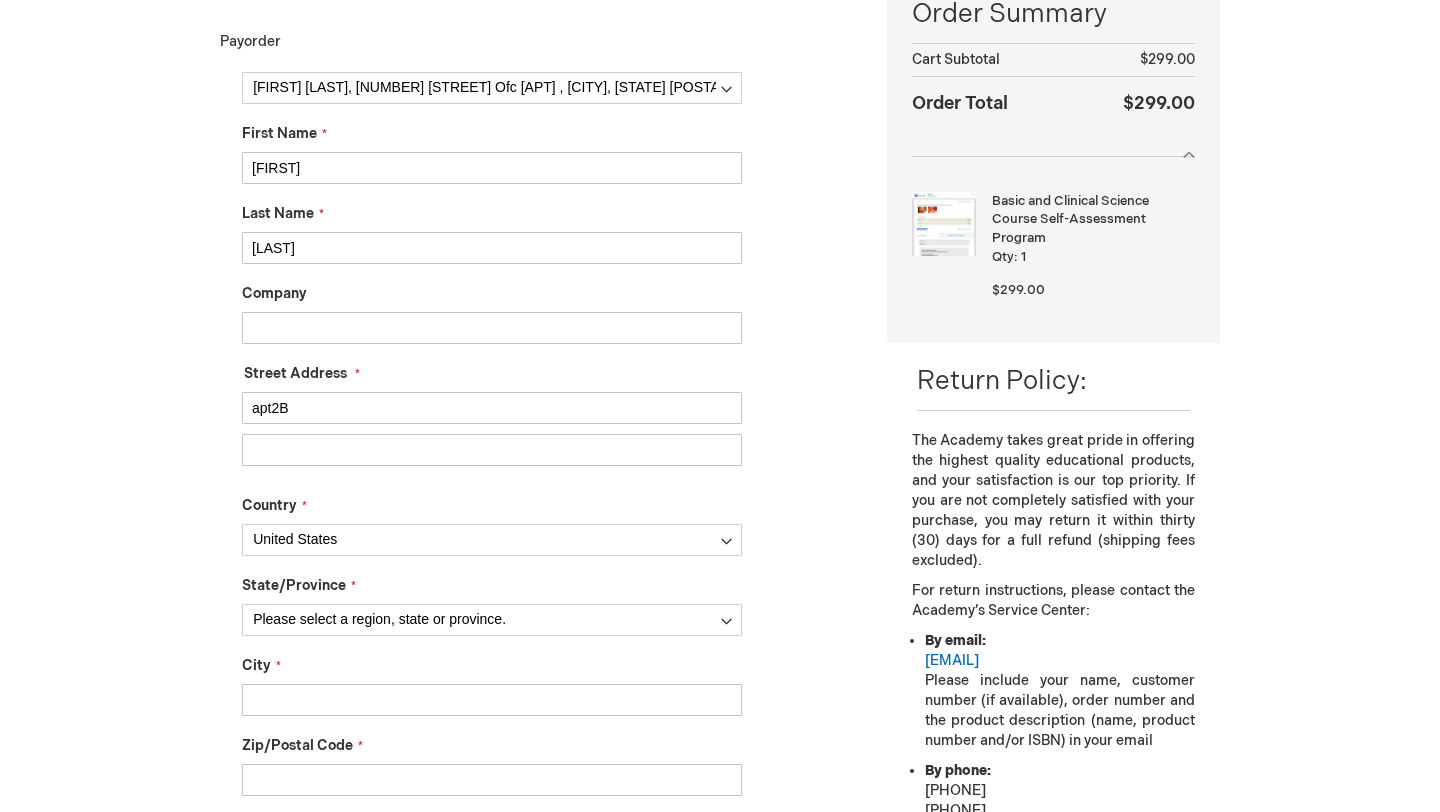 type on "apt2B" 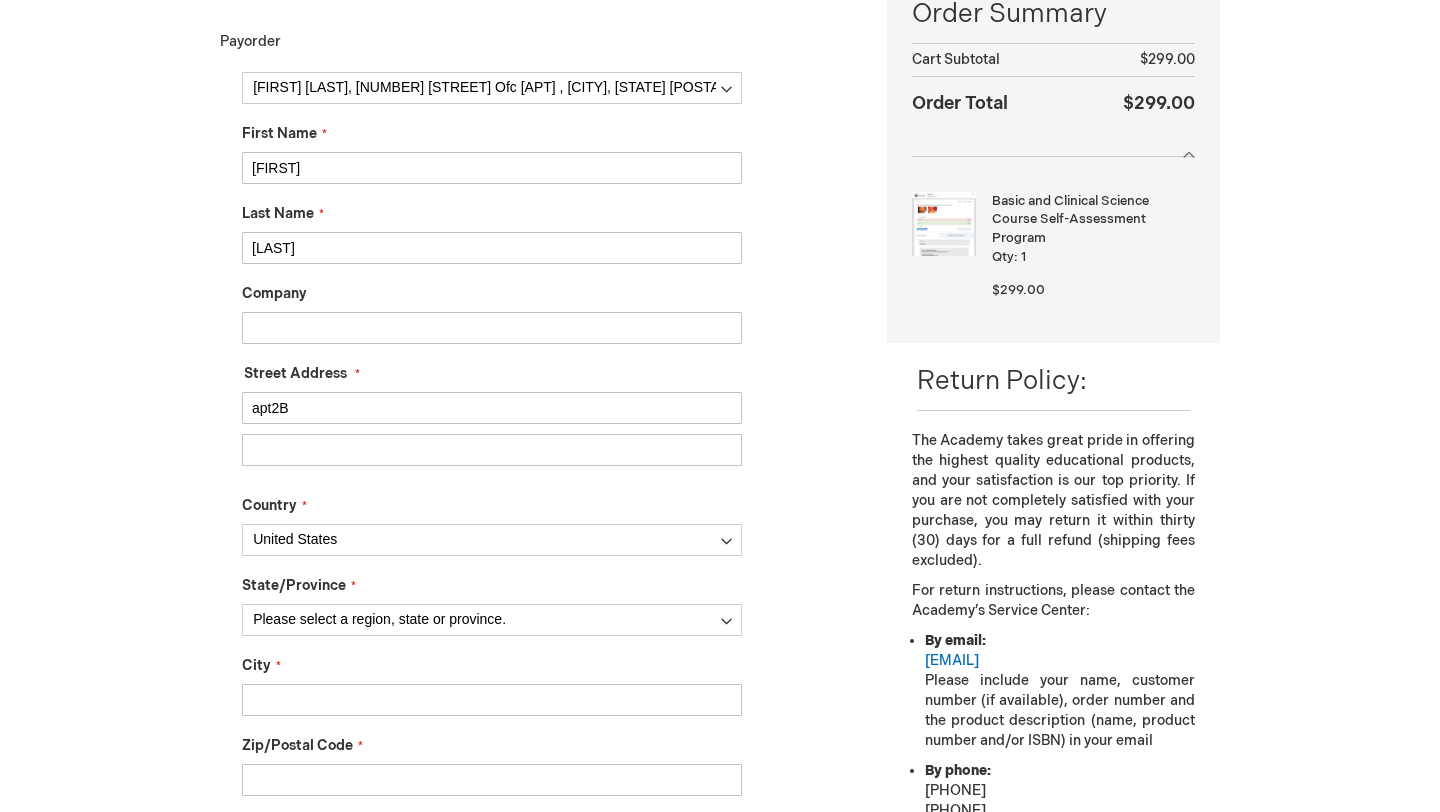 click on "Street Address: Line 2" at bounding box center [492, 450] 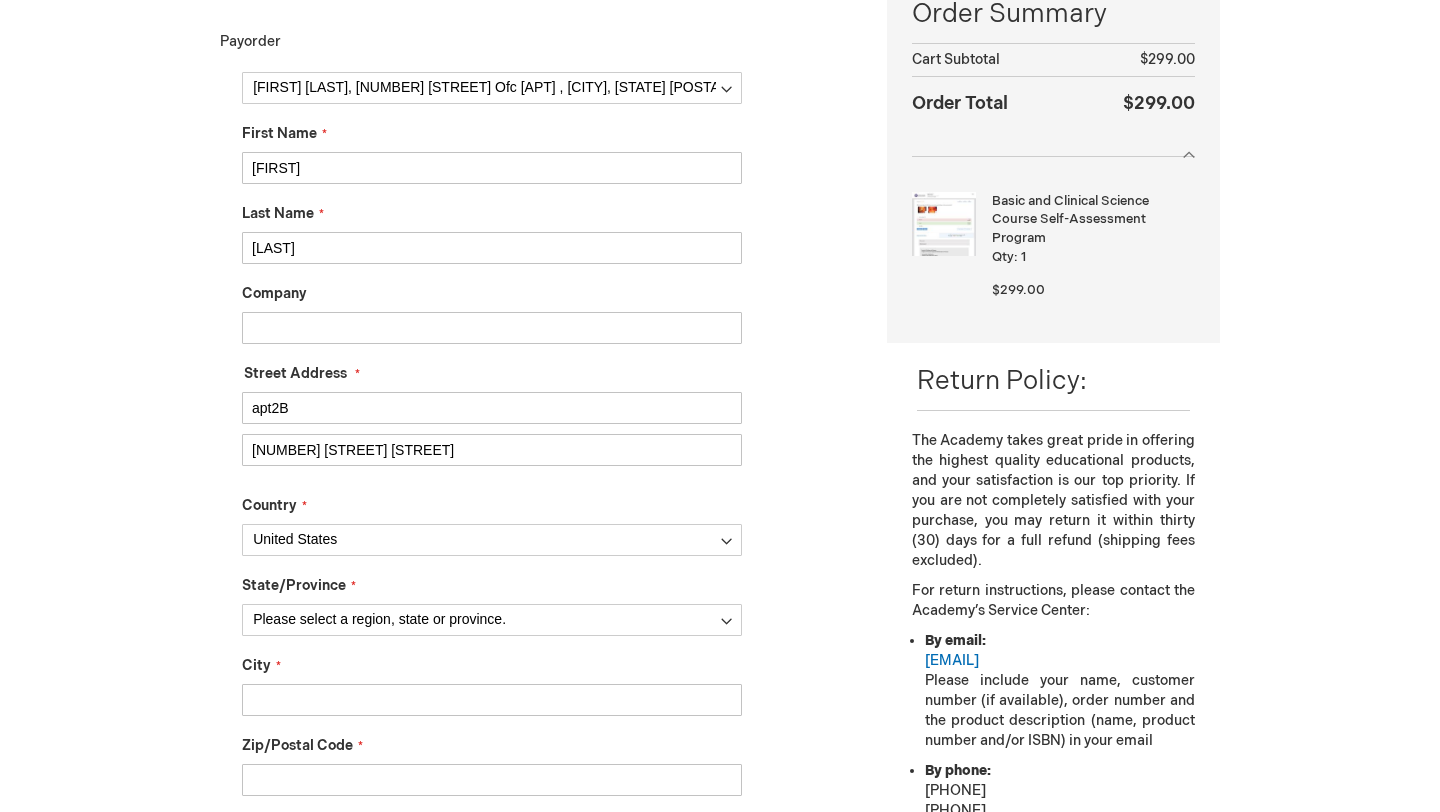 type on "[NUMBER] [STREET]" 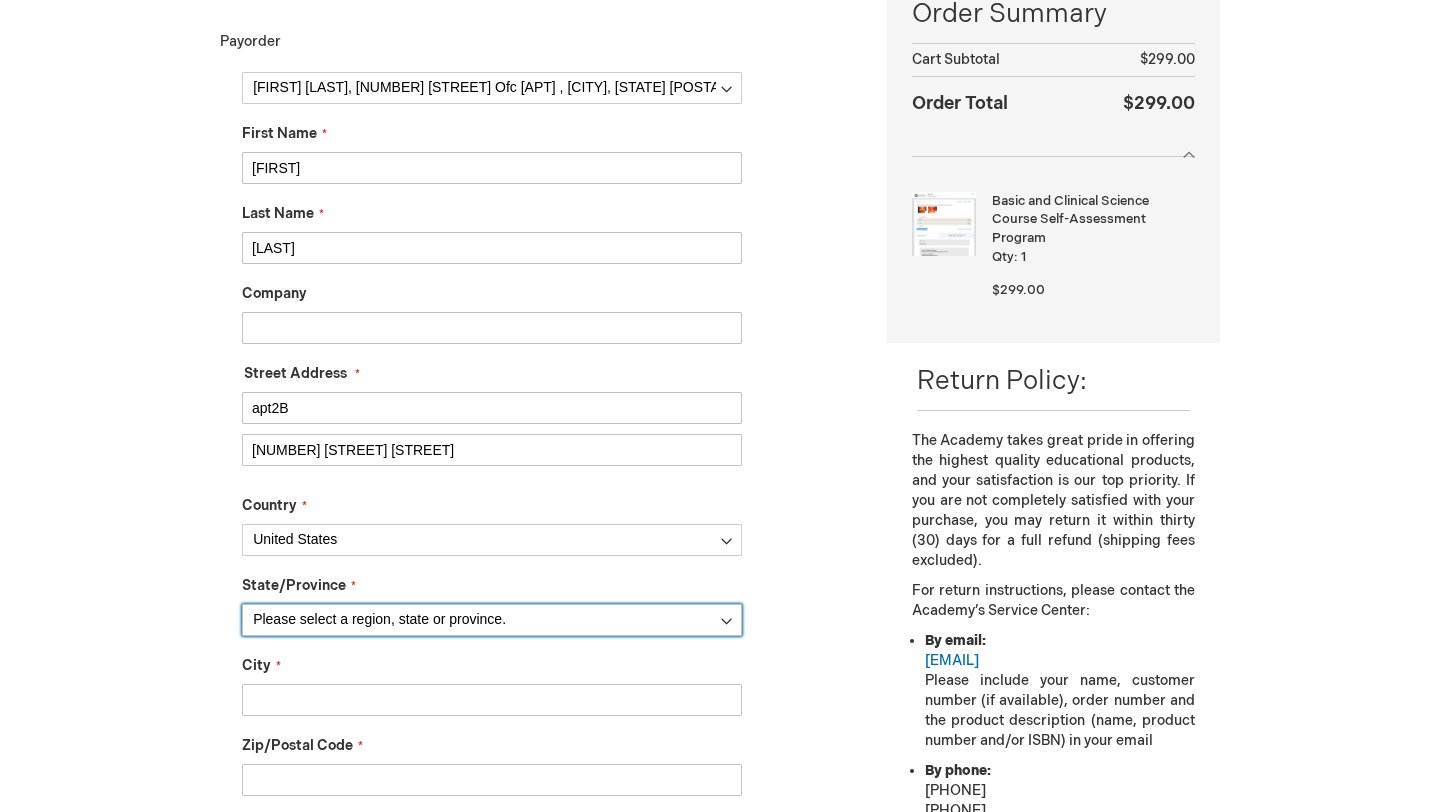 click on "Please select a region, state or province. Alabama Alaska American Samoa Arizona Arkansas Armed Forces Africa Armed Forces Americas Armed Forces Canada Armed Forces Europe Armed Forces Middle East Armed Forces Pacific California Colorado Connecticut Delaware District of Columbia Federated States Of Micronesia Florida Georgia Guam Hawaii Idaho Illinois Indiana Iowa Kansas Kentucky Louisiana Maine Marshall Islands Maryland Massachusetts Michigan Minnesota Mississippi Missouri Montana Nebraska Nevada New Hampshire New Jersey New Mexico New York North Carolina North Dakota Northern Mariana Islands Ohio Oklahoma Oregon Palau Pennsylvania Puerto Rico Rhode Island South Carolina South Dakota Tennessee Texas Utah Vermont Virgin Islands Virginia Washington West Virginia Wisconsin Wyoming" at bounding box center [492, 620] 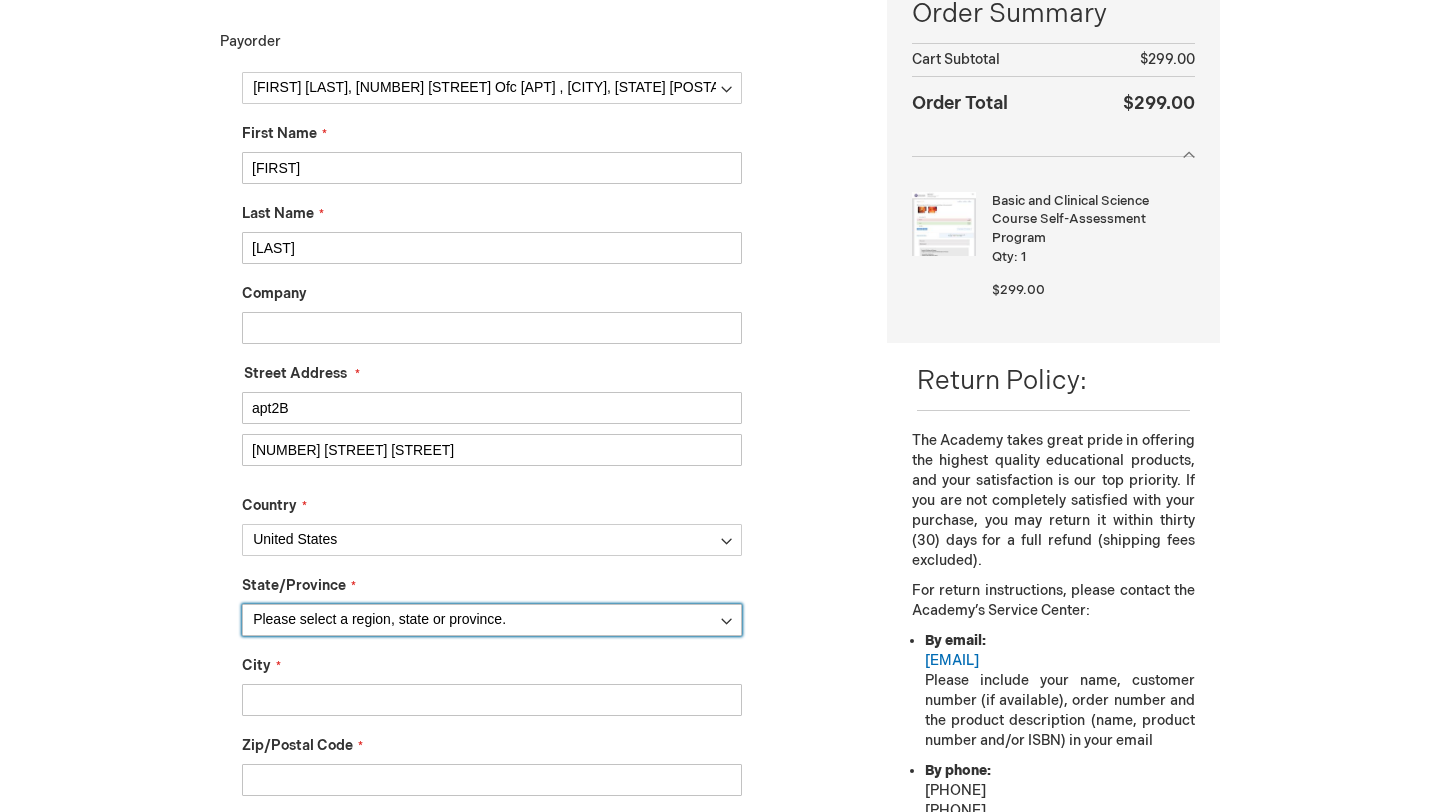 select on "43" 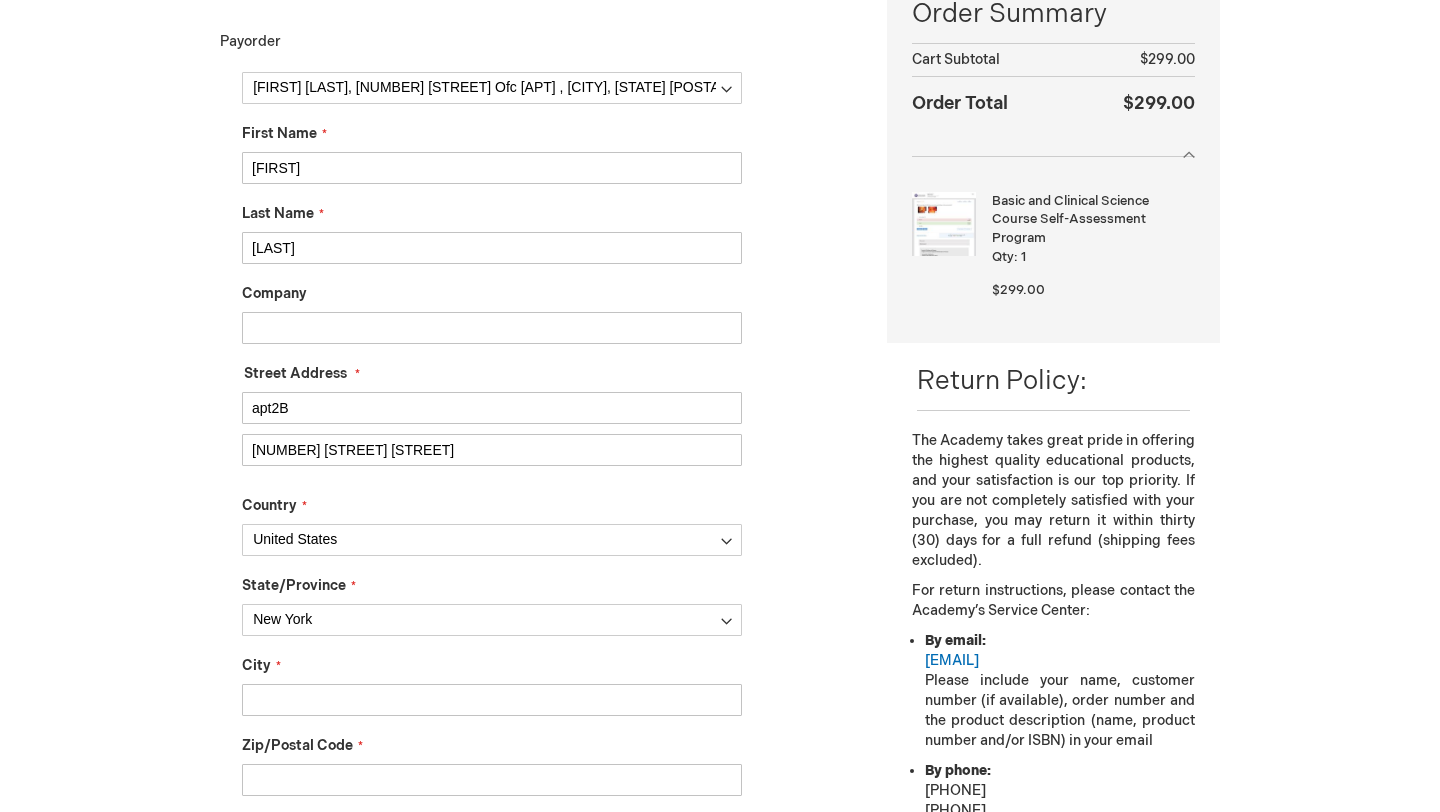 click on "City" at bounding box center [492, 700] 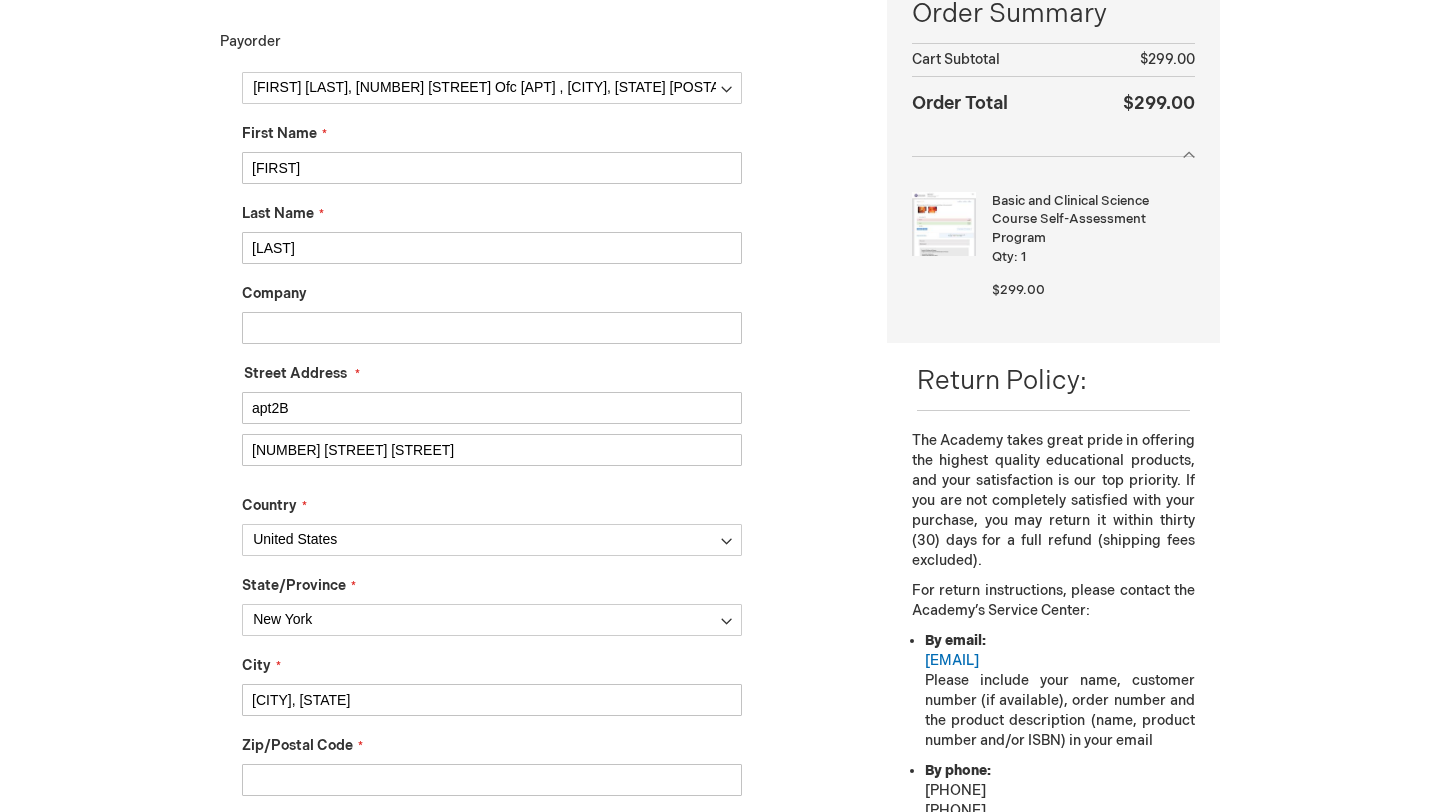 type on "[STATE]" 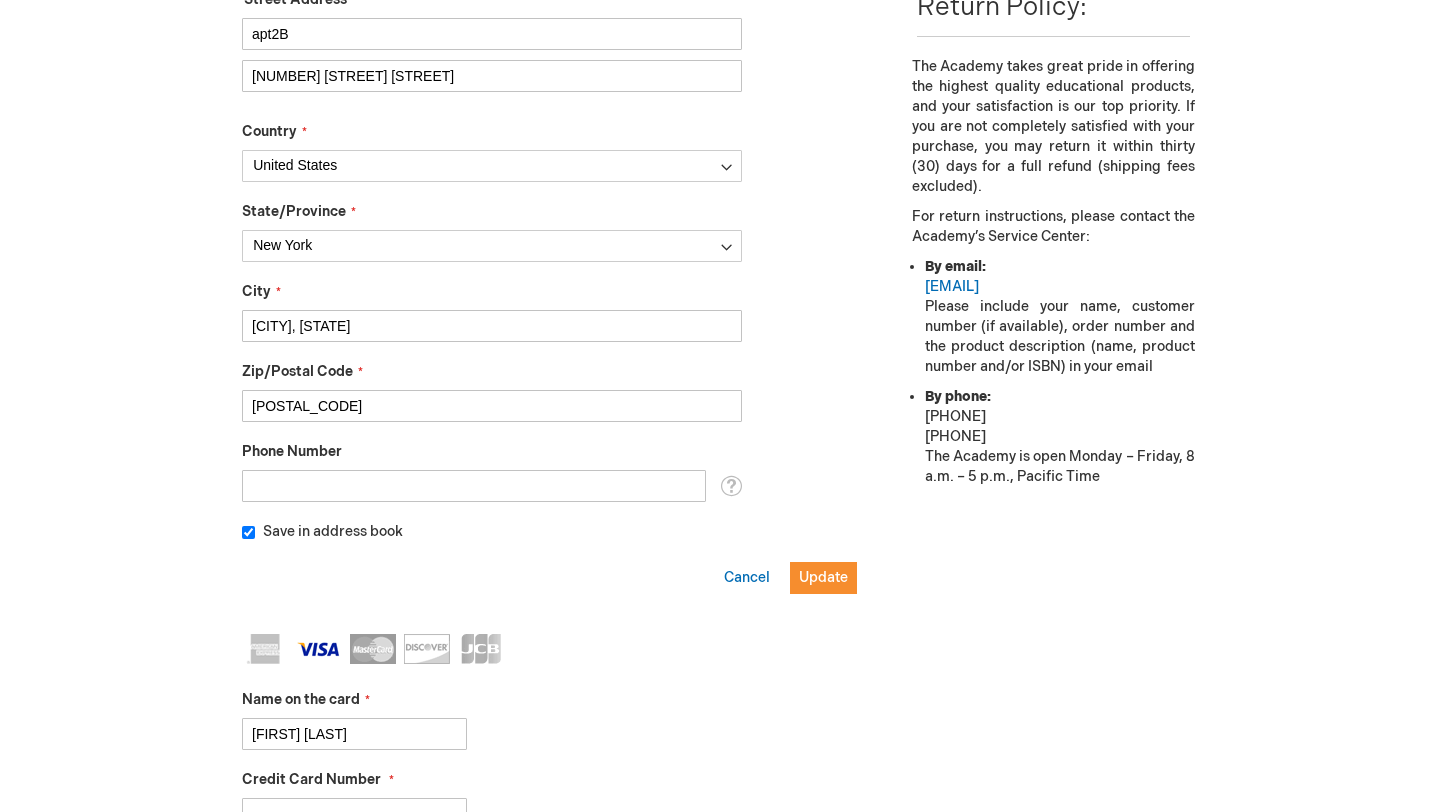 scroll, scrollTop: 714, scrollLeft: 0, axis: vertical 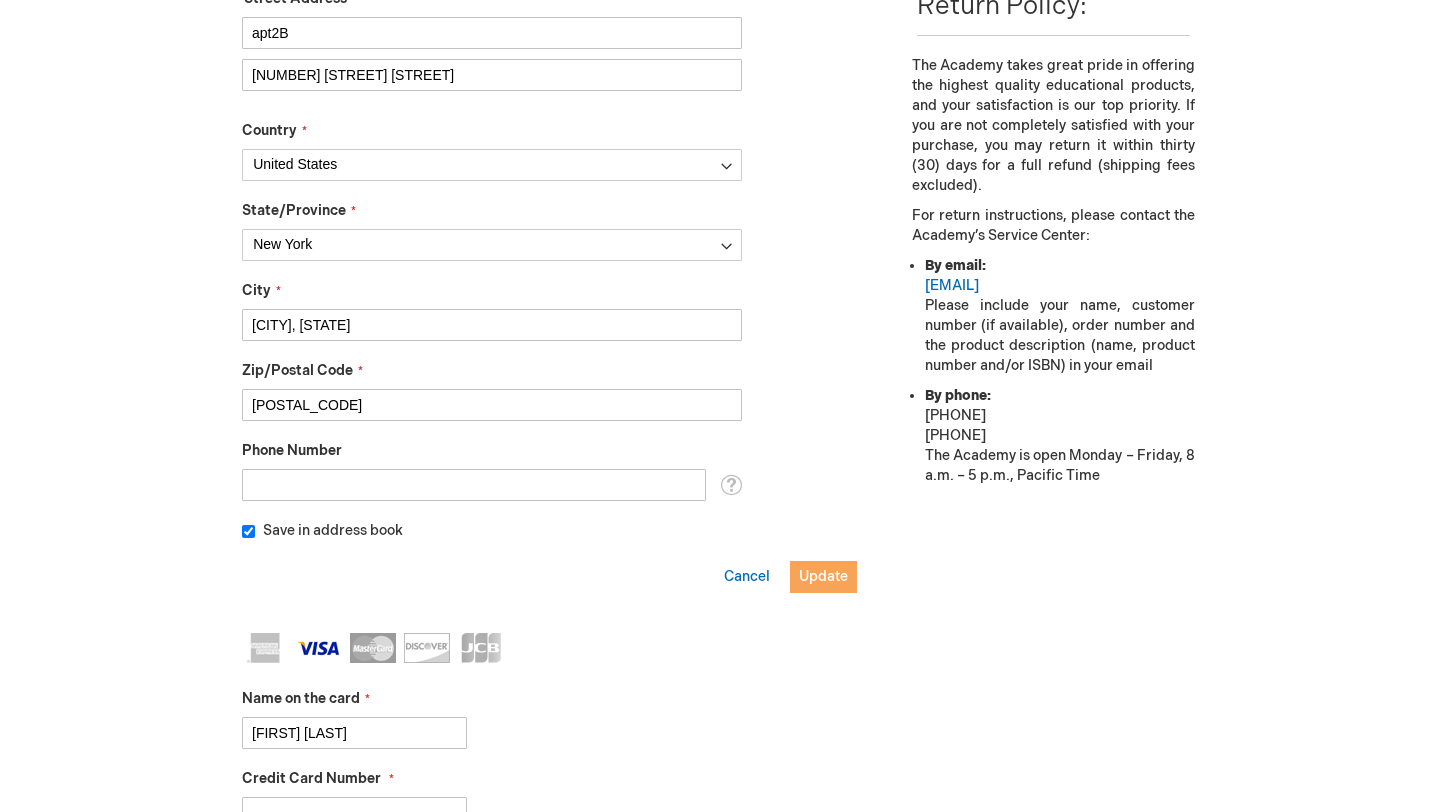 type on "[POSTAL_CODE]" 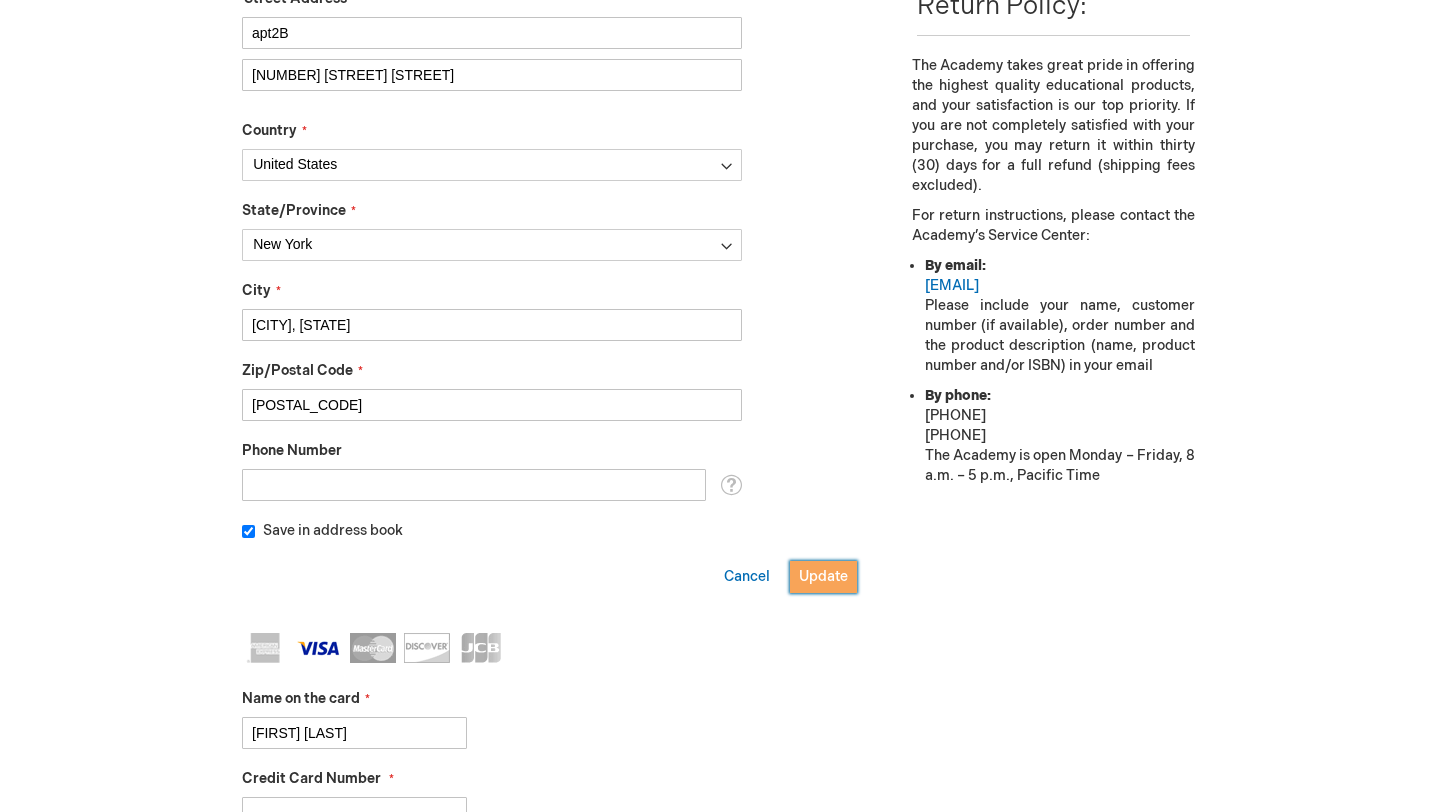 click on "Update" at bounding box center (823, 577) 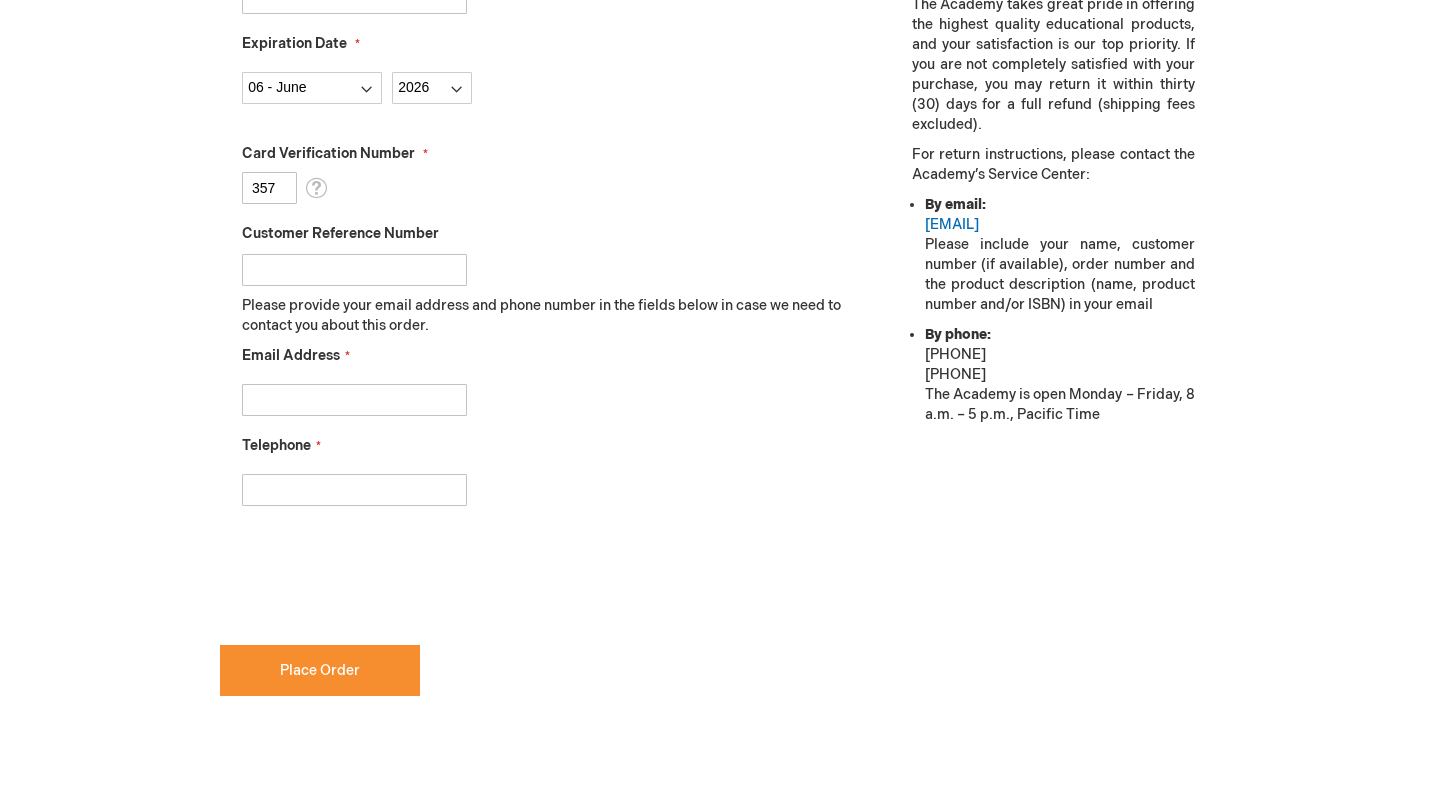 scroll, scrollTop: 790, scrollLeft: 0, axis: vertical 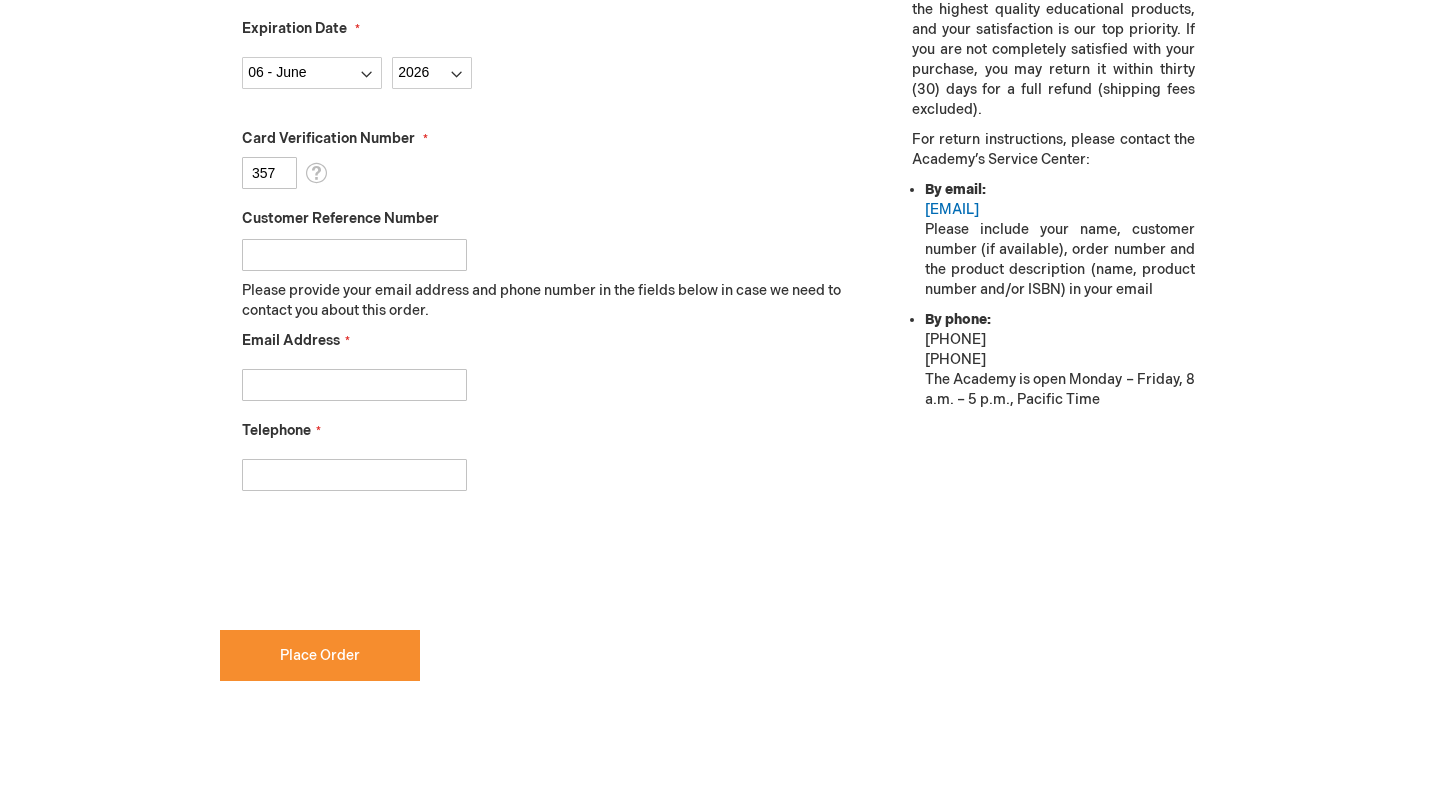 checkbox on "true" 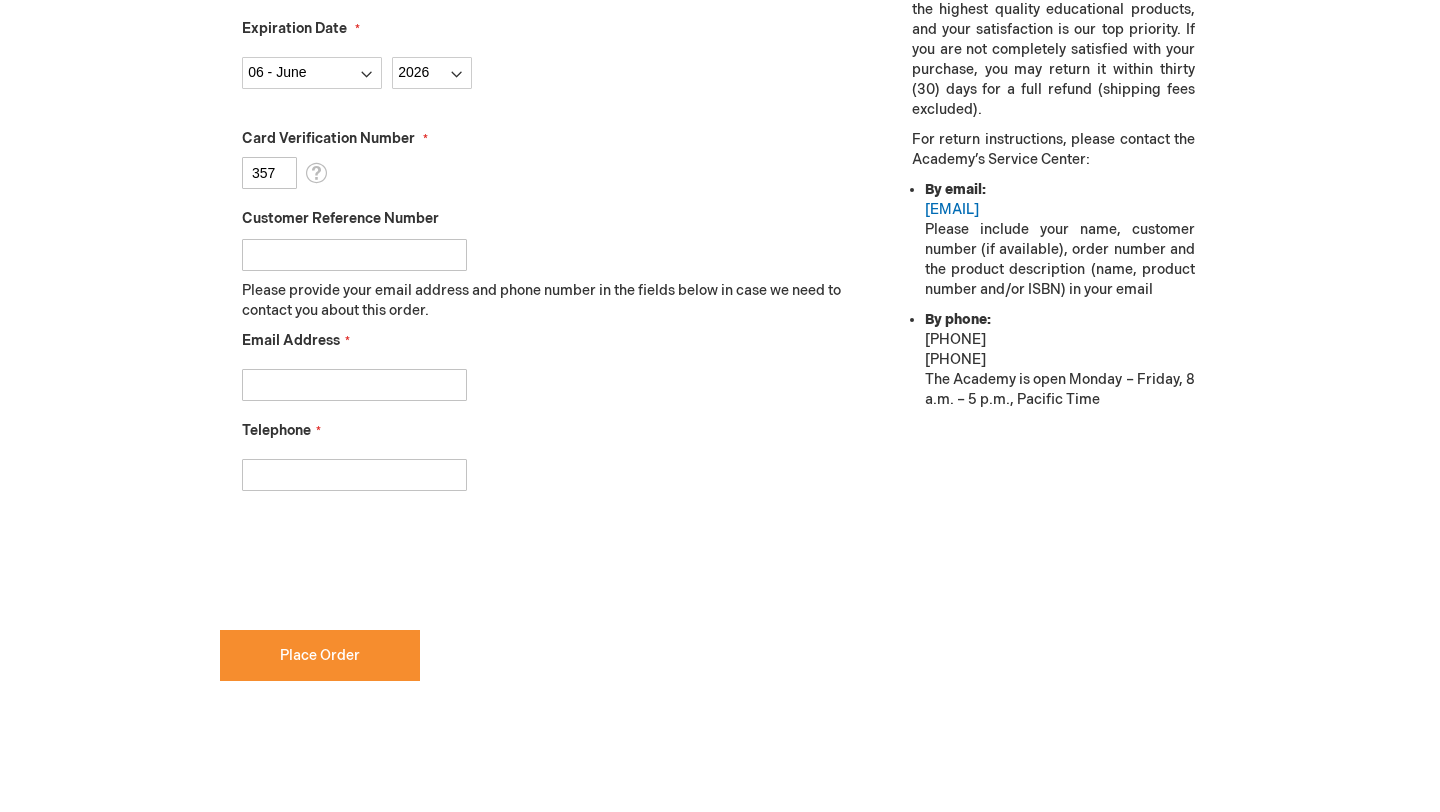 click on "Email Address" at bounding box center [354, 385] 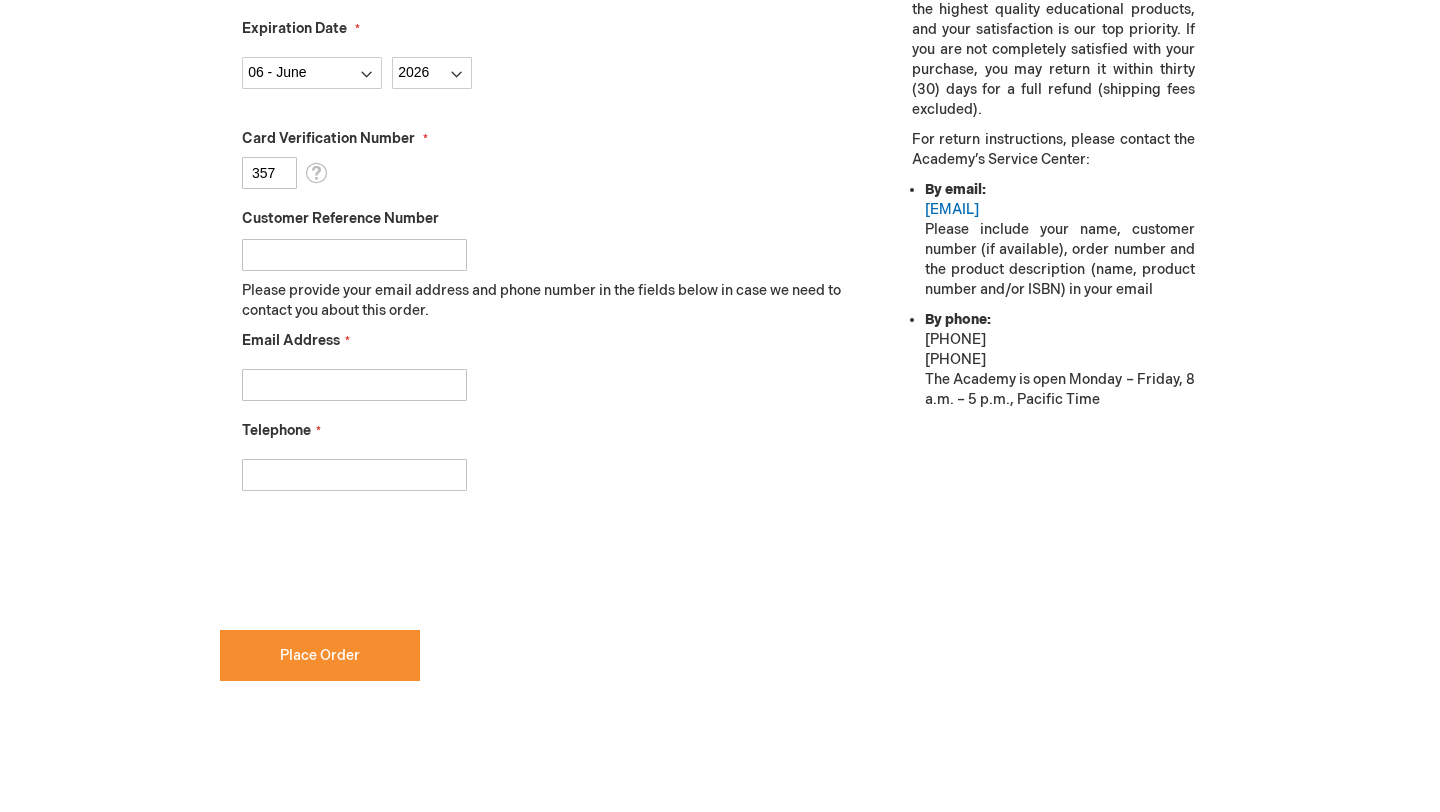 type on "[EMAIL]" 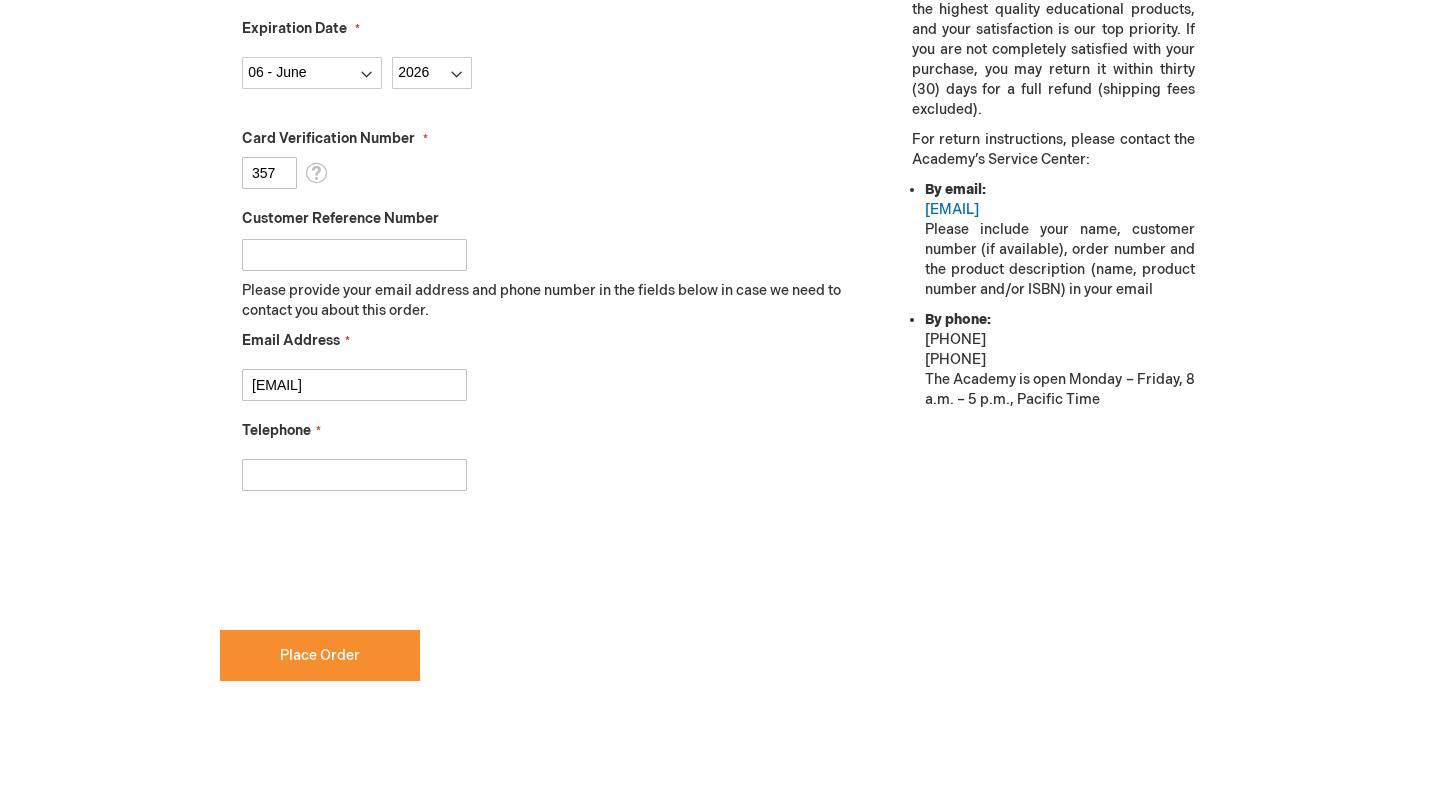 type on "6033808959" 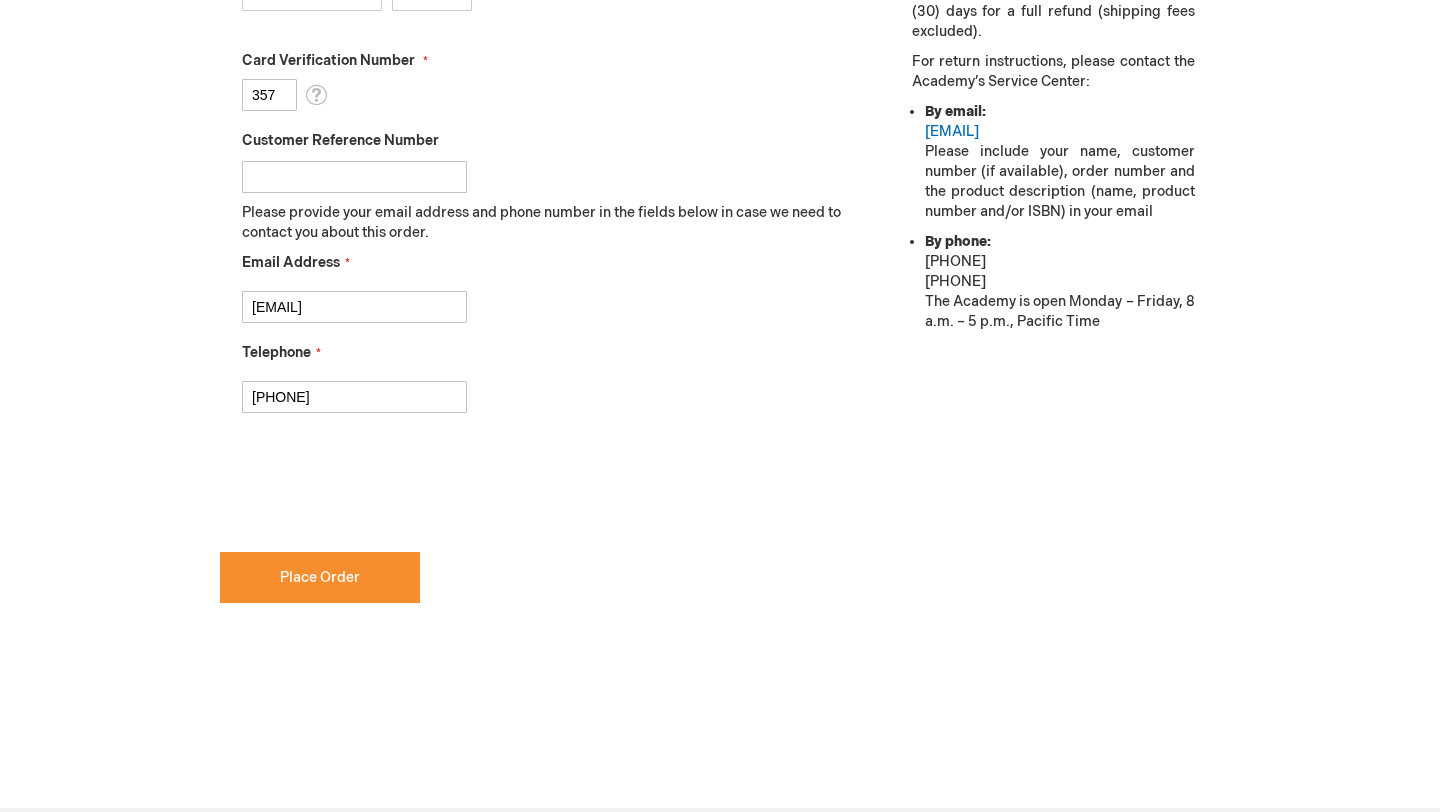 scroll, scrollTop: 1009, scrollLeft: 0, axis: vertical 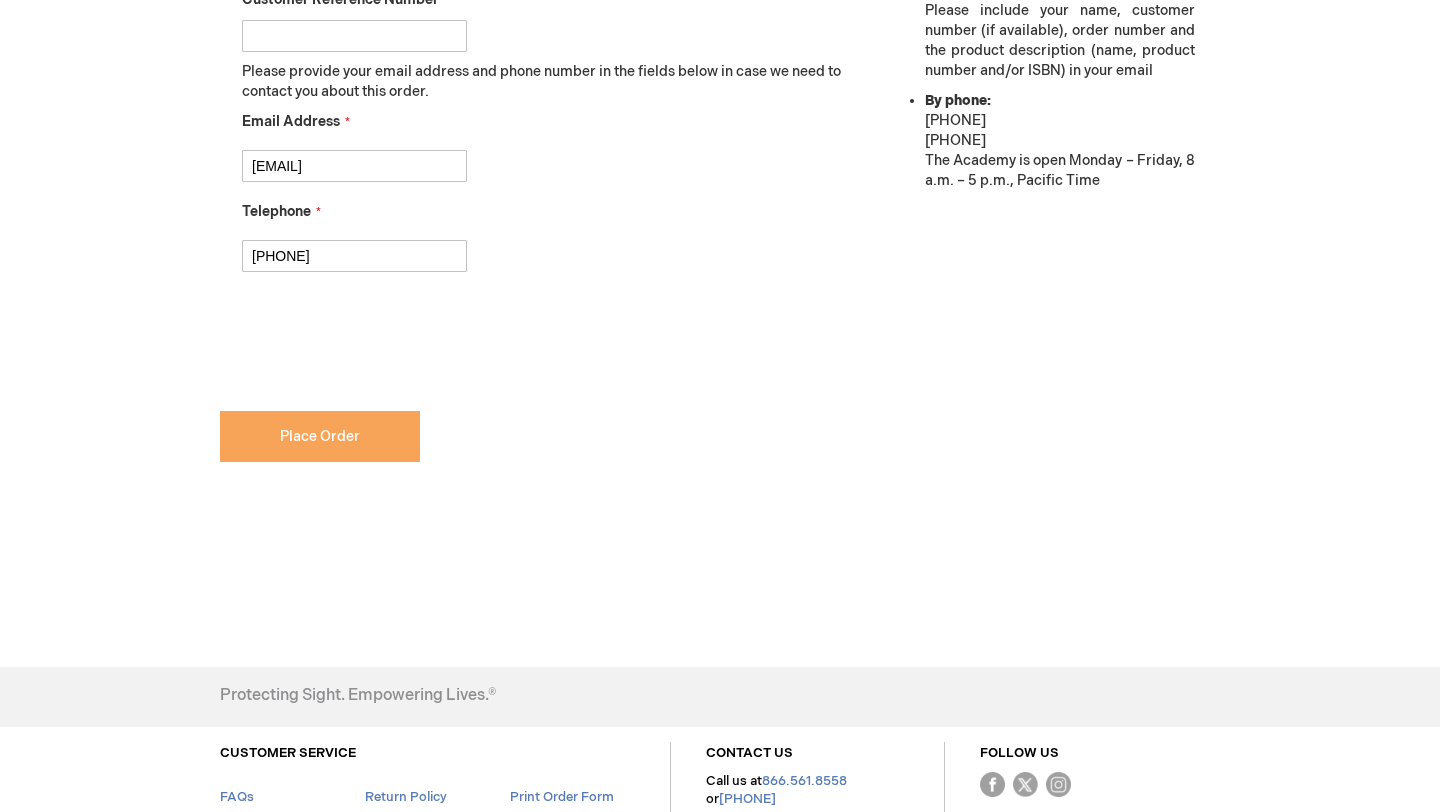 click on "Place Order" at bounding box center (320, 436) 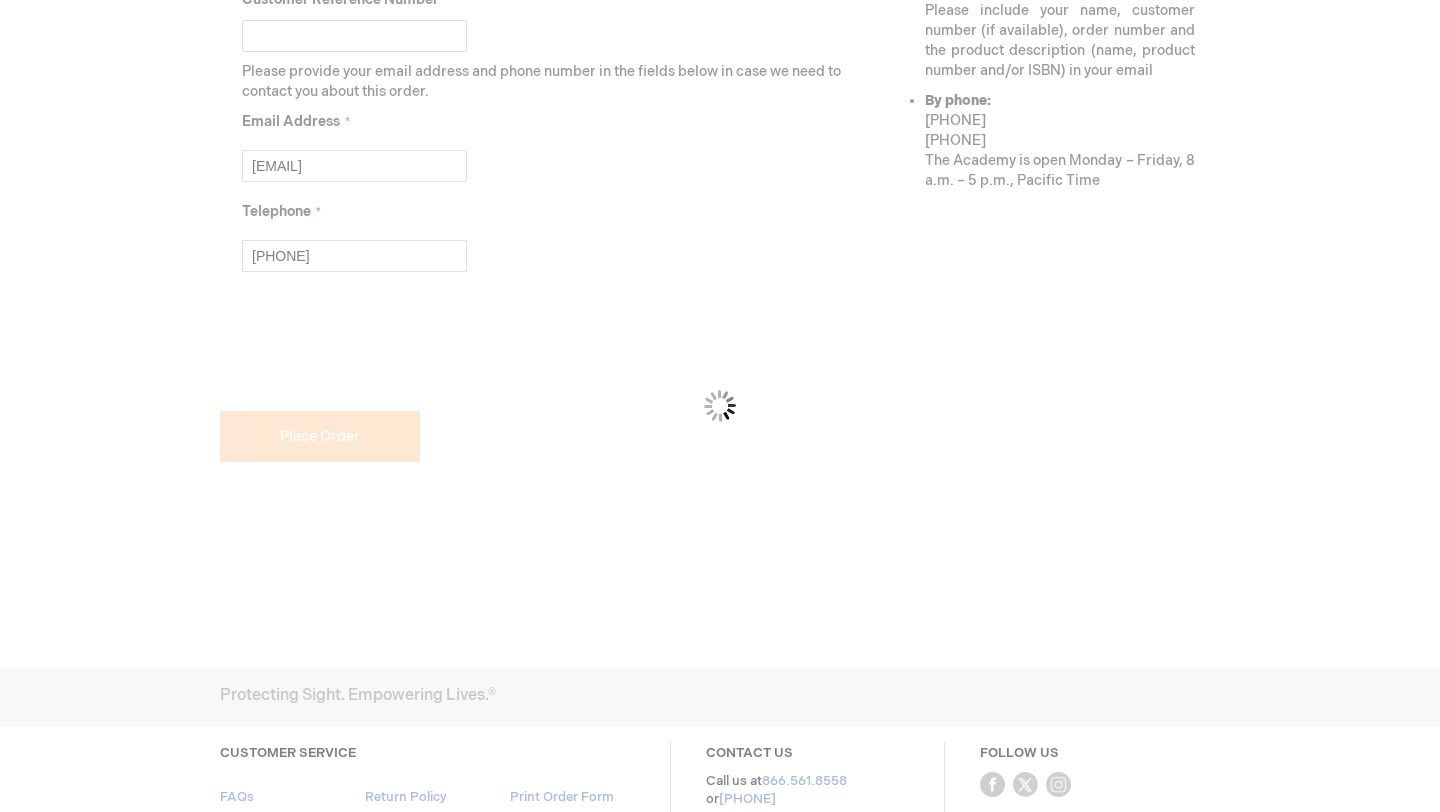 scroll, scrollTop: 1062, scrollLeft: 0, axis: vertical 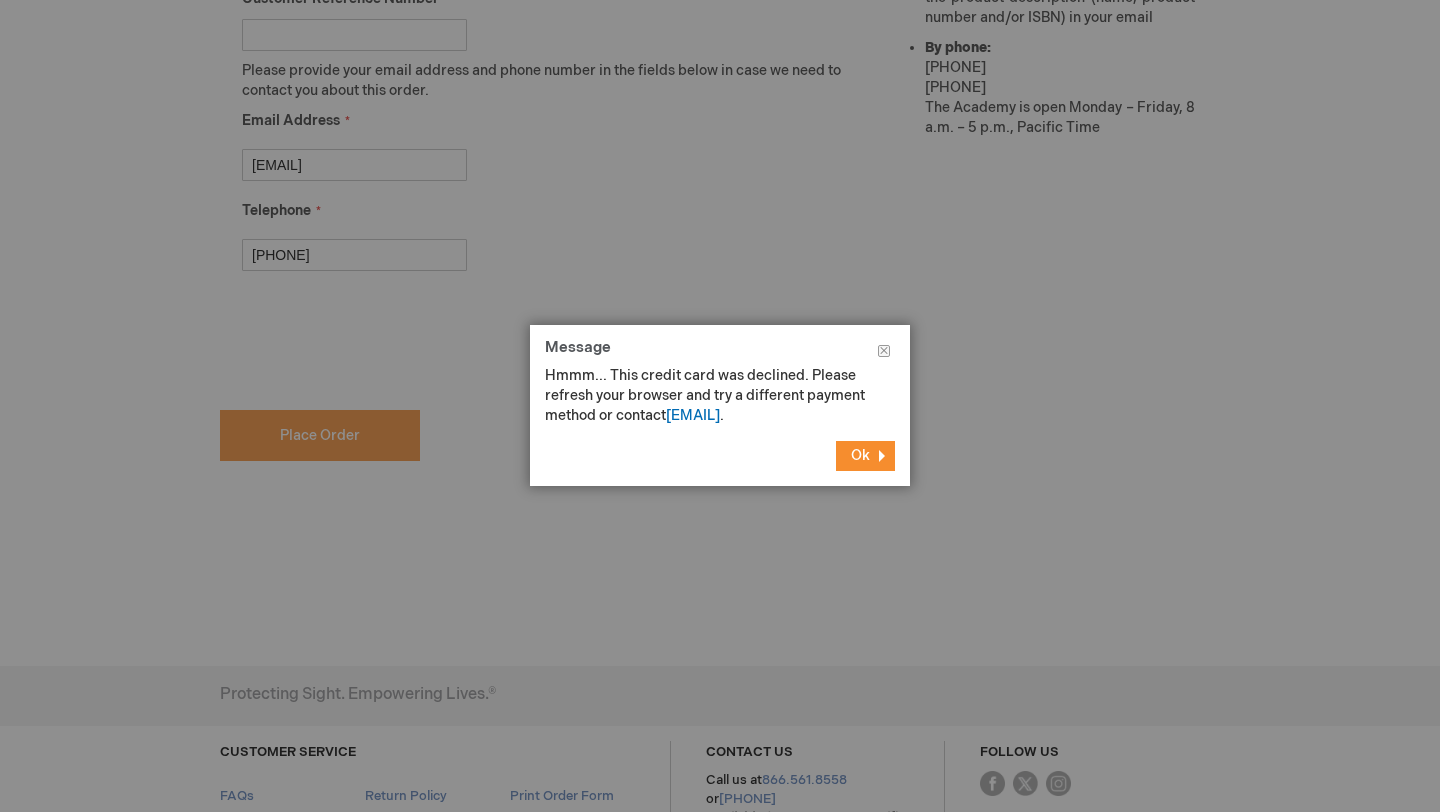 click on "Ok" at bounding box center (860, 455) 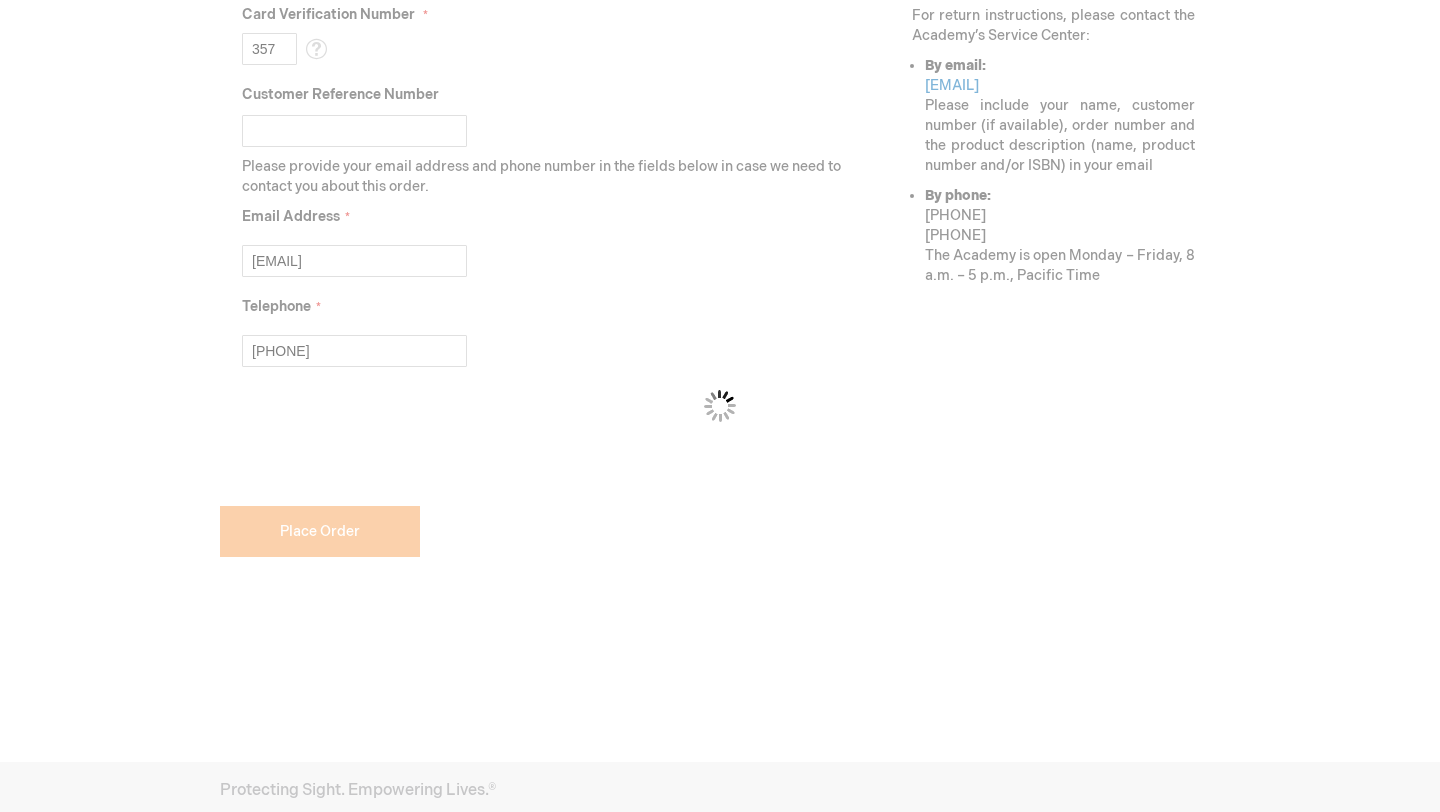 scroll, scrollTop: 914, scrollLeft: 0, axis: vertical 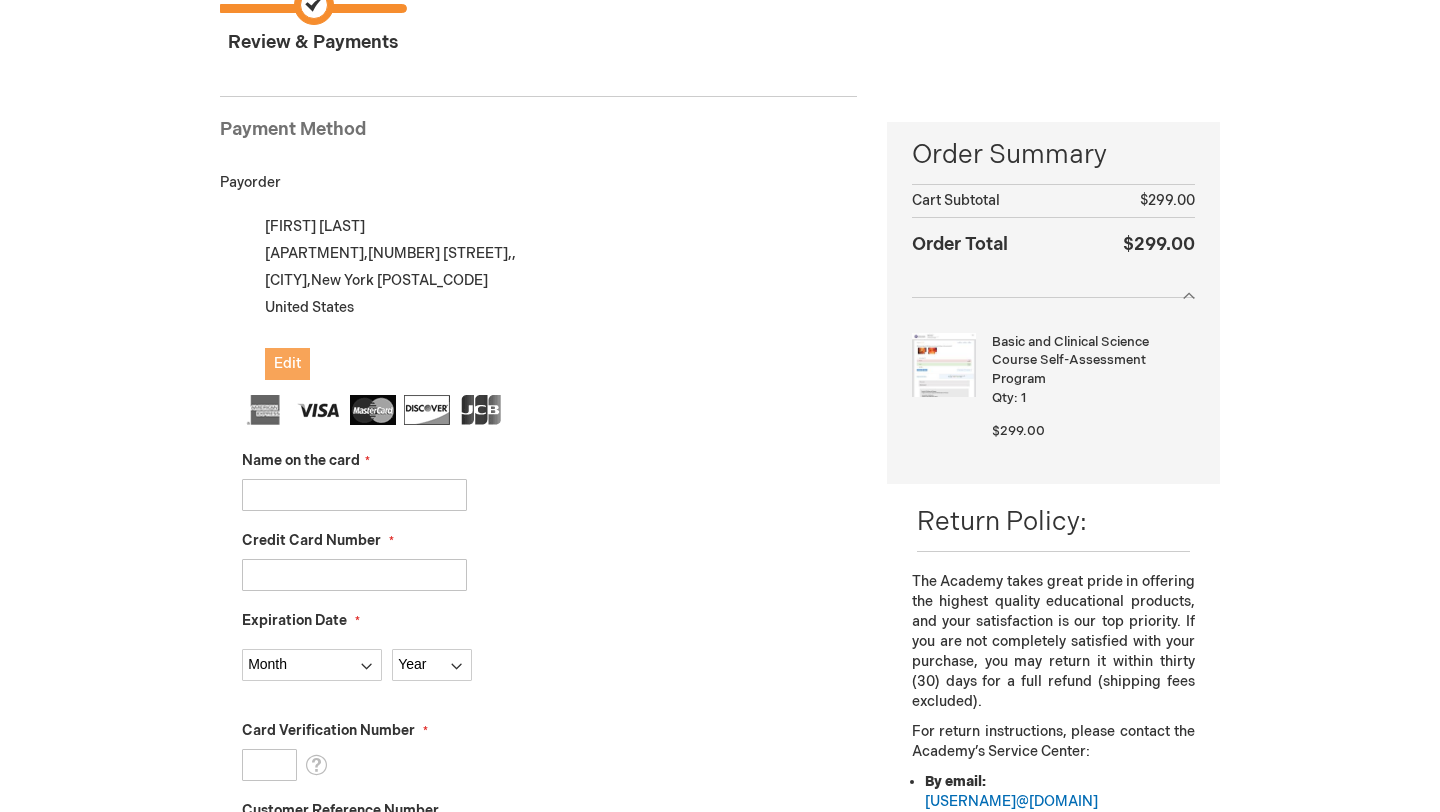 click on "Edit" at bounding box center (287, 363) 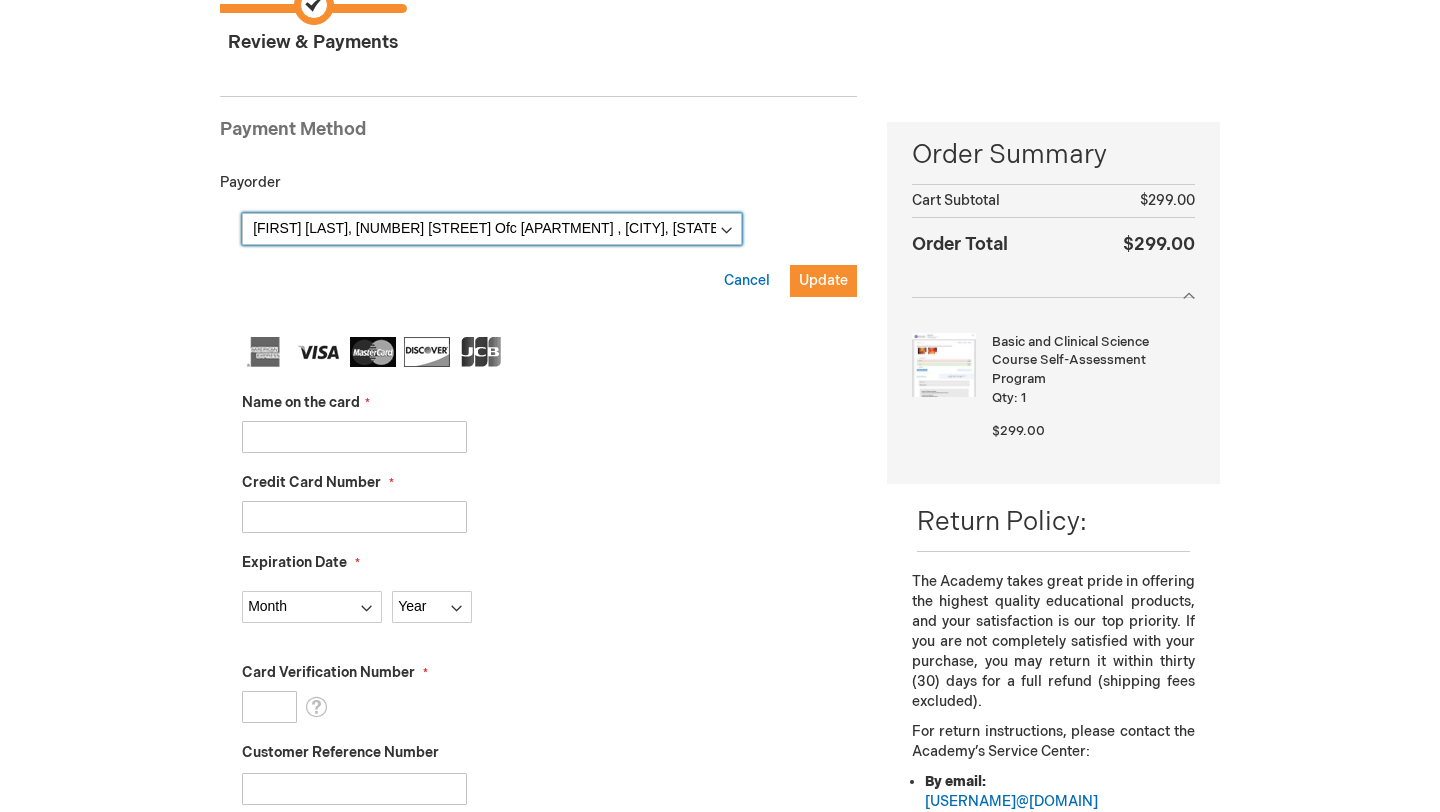 click on "[FIRST] [LAST], [NUMBER] [STREET] Ofc [APARTMENT] , [CITY], [STATE] [POSTAL_CODE], [COUNTRY] [FIRST] [LAST], [NUMBER] [STREET] , [CITY], [STATE] [POSTAL_CODE], [COUNTRY] New Address" at bounding box center (492, 229) 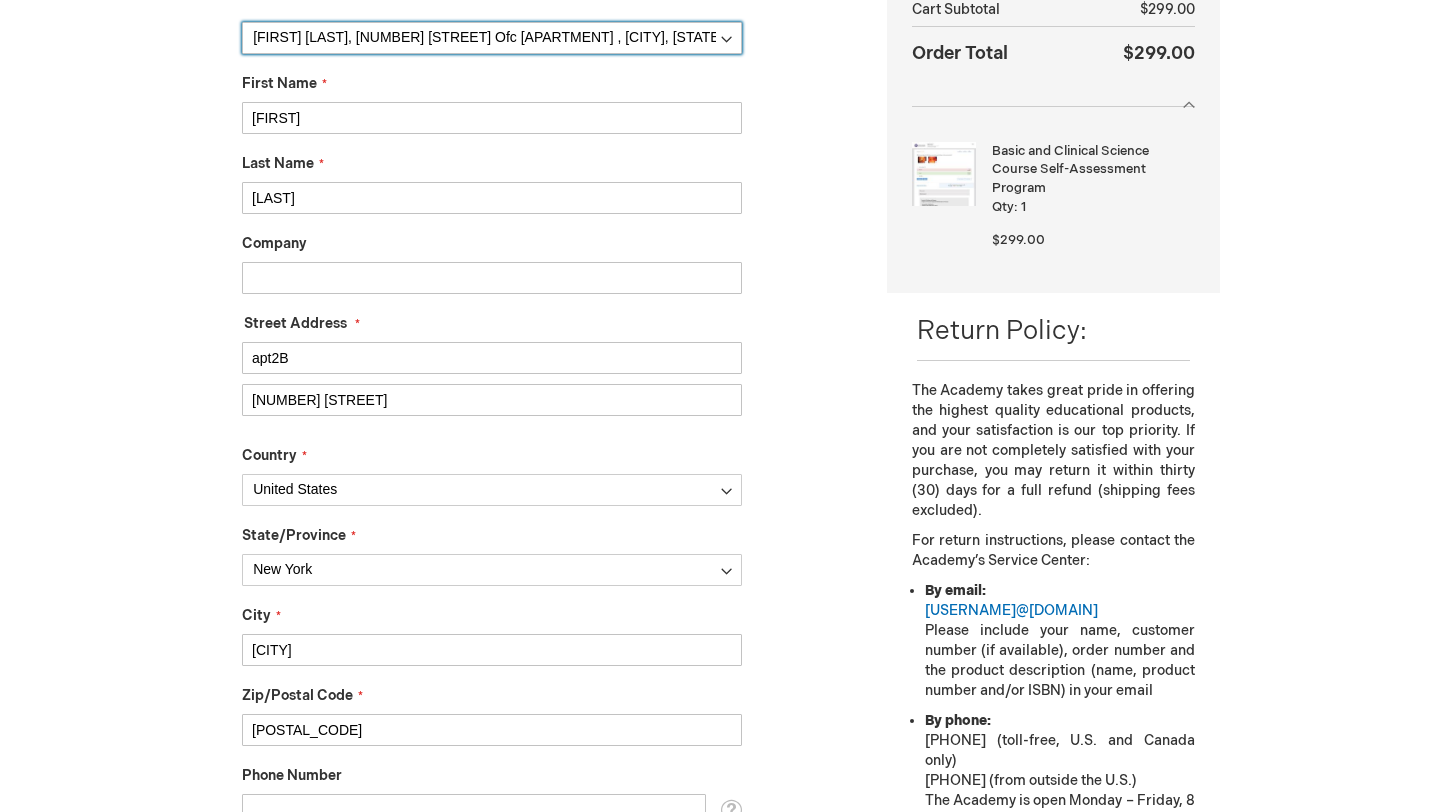 scroll, scrollTop: 390, scrollLeft: 0, axis: vertical 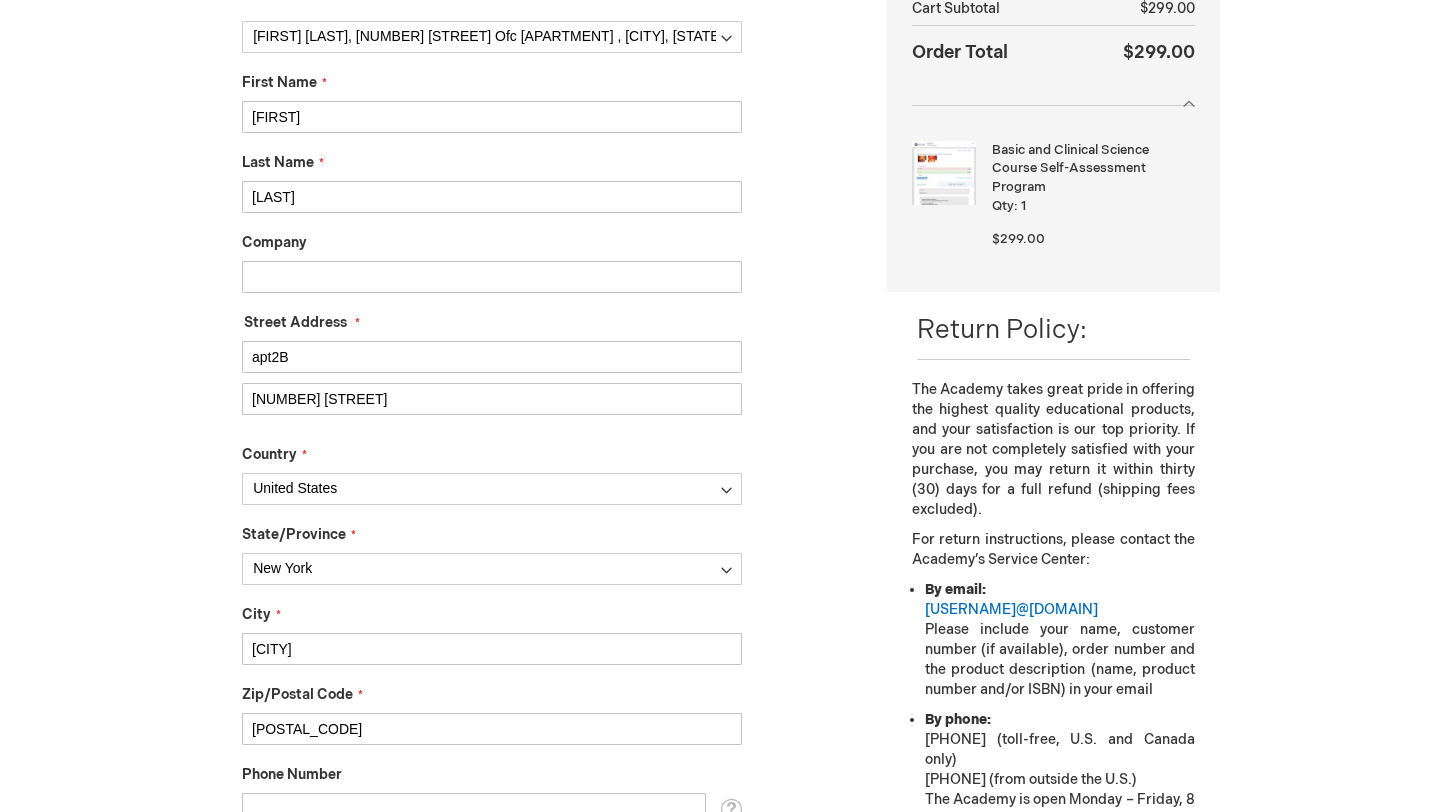 drag, startPoint x: 316, startPoint y: 366, endPoint x: 241, endPoint y: 361, distance: 75.16648 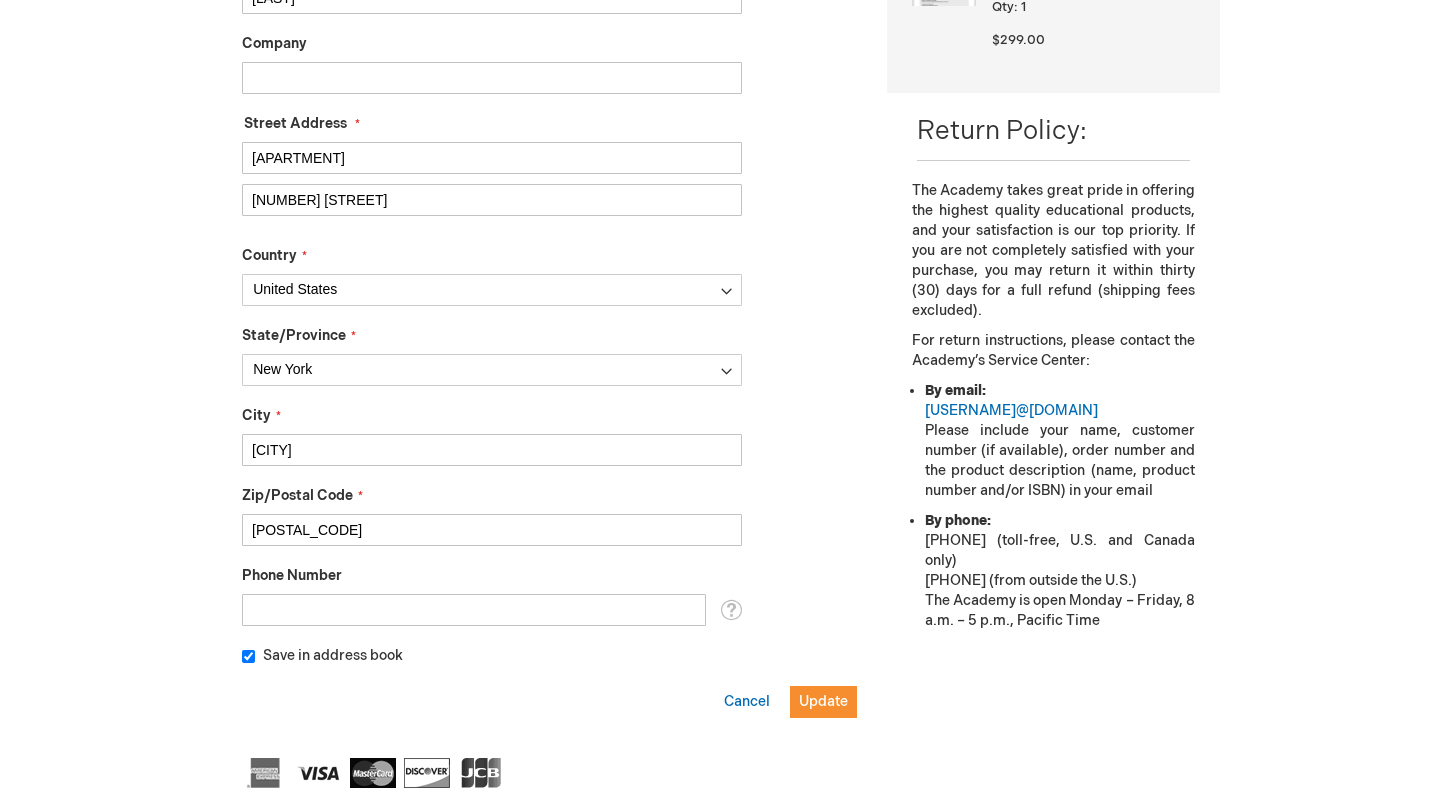 scroll, scrollTop: 618, scrollLeft: 0, axis: vertical 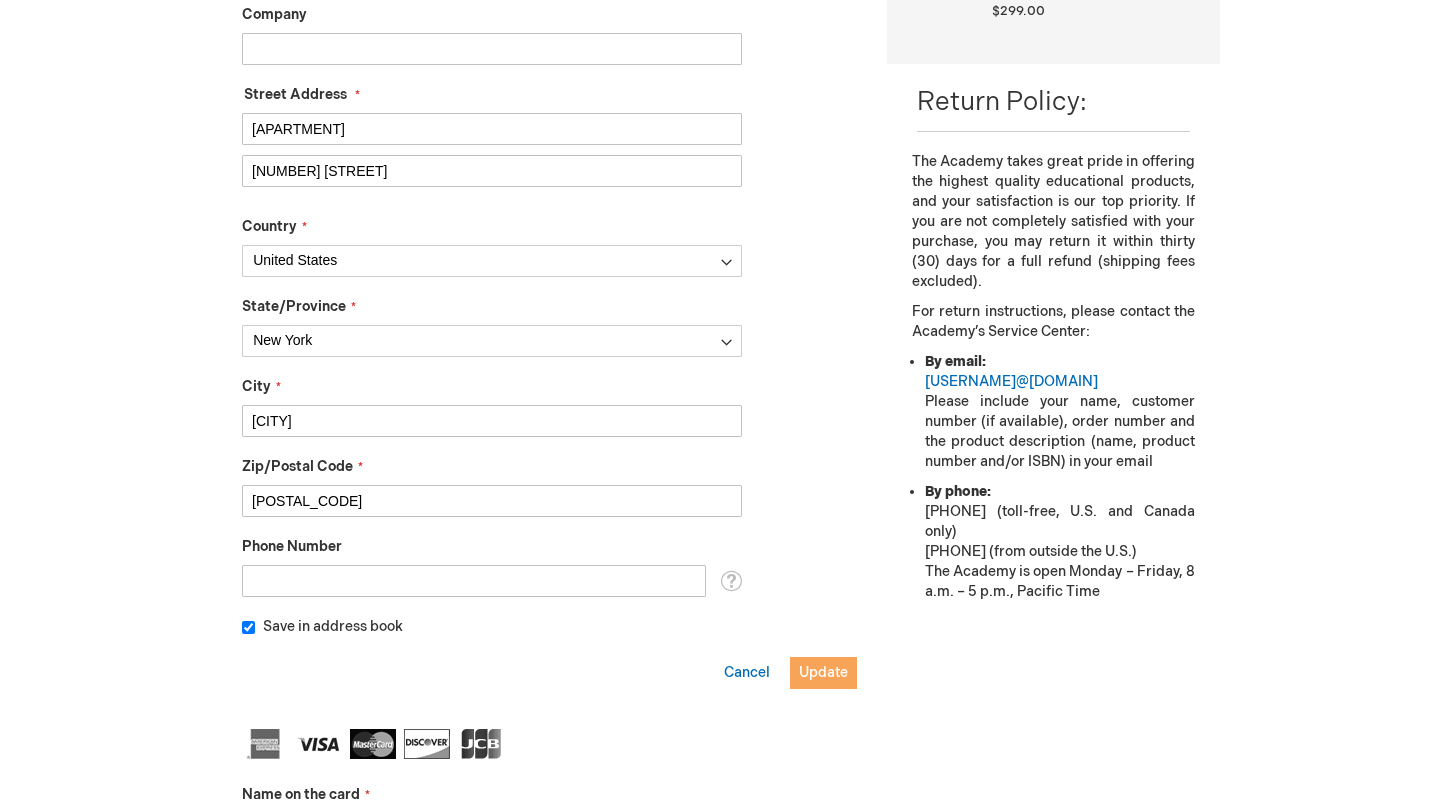 type on "[APARTMENT]" 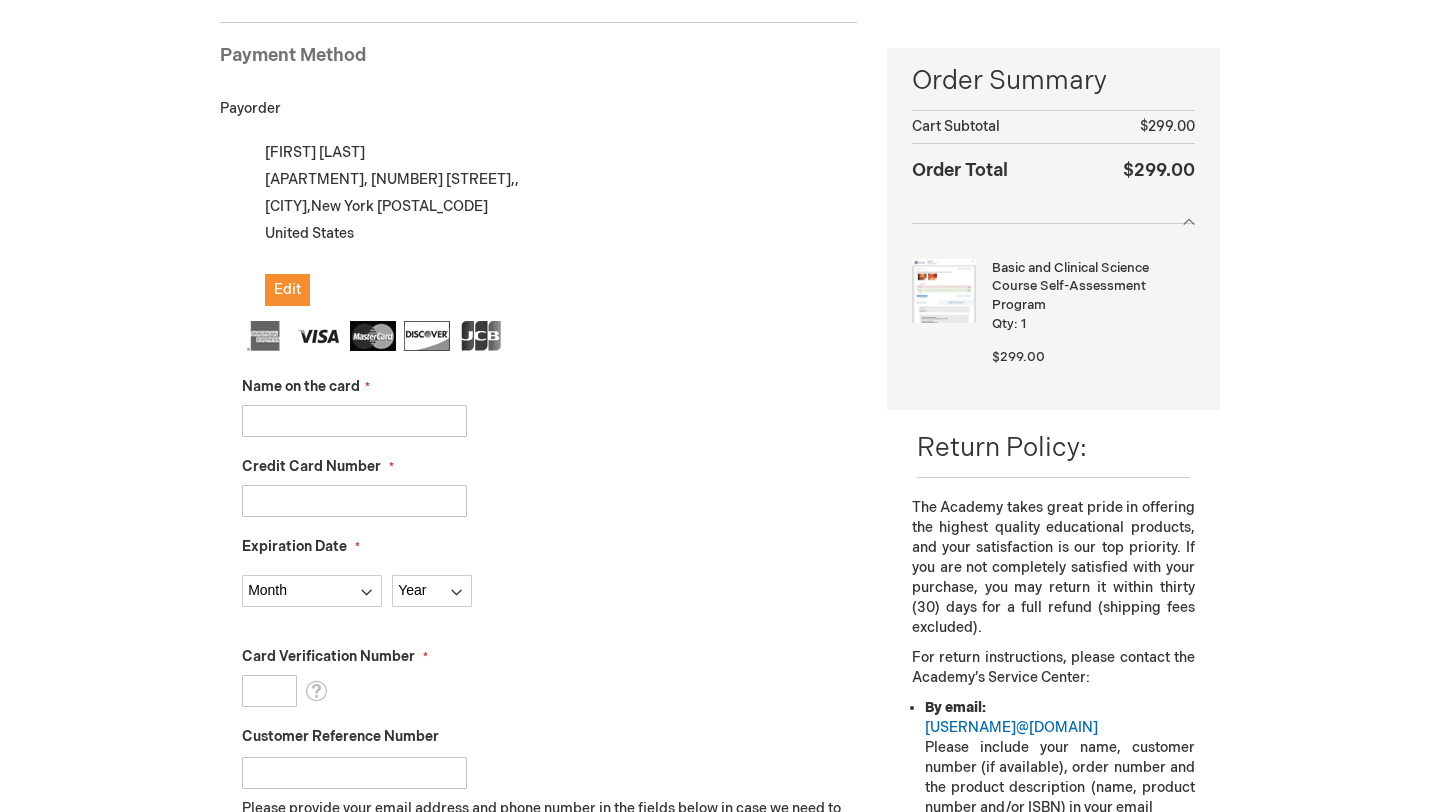 scroll, scrollTop: 263, scrollLeft: 0, axis: vertical 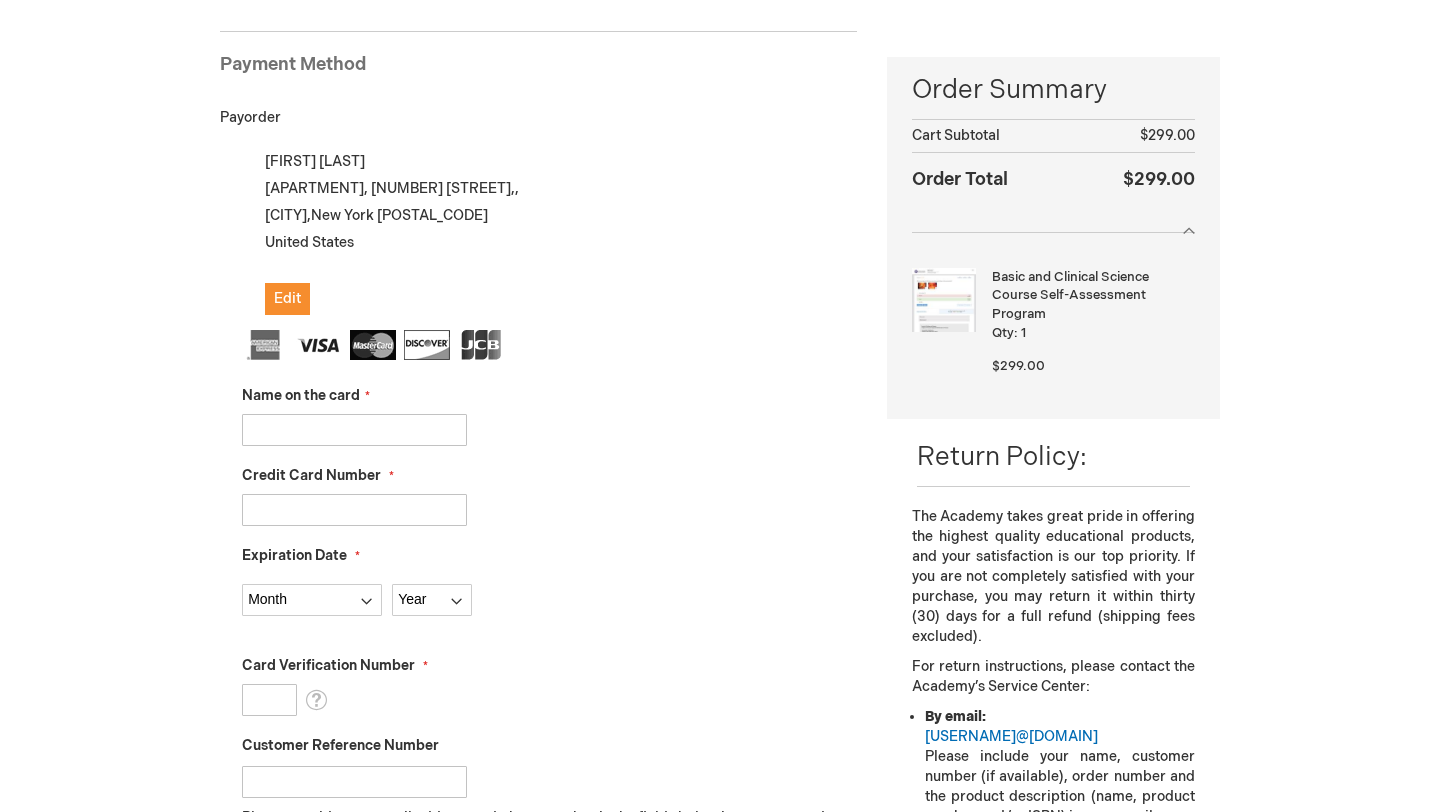 click on "Name on the card" at bounding box center (354, 430) 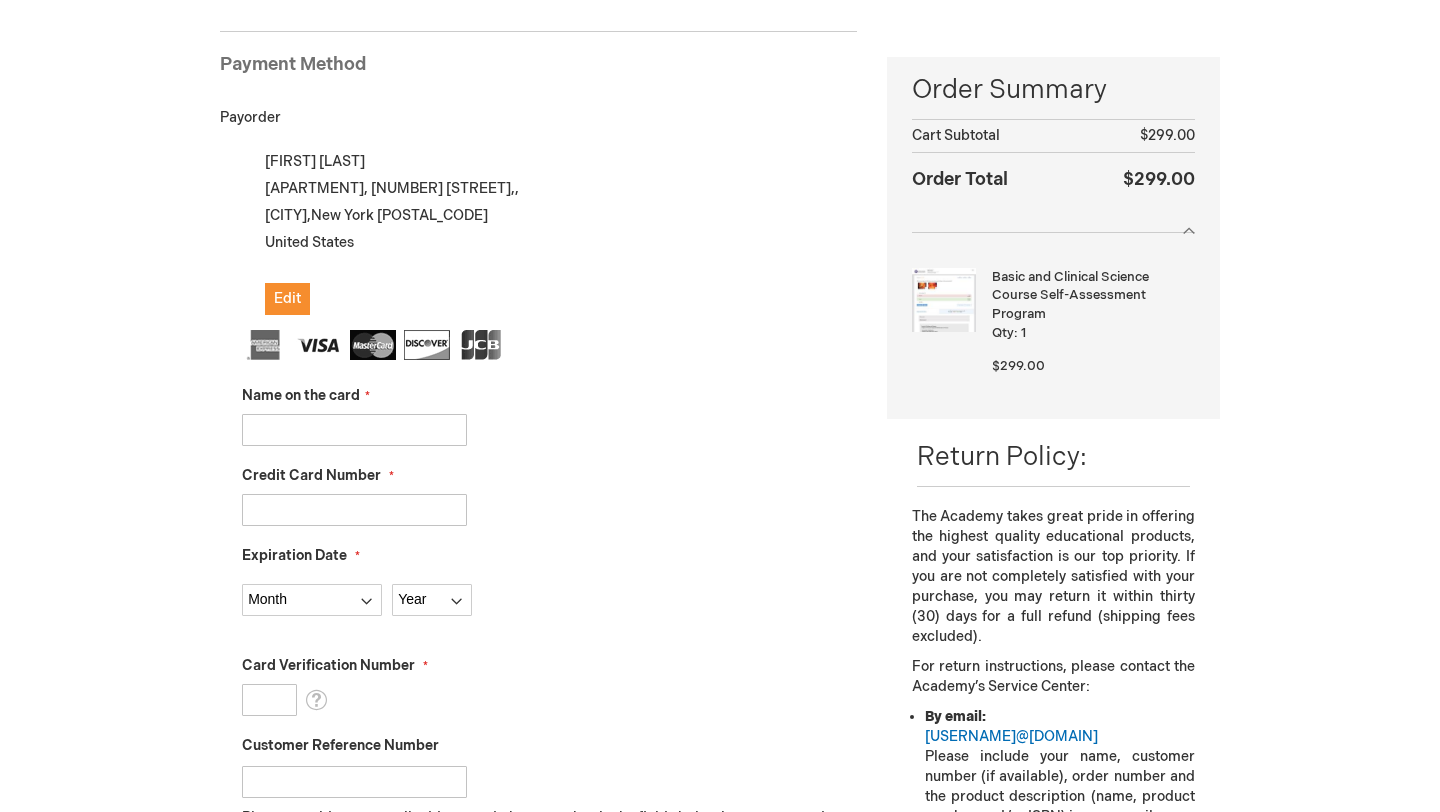 type on "[FIRST] [LAST]" 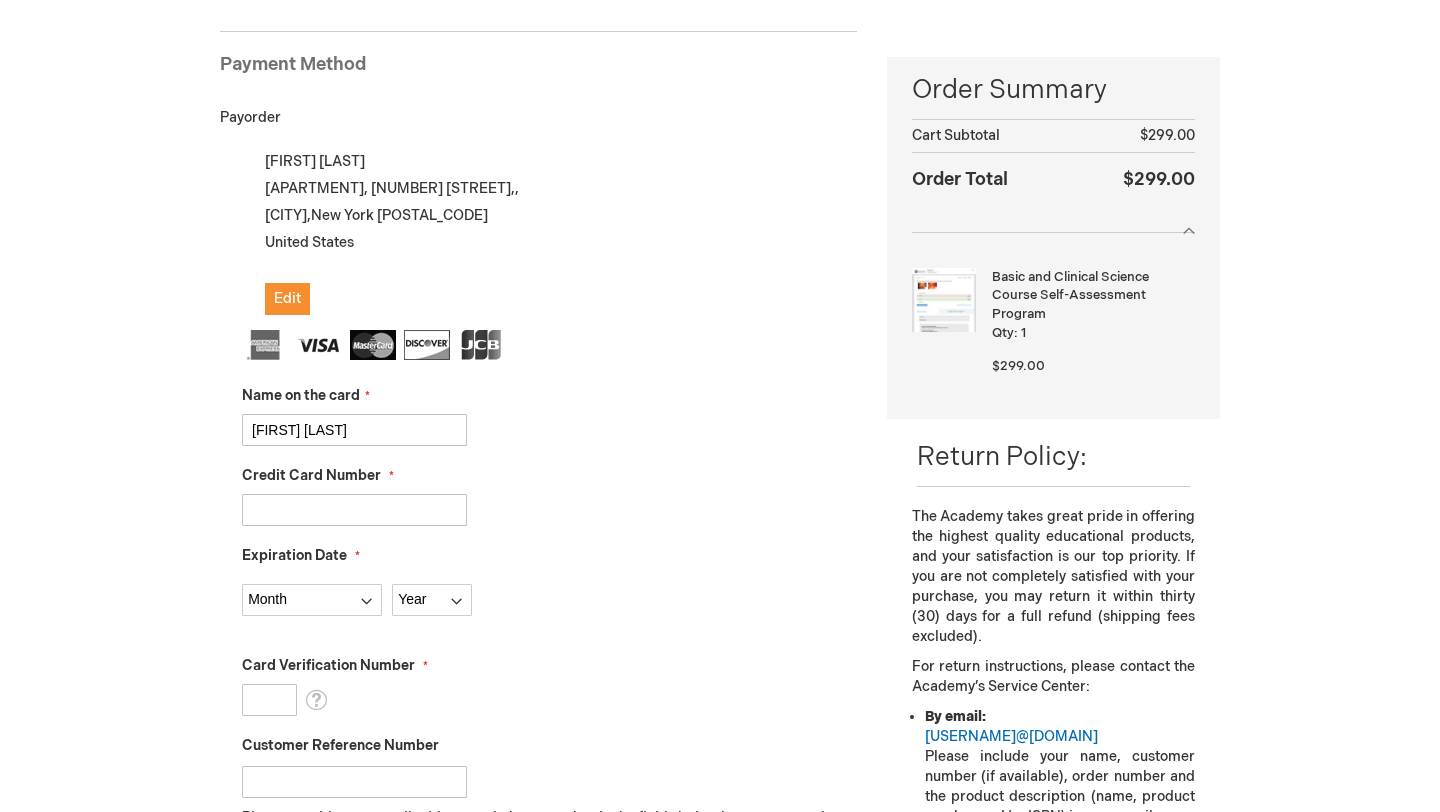 type on "4839504430618322" 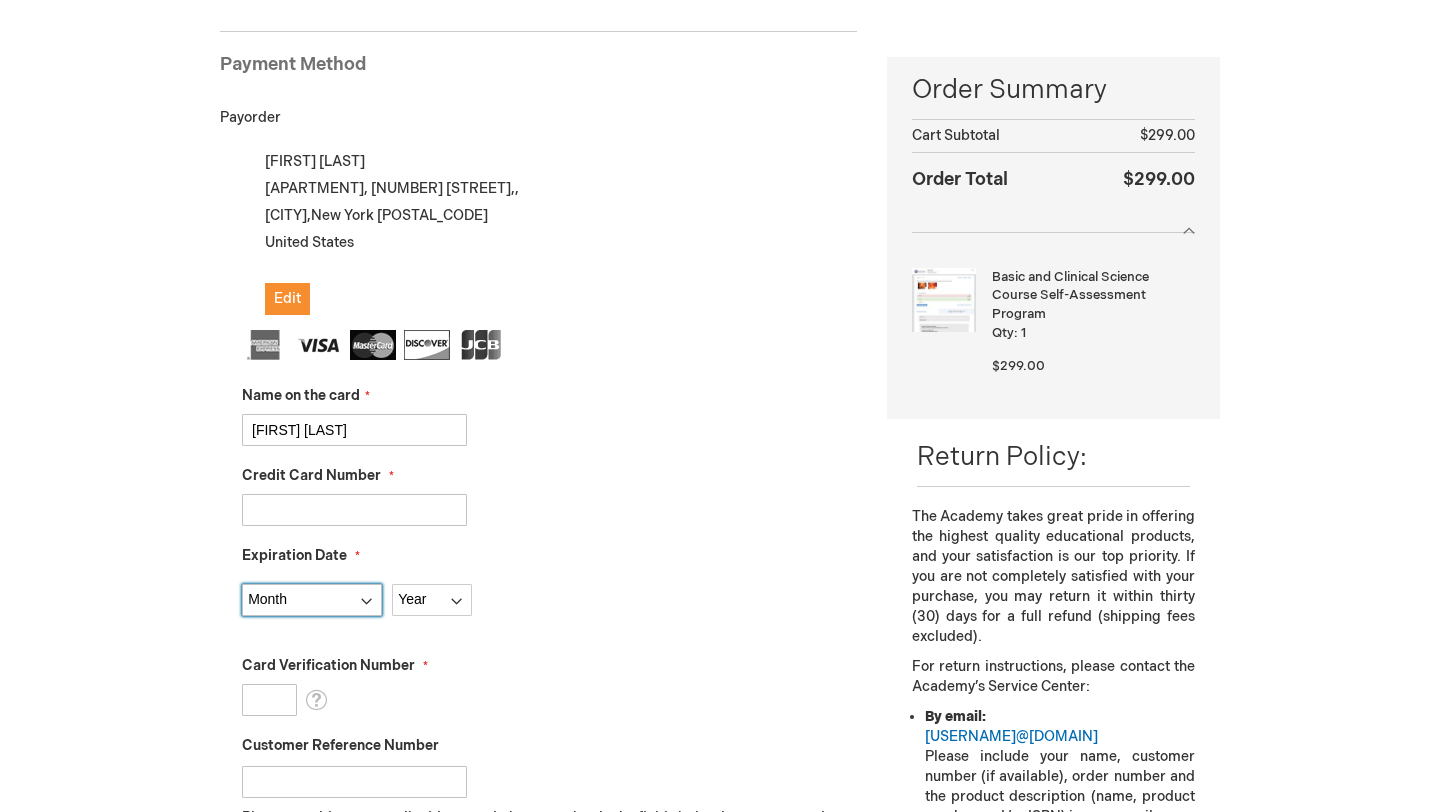select on "6" 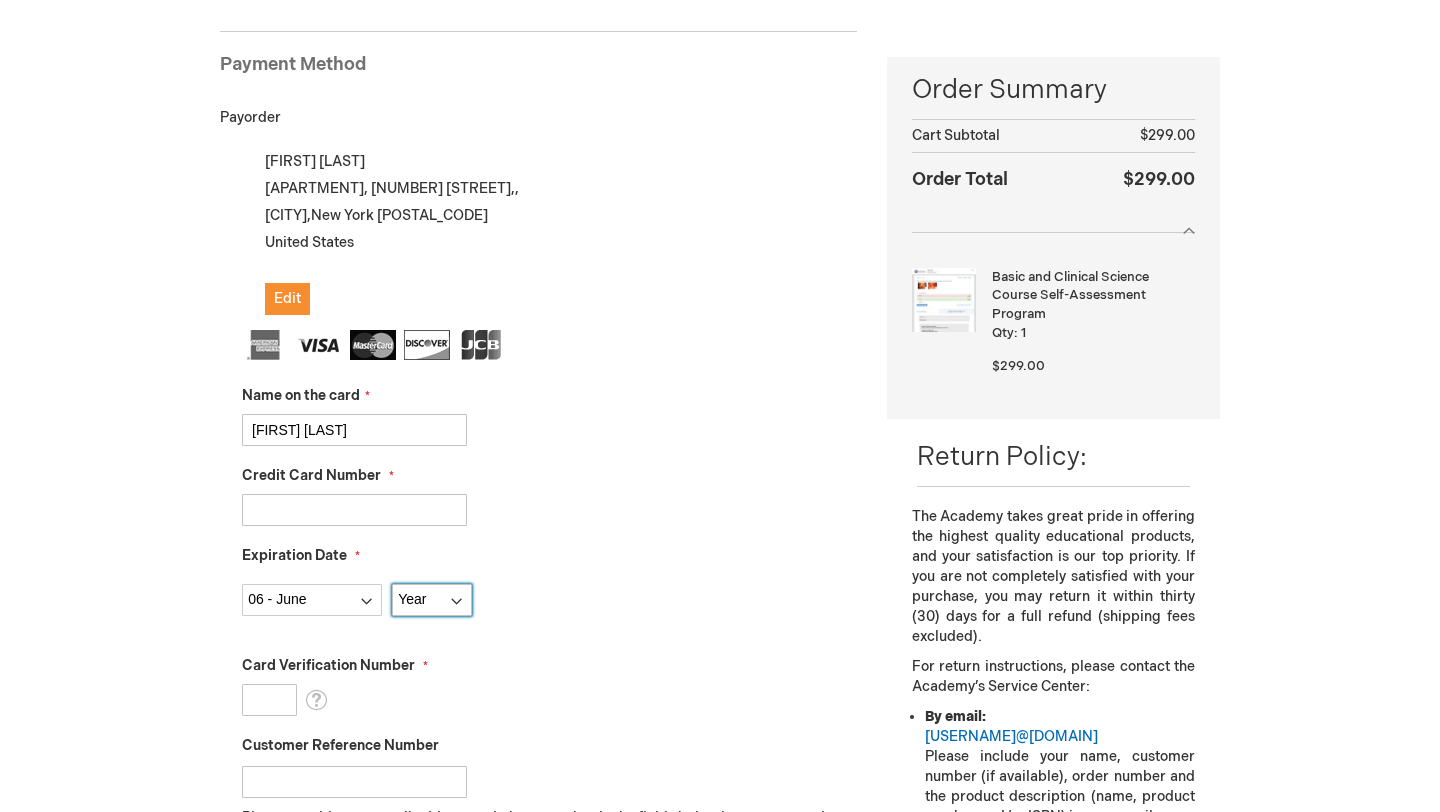select on "2026" 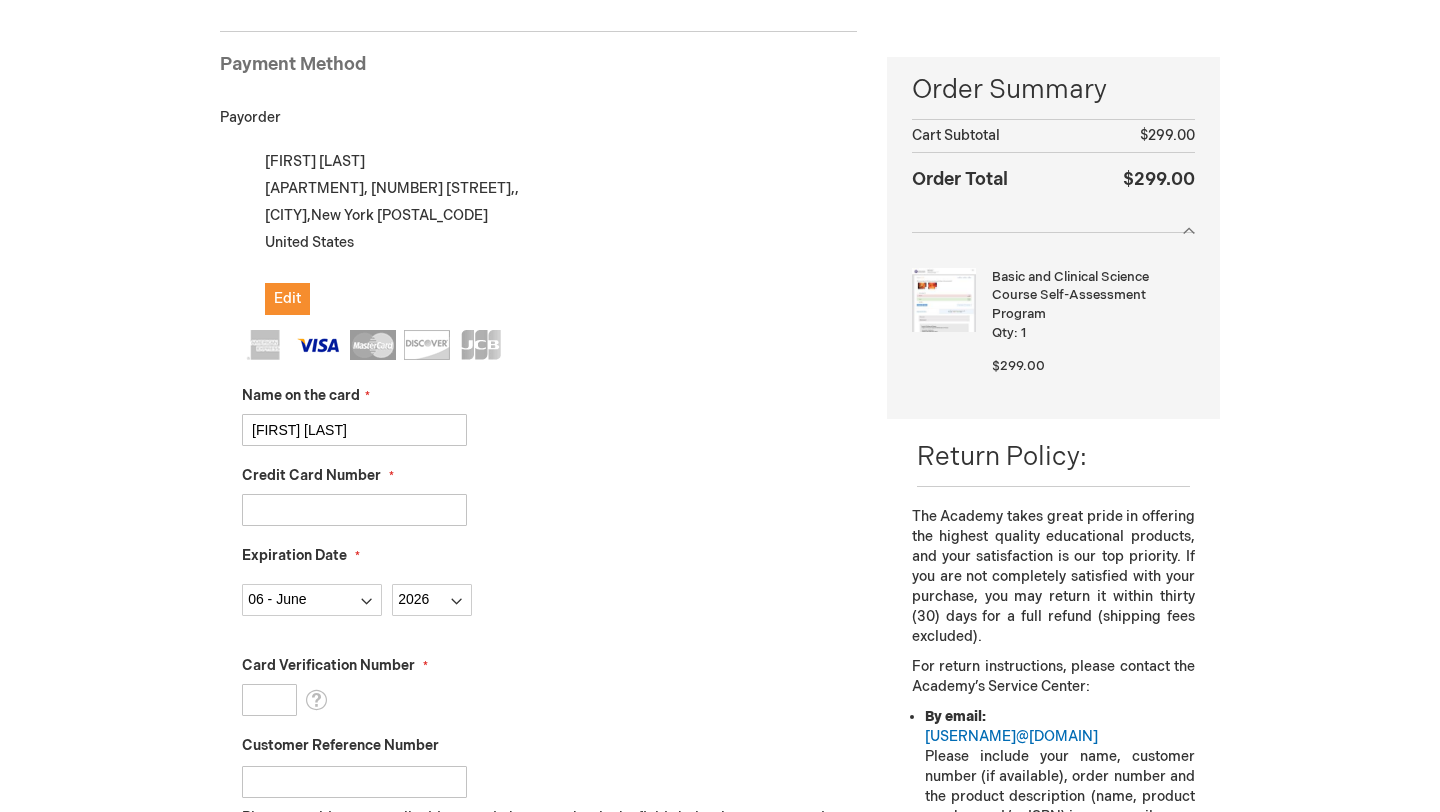 scroll, scrollTop: 452, scrollLeft: 0, axis: vertical 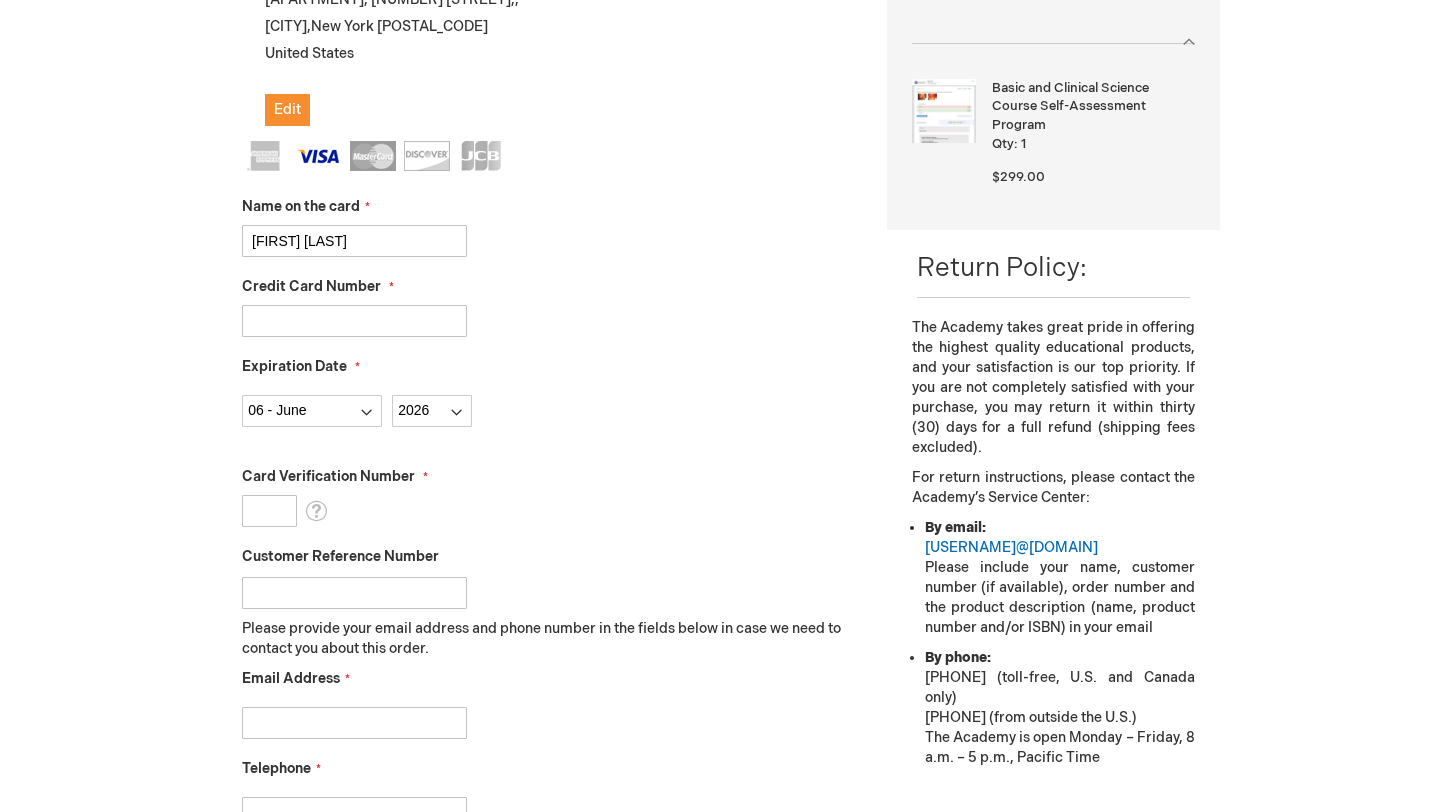 click on "Card Verification Number" at bounding box center (269, 511) 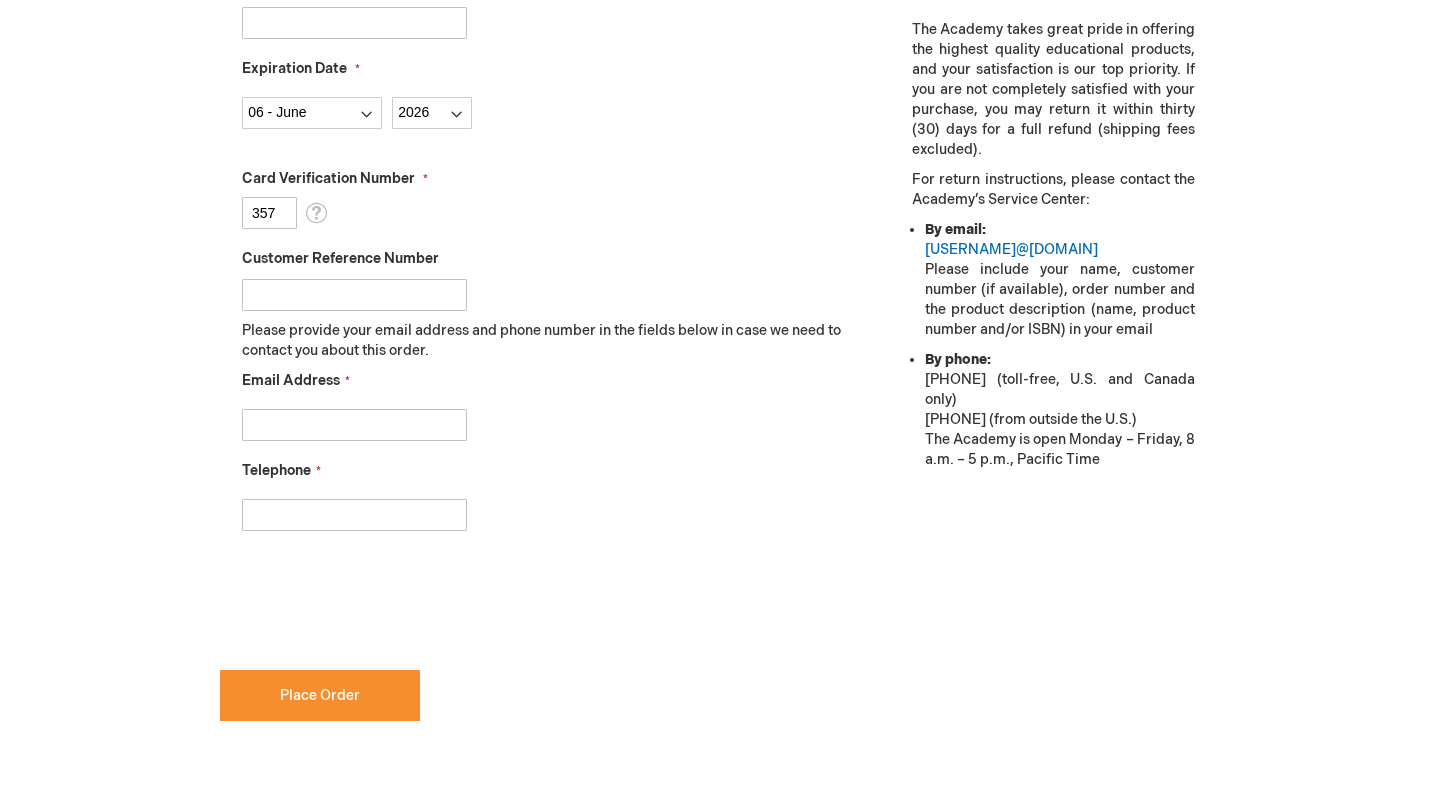 scroll, scrollTop: 754, scrollLeft: 0, axis: vertical 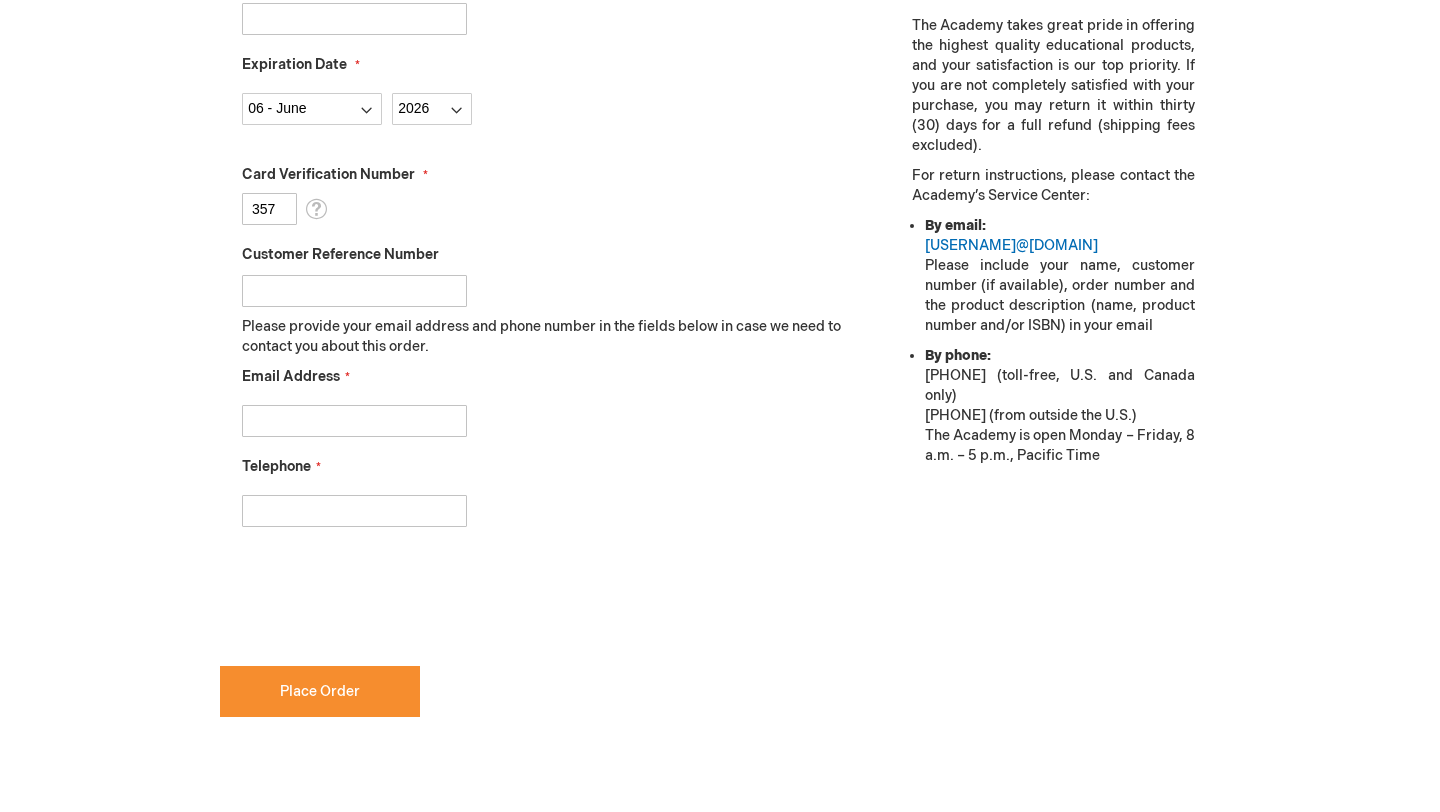 type on "357" 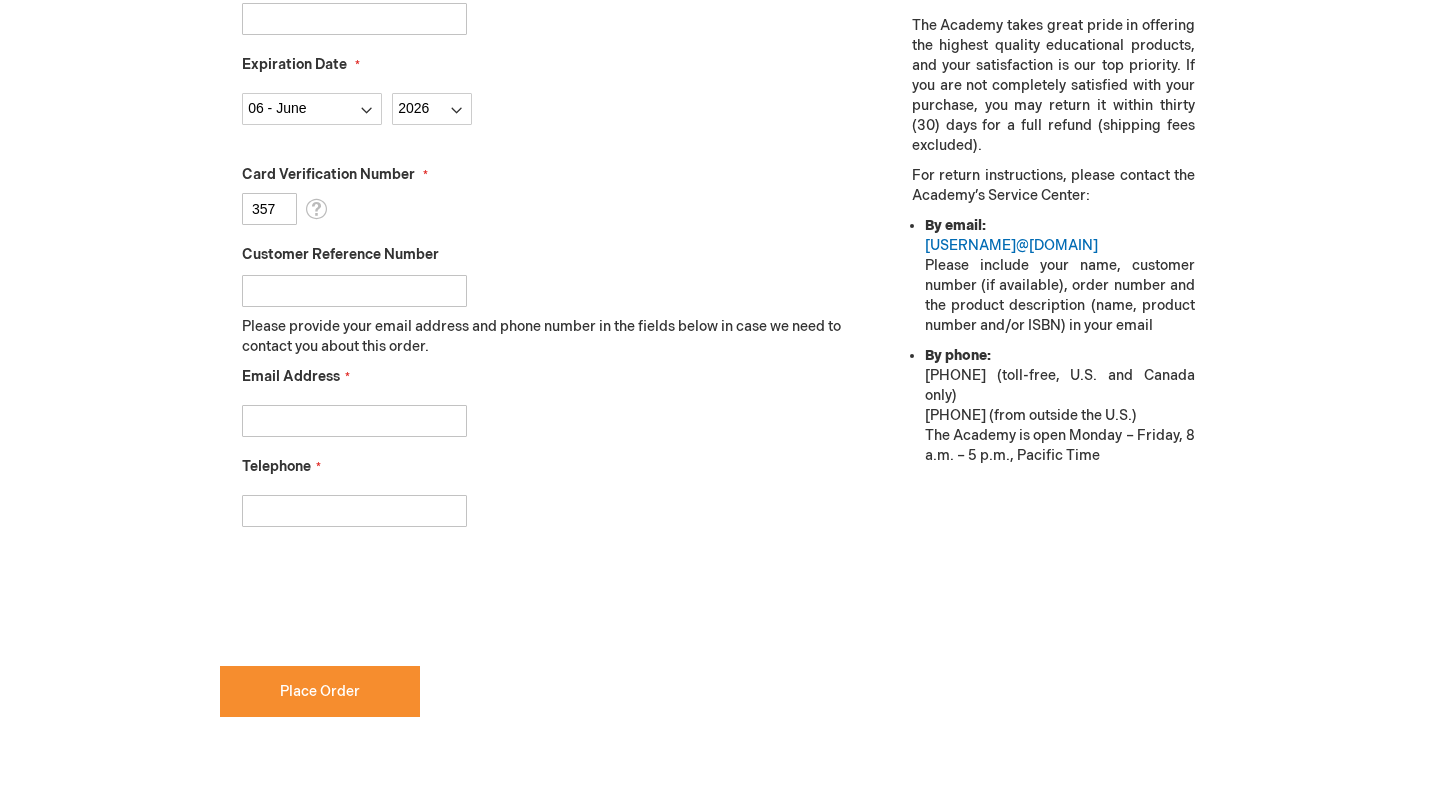 click on "Telephone" at bounding box center [354, 511] 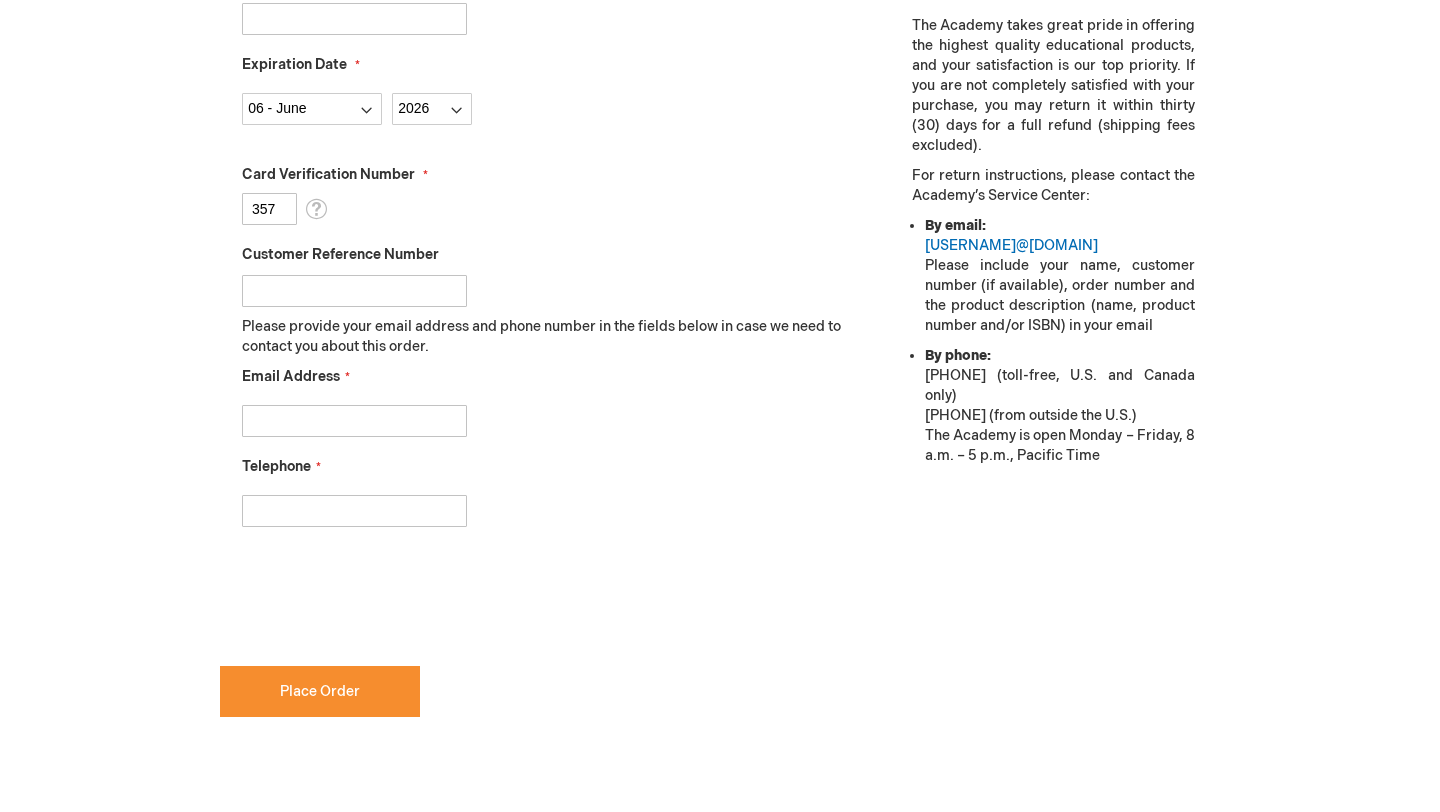 type on "[PHONE]" 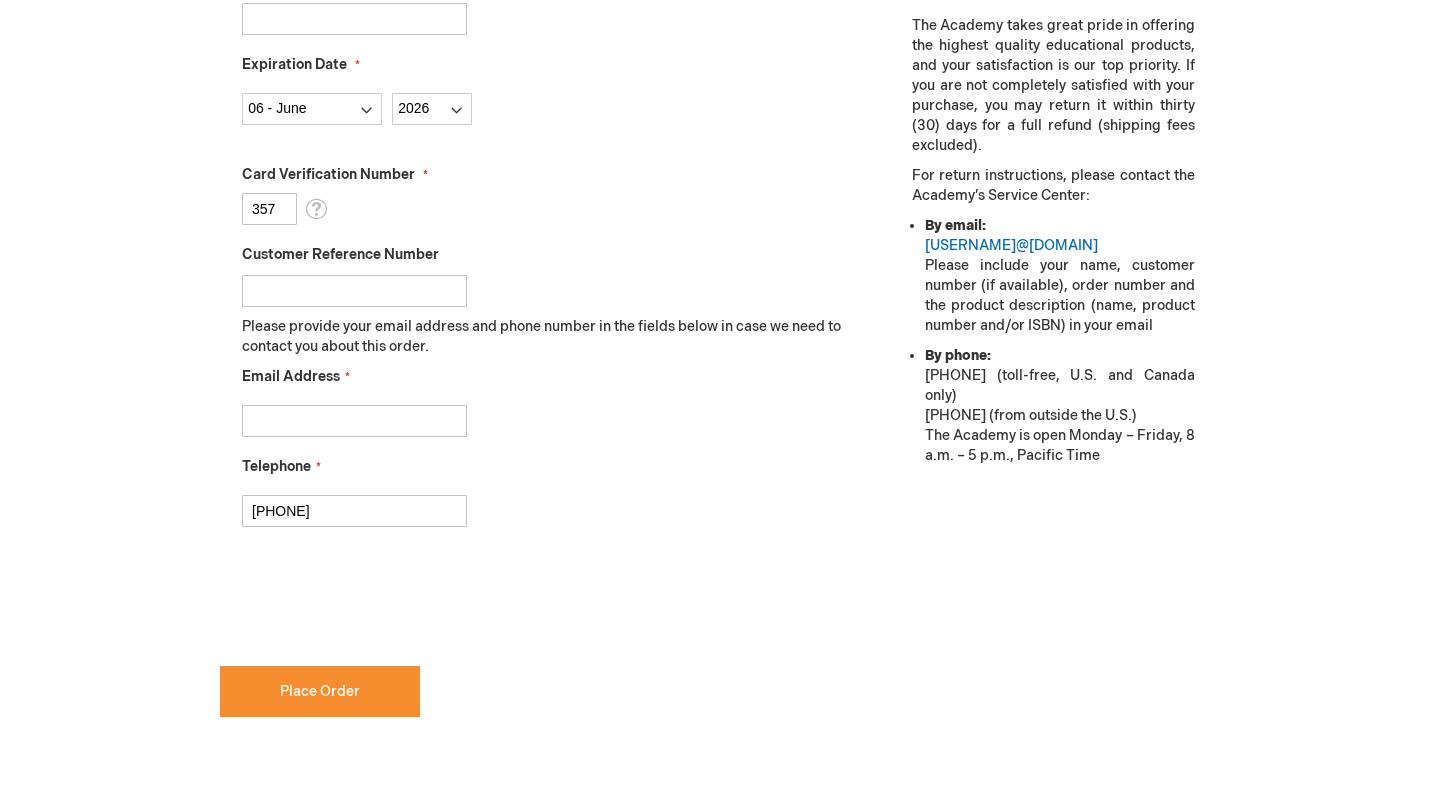 type on "[EMAIL]" 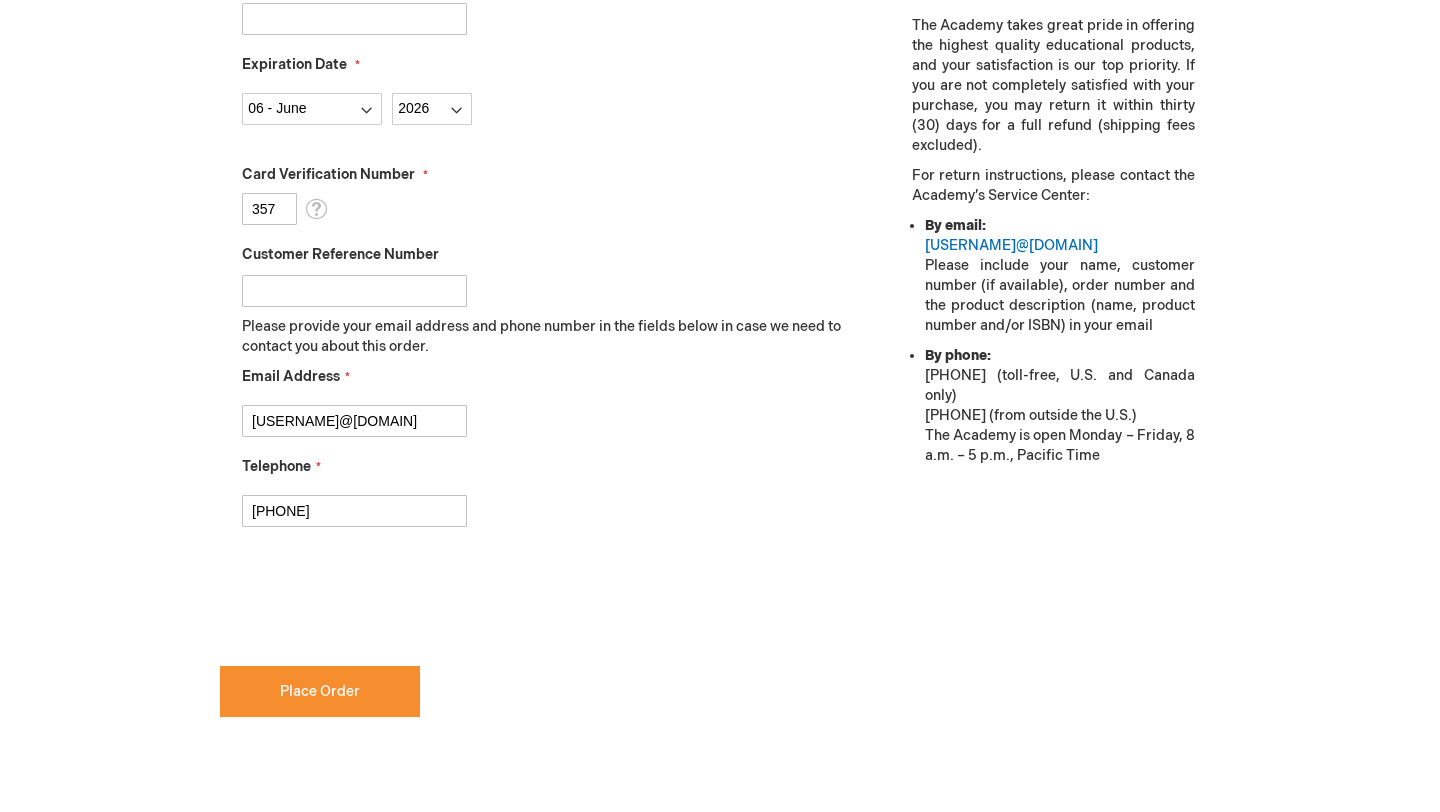 checkbox on "true" 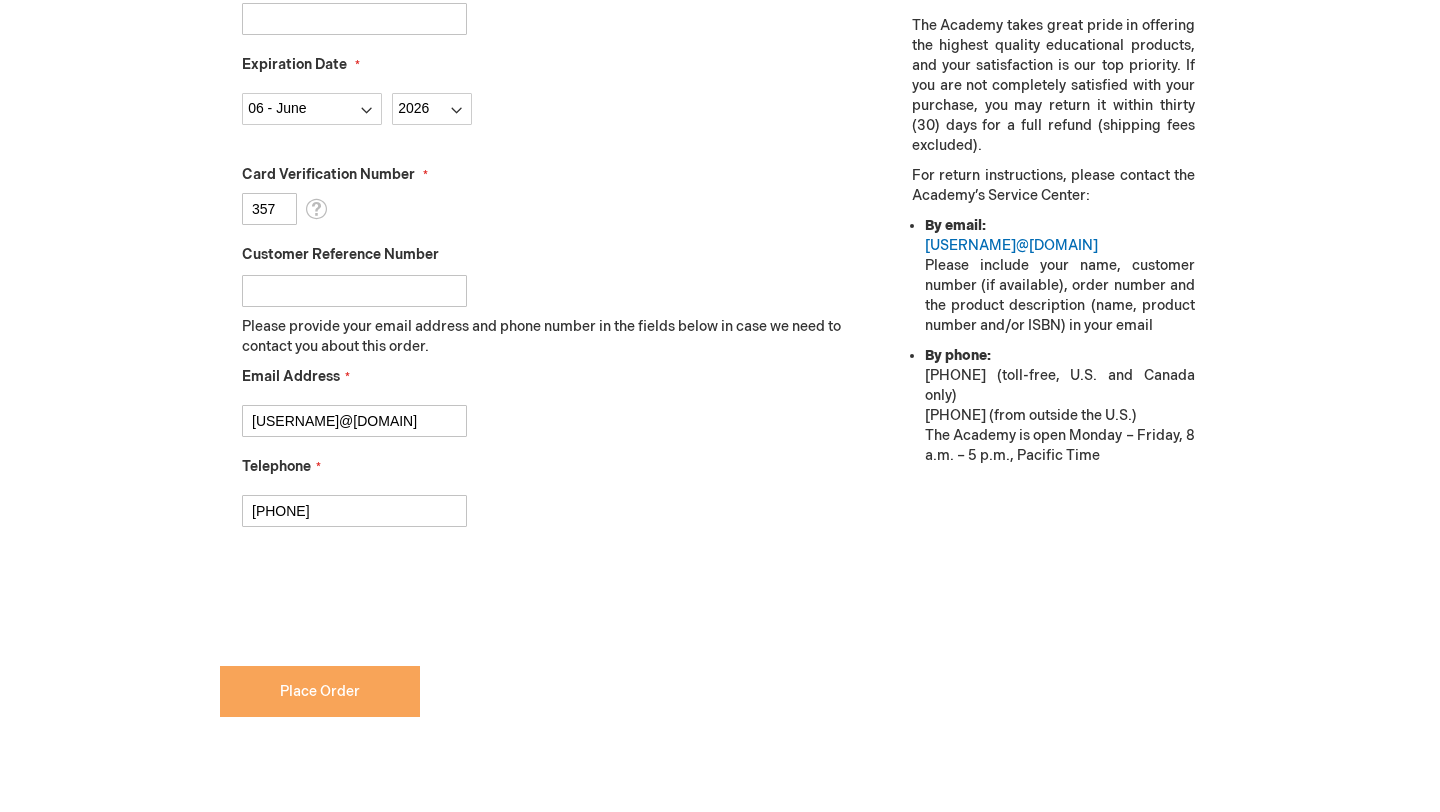 click on "Place Order" at bounding box center (320, 691) 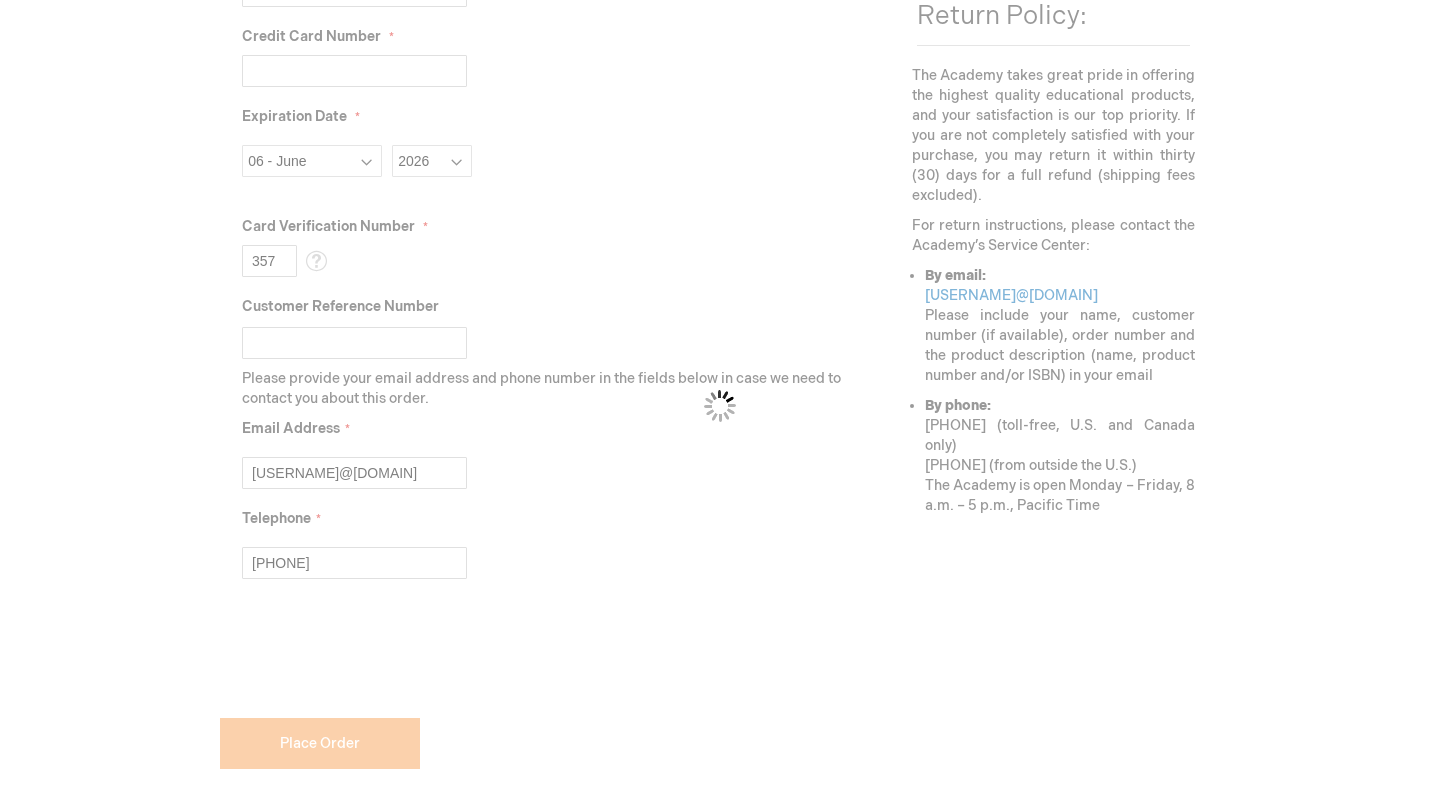 scroll, scrollTop: 807, scrollLeft: 0, axis: vertical 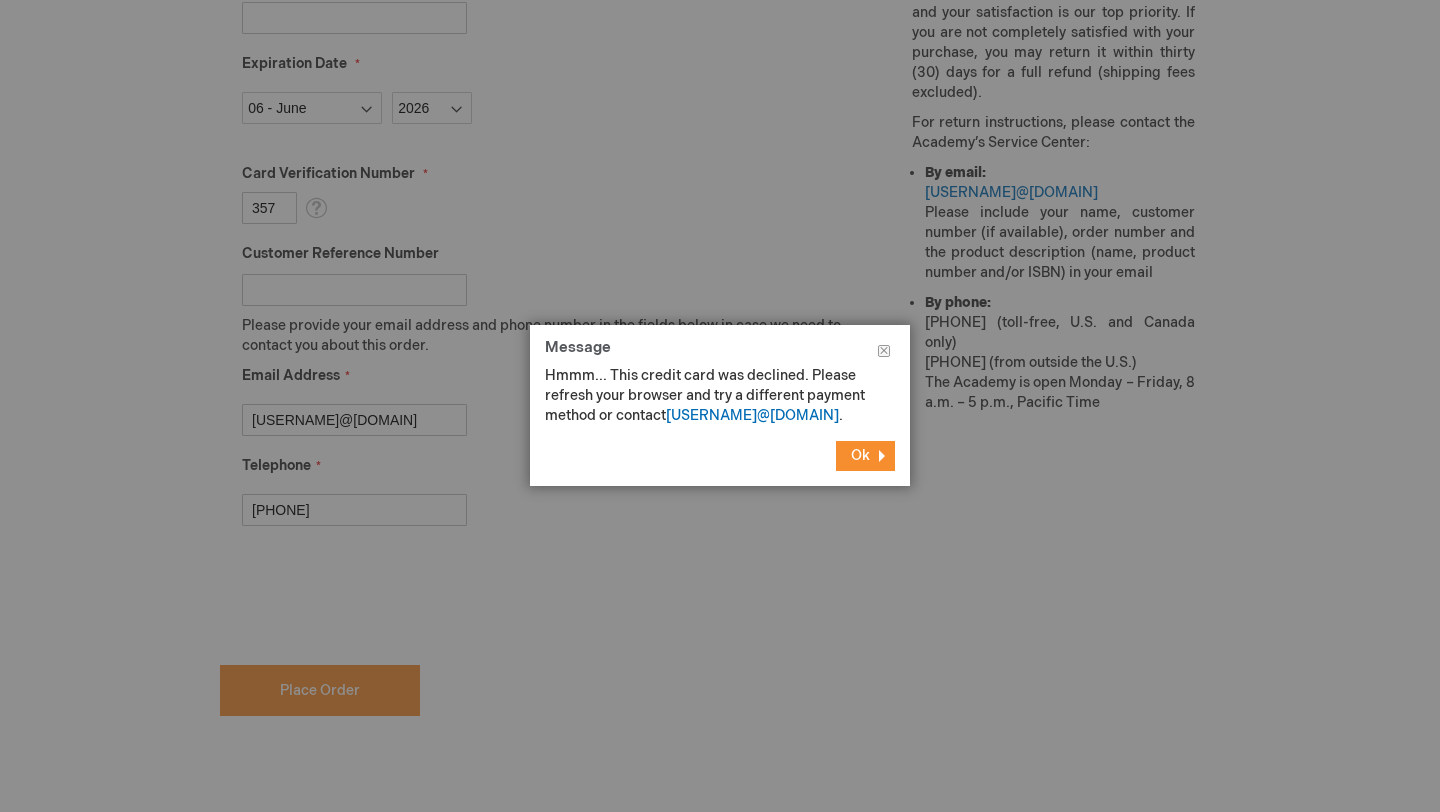 click on "Ok" at bounding box center [860, 455] 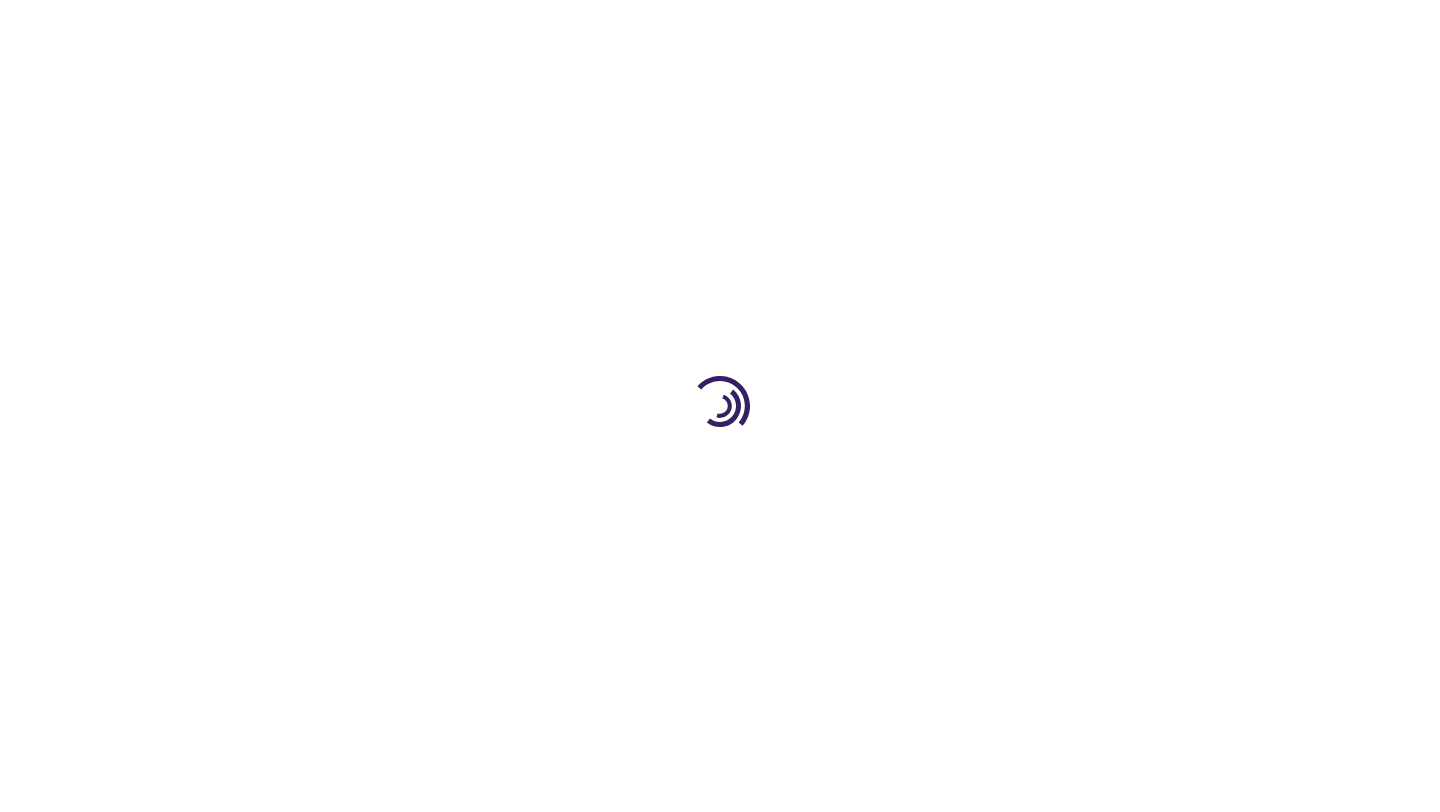 scroll, scrollTop: 0, scrollLeft: 0, axis: both 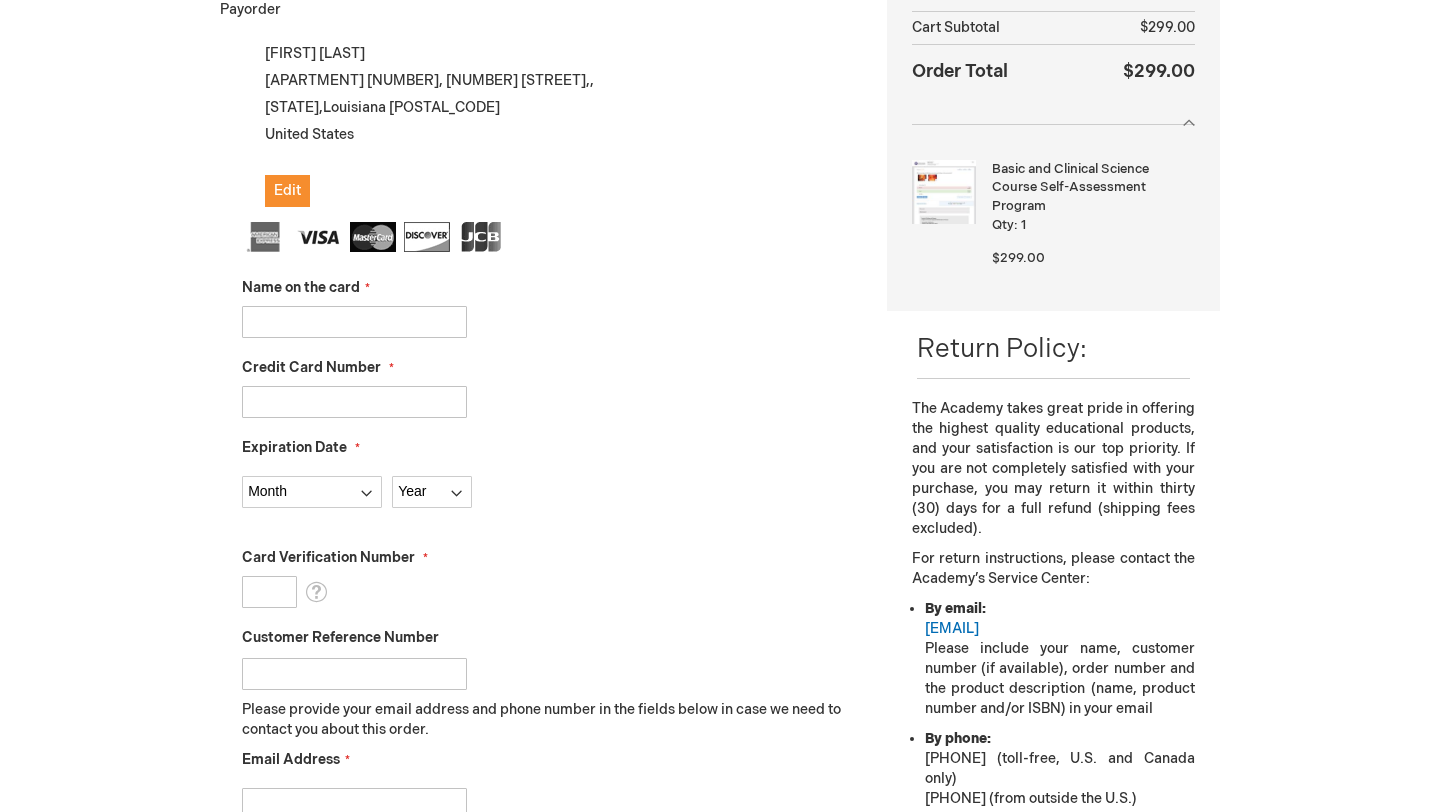 click on "Name on the card" at bounding box center (354, 322) 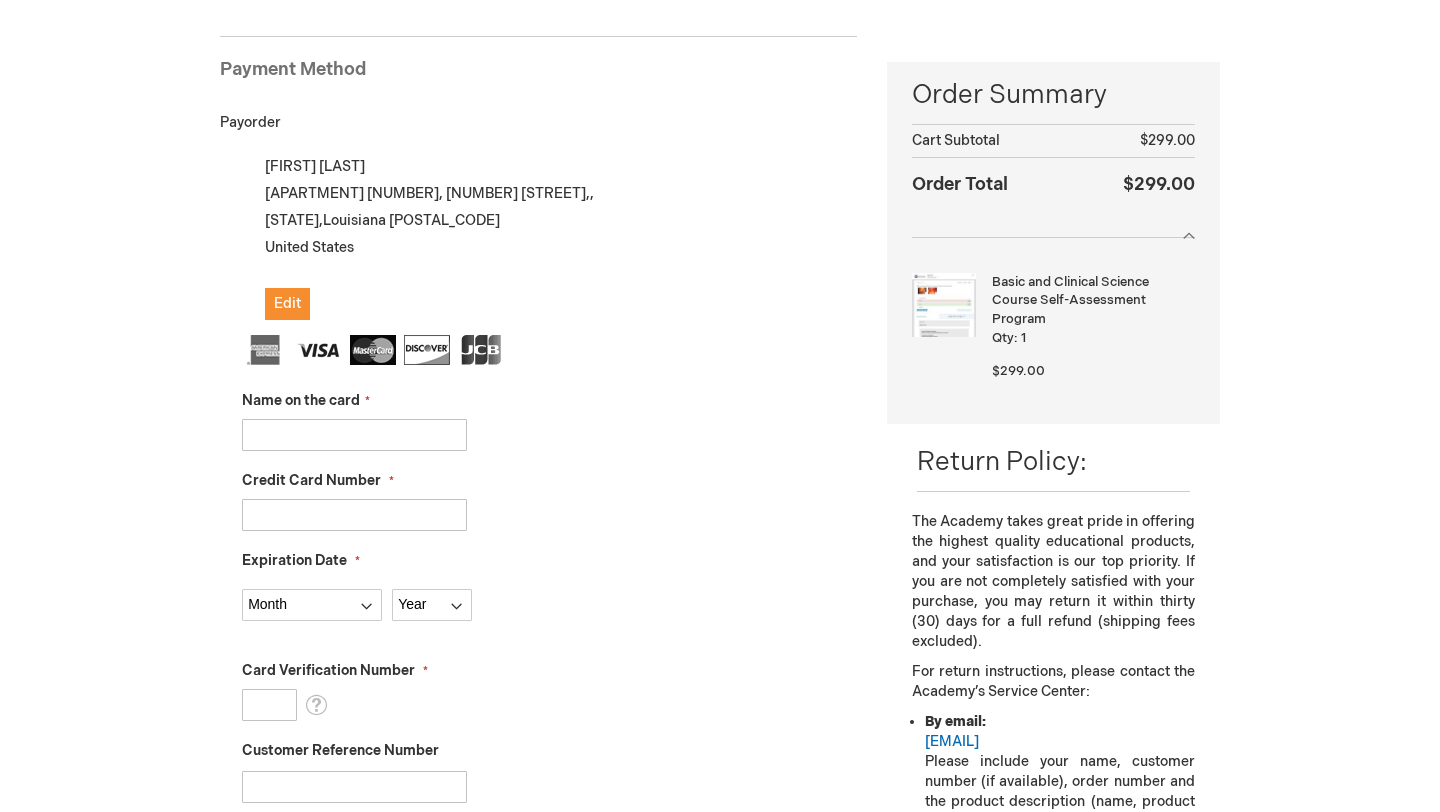 scroll, scrollTop: 255, scrollLeft: 0, axis: vertical 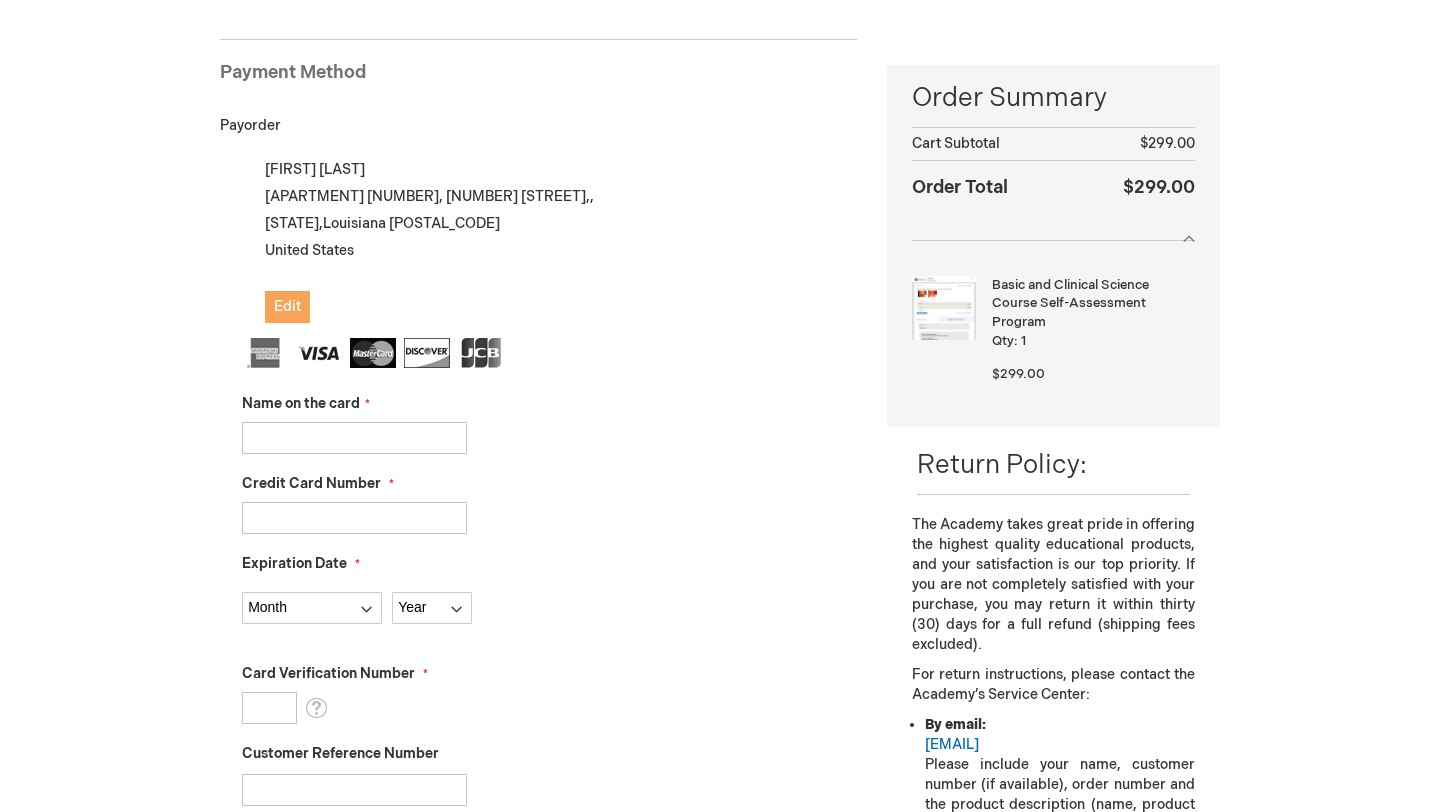click on "Edit" at bounding box center [287, 306] 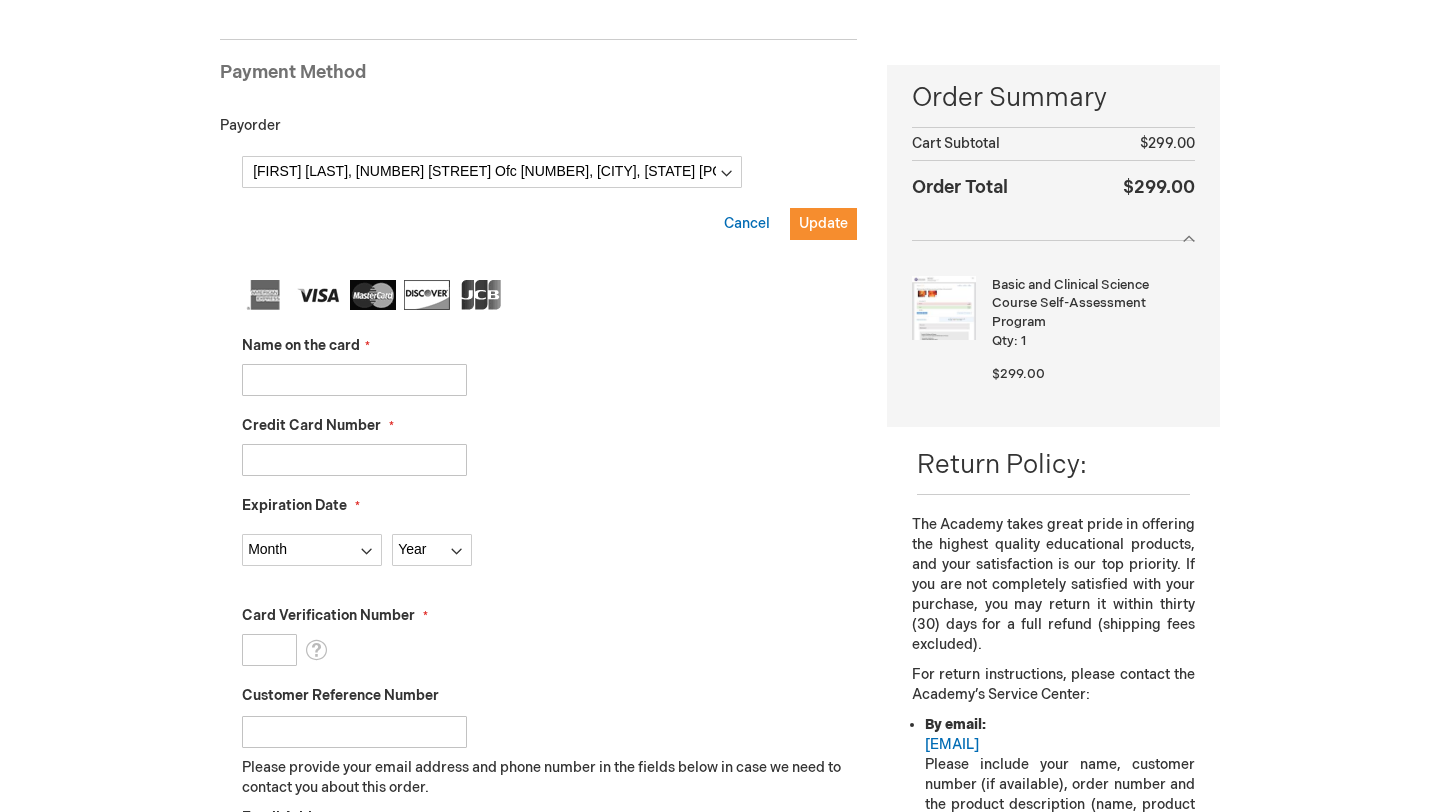 click on "Payorder" at bounding box center [538, 126] 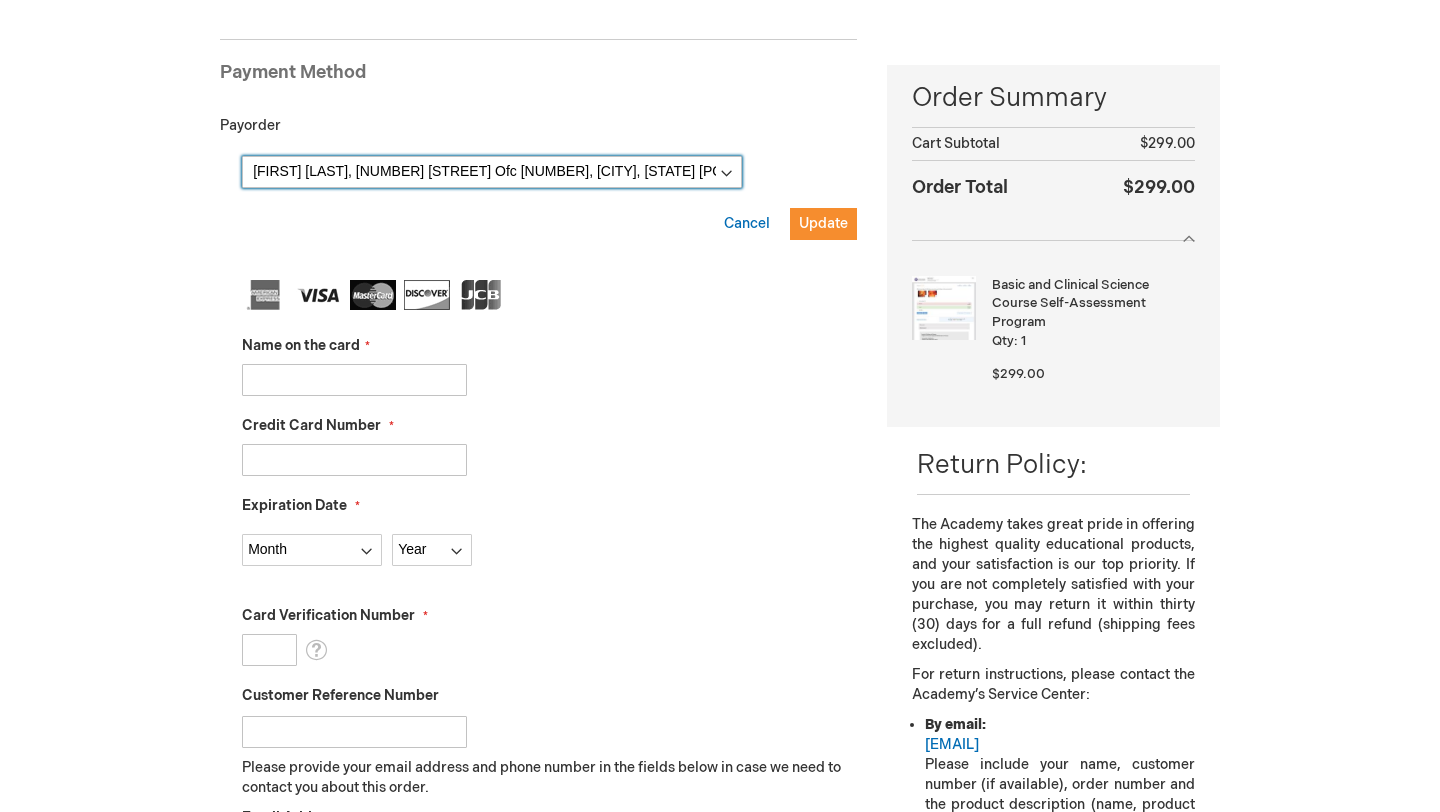 click on "[FIRST] [LAST], [NUMBER] [STREET] Ofc [NUMBER], [CITY], [STATE] [POSTAL_CODE], [COUNTRY] [FIRST] [LAST], [NUMBER] [STREET] , [CITY], [STATE] [POSTAL_CODE] New Address" at bounding box center [492, 172] 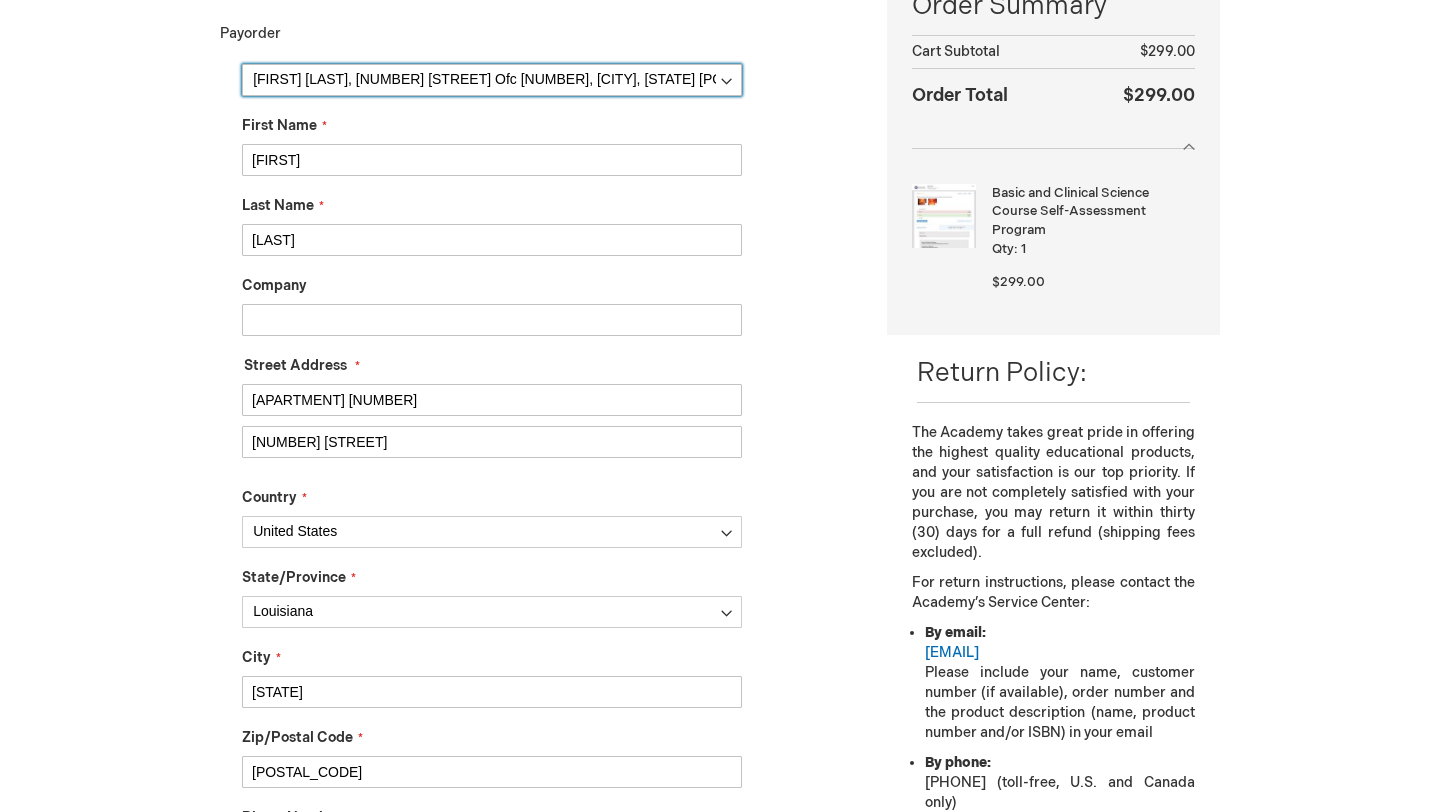 scroll, scrollTop: 349, scrollLeft: 0, axis: vertical 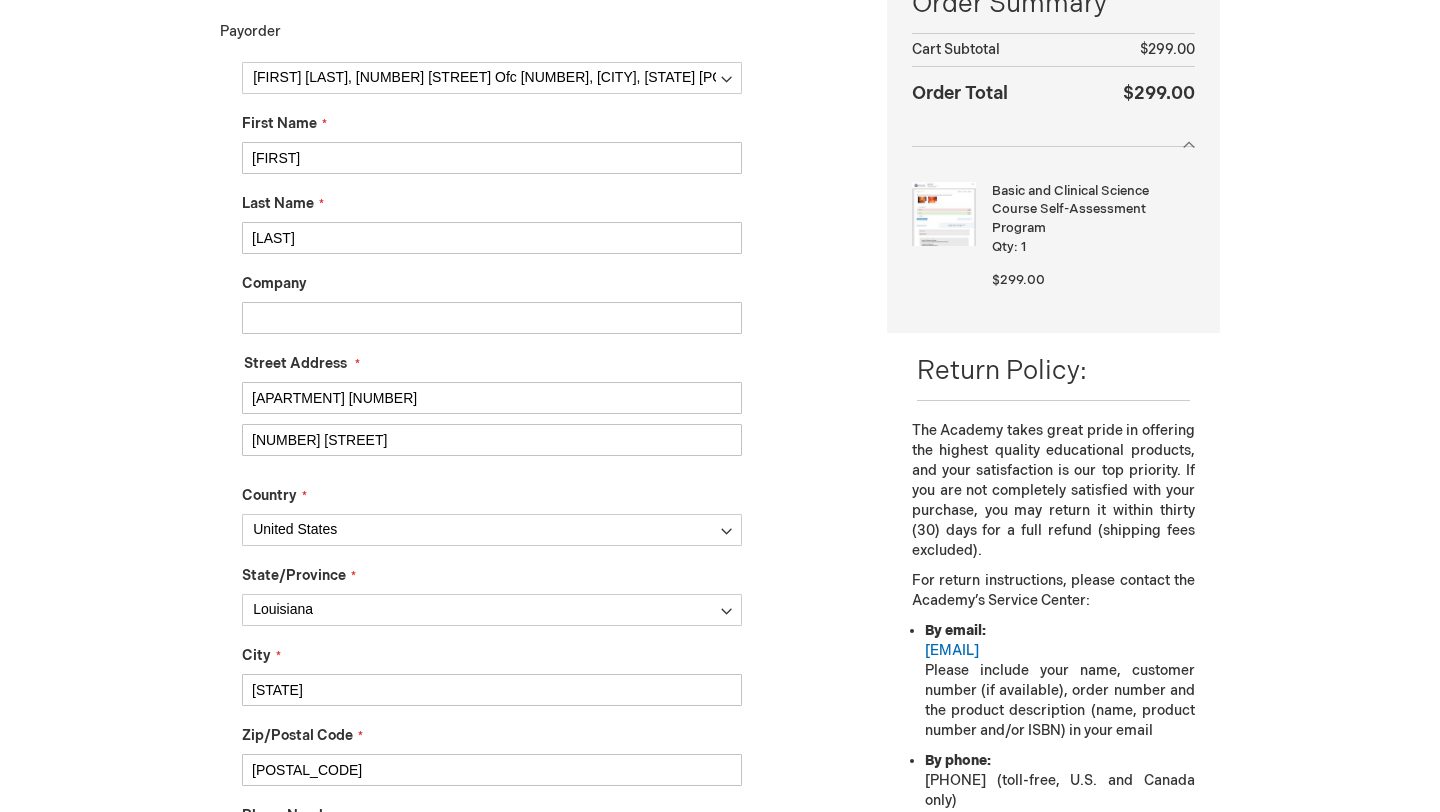 drag, startPoint x: 382, startPoint y: 401, endPoint x: 232, endPoint y: 379, distance: 151.60475 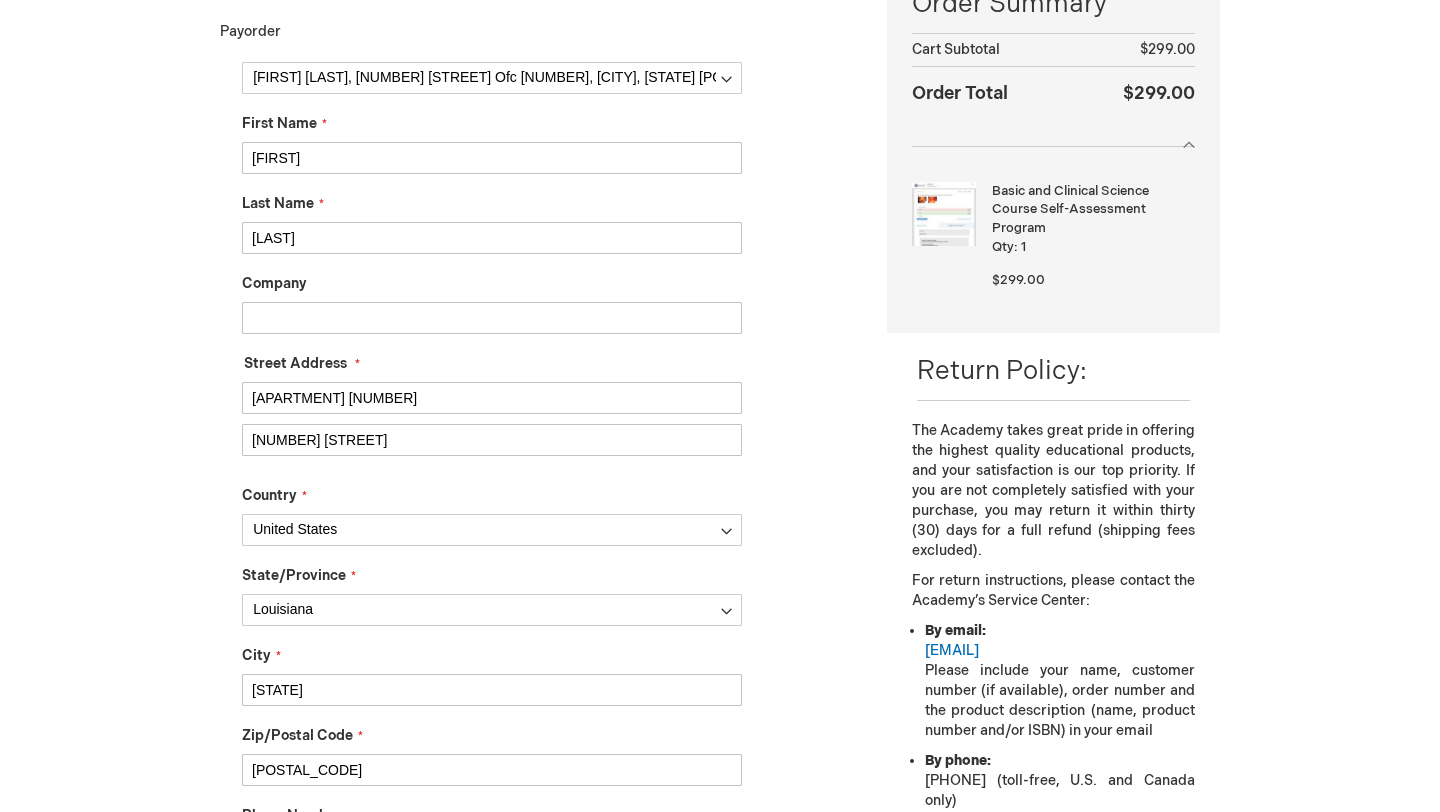 click on "My billing and shipping address are the same
Billing Address
[FIRST] [LAST], [NUMBER] [STREET] Ofc [NUMBER], [CITY], [STATE] [POSTAL_CODE], [COUNTRY] [FIRST] [LAST], [NUMBER] [STREET] , [CITY], [STATE] [POSTAL_CODE] New Address
First Name
[FIRST]
Last Name
[LAST]
Company
Street Address" at bounding box center [538, 914] 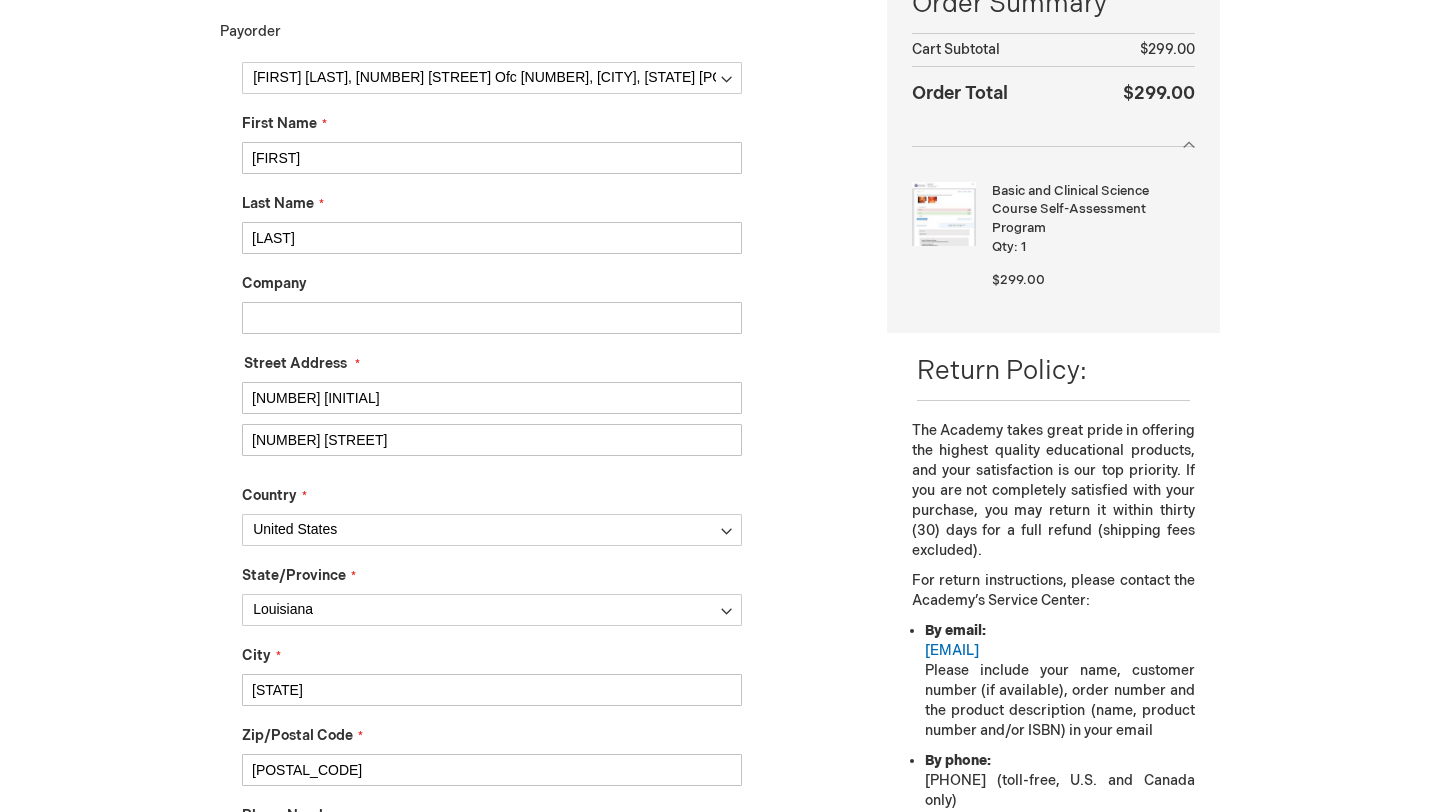 type on "[NUMBER] [STREET]" 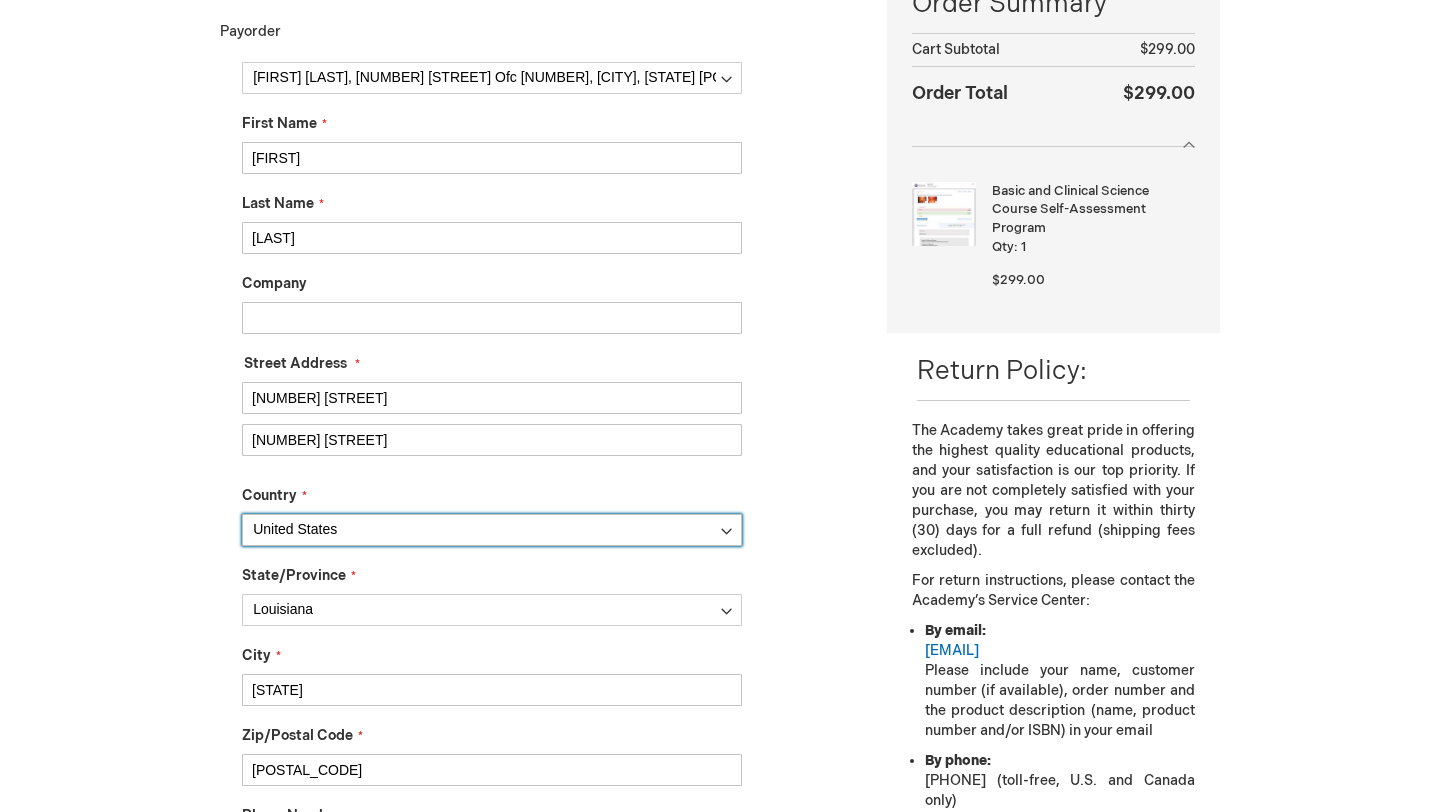 type on "[PHONE]" 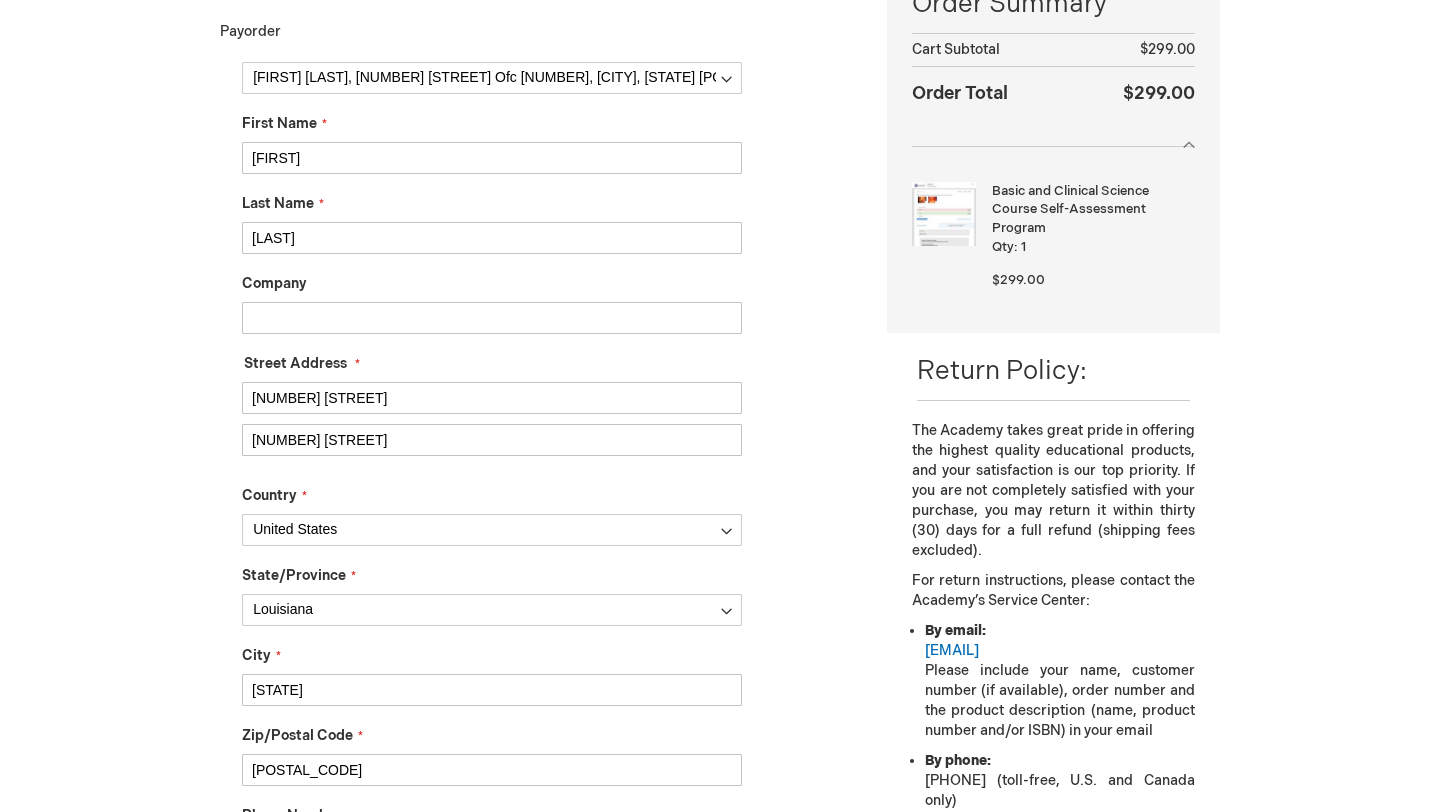 type on "[EMAIL]" 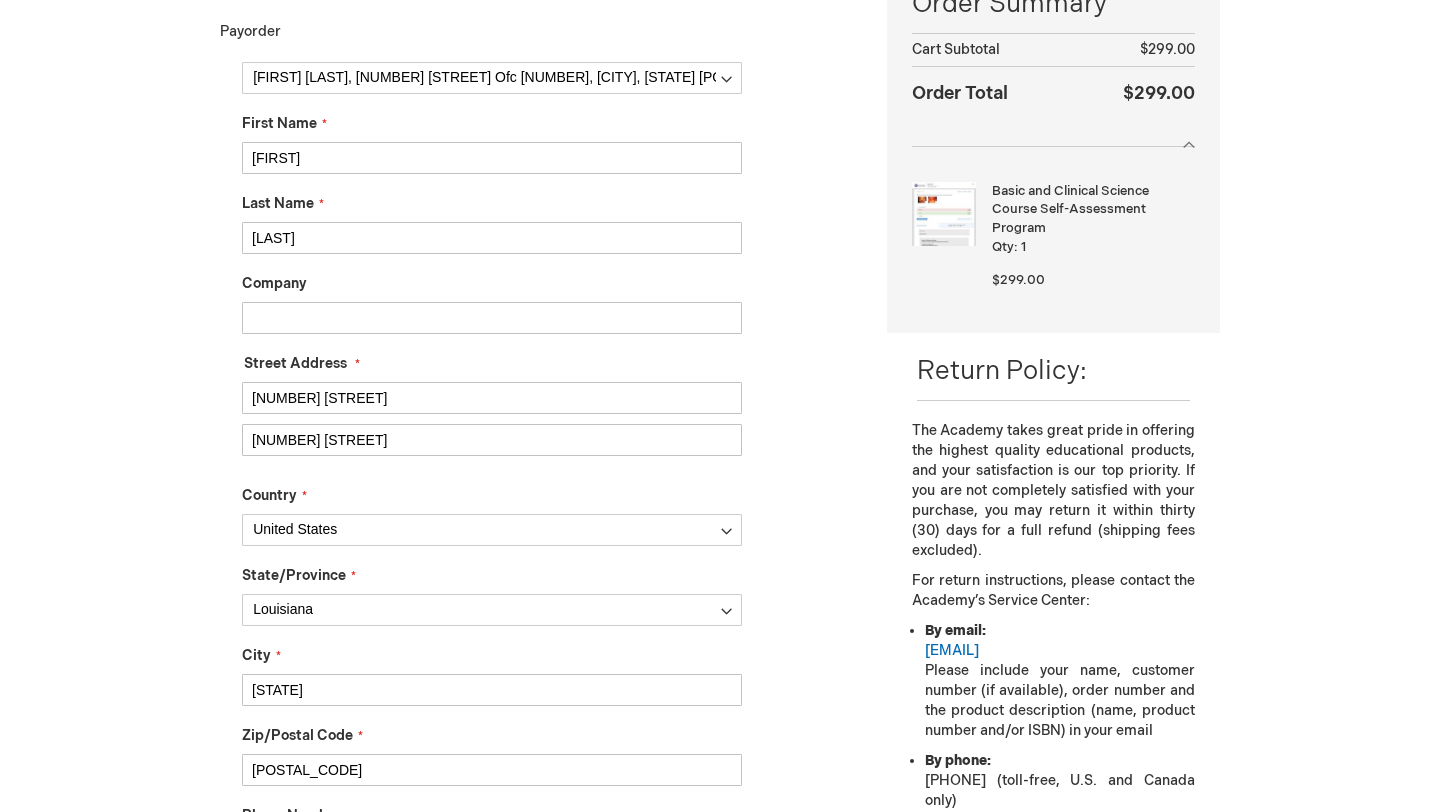 drag, startPoint x: 381, startPoint y: 439, endPoint x: 214, endPoint y: 439, distance: 167 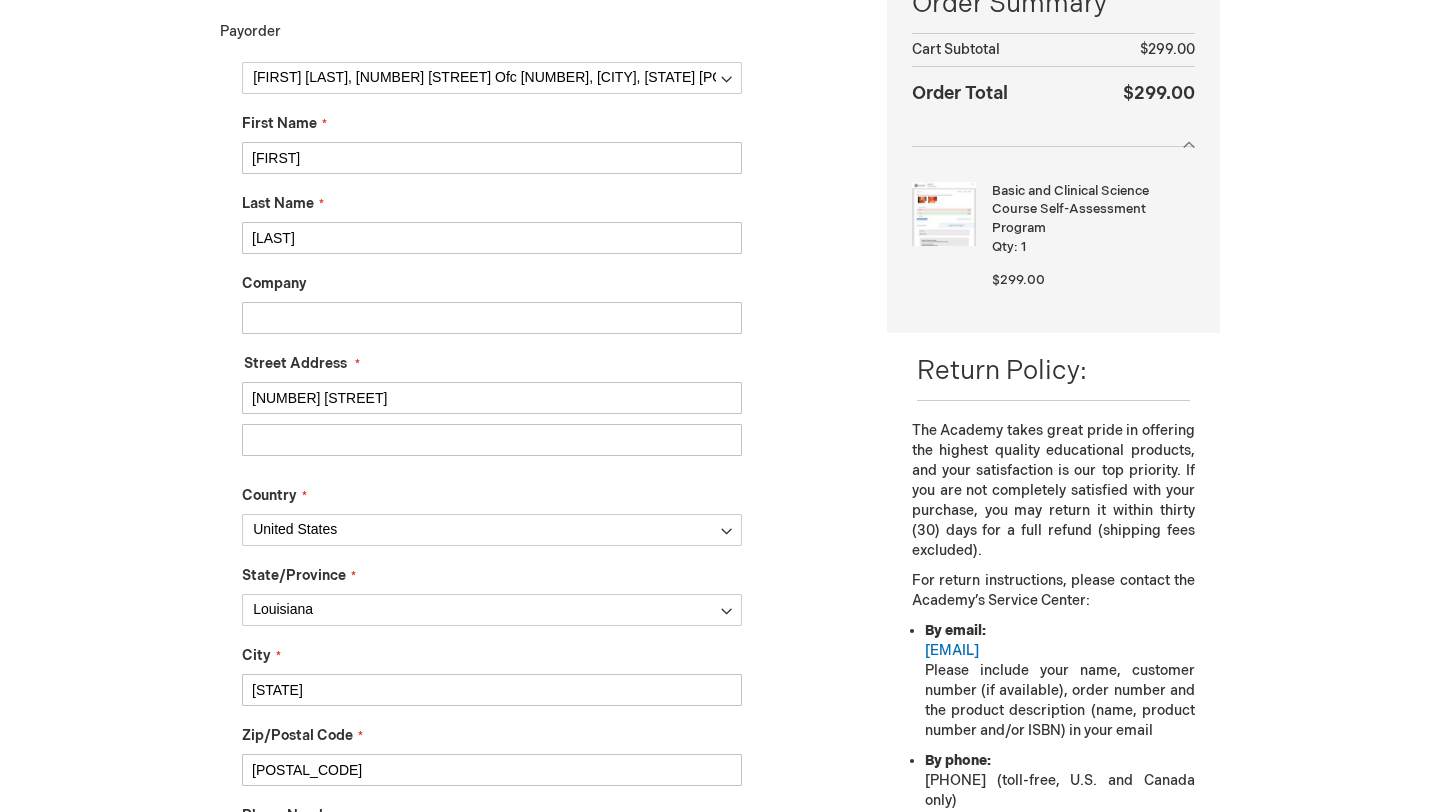 scroll, scrollTop: 484, scrollLeft: 0, axis: vertical 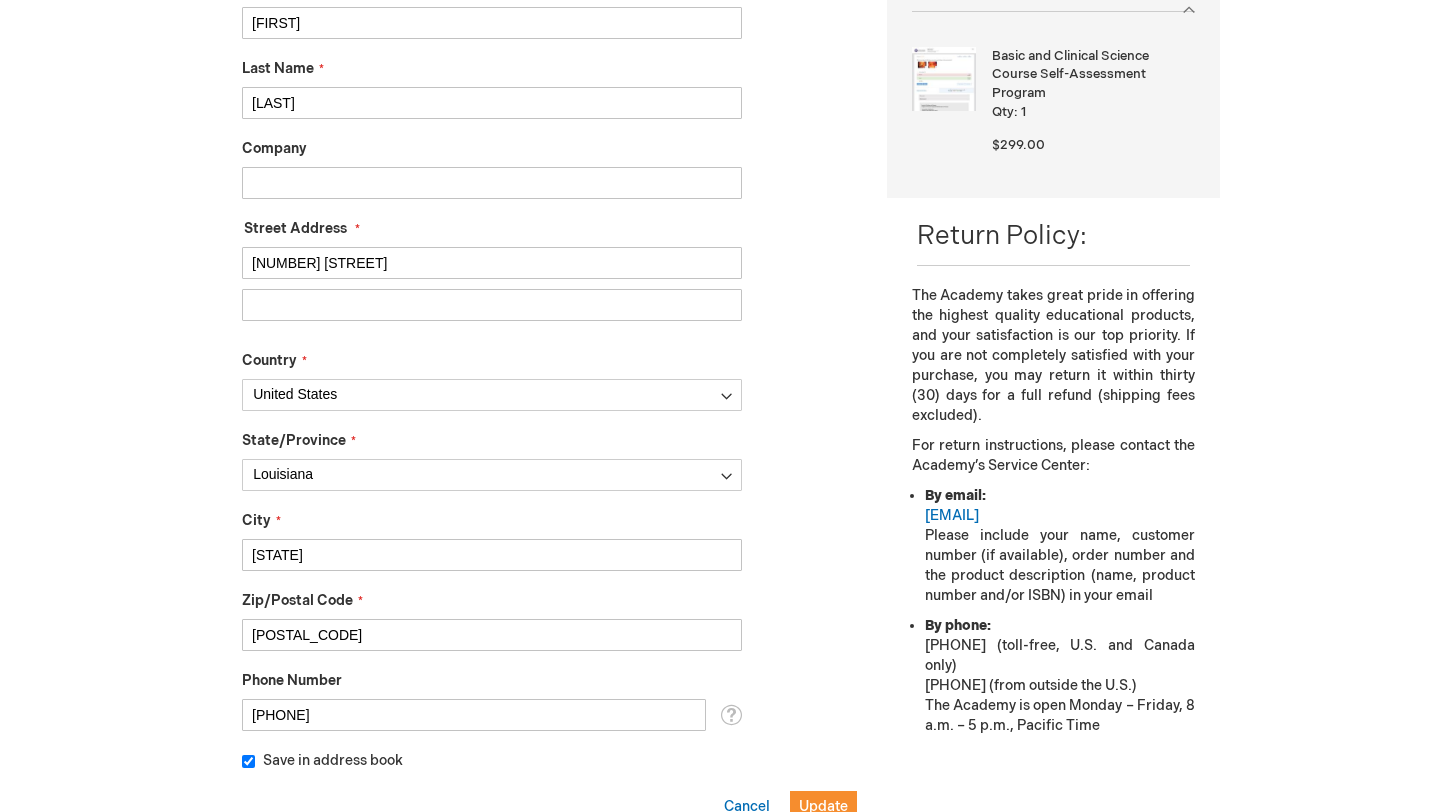 type 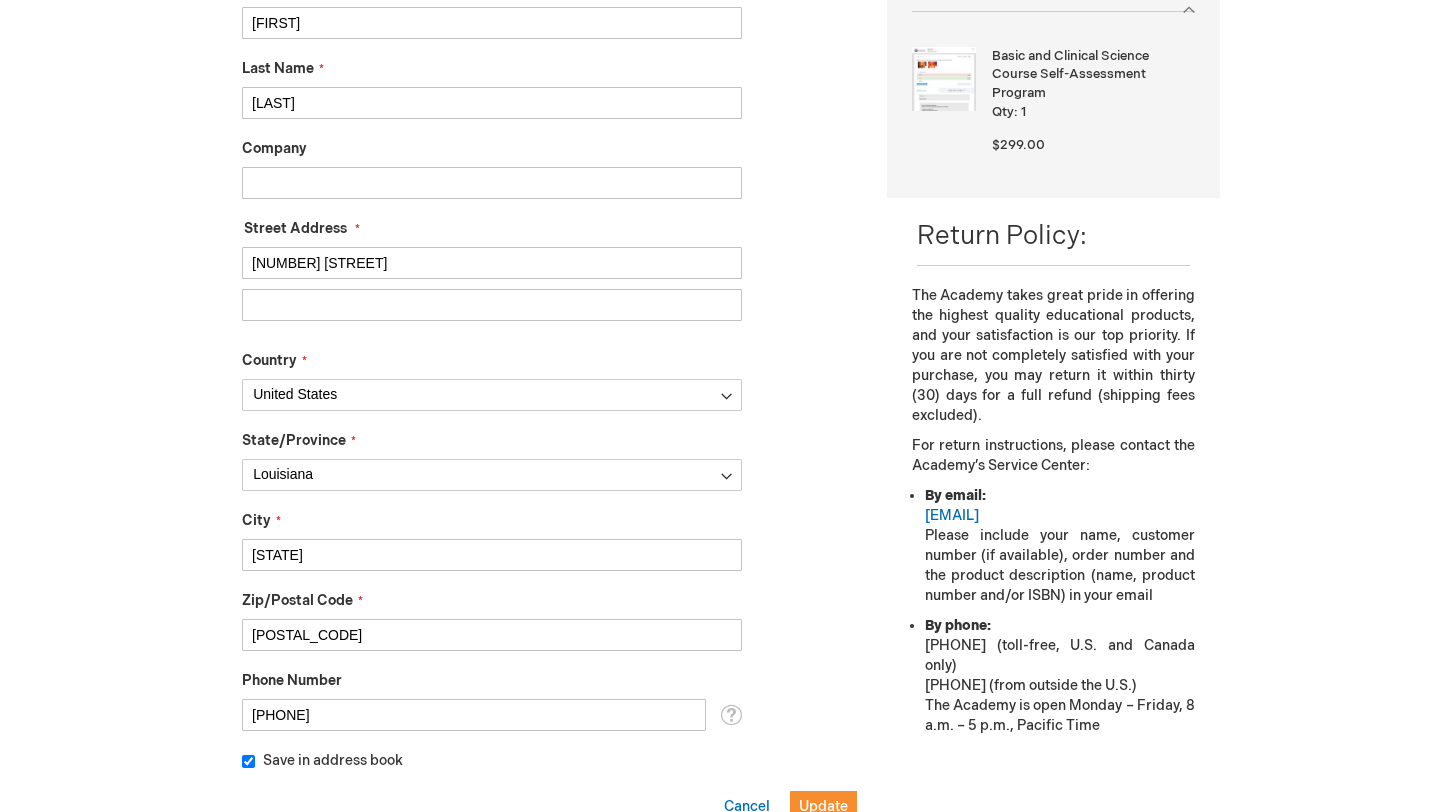 drag, startPoint x: 304, startPoint y: 632, endPoint x: 203, endPoint y: 632, distance: 101 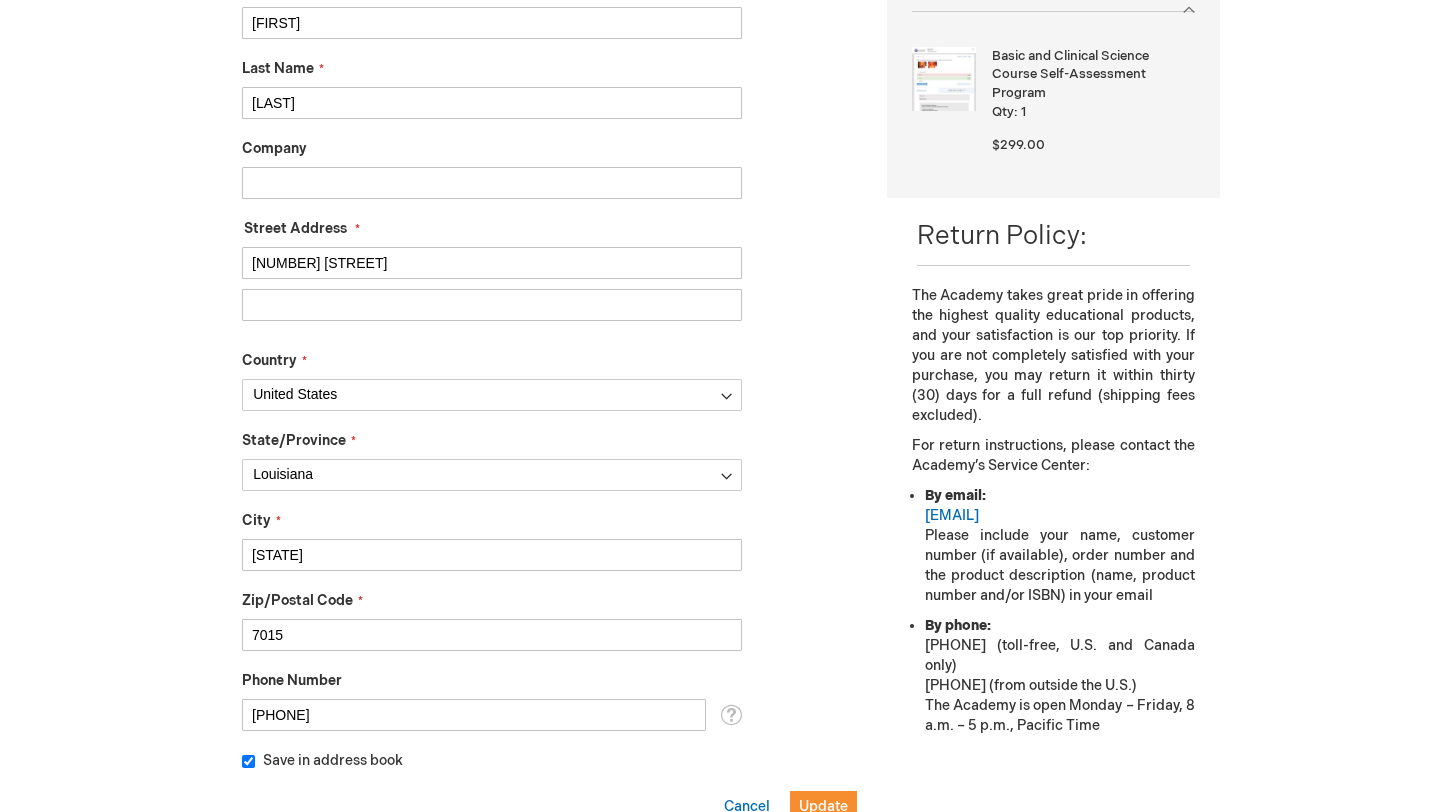 type on "7015" 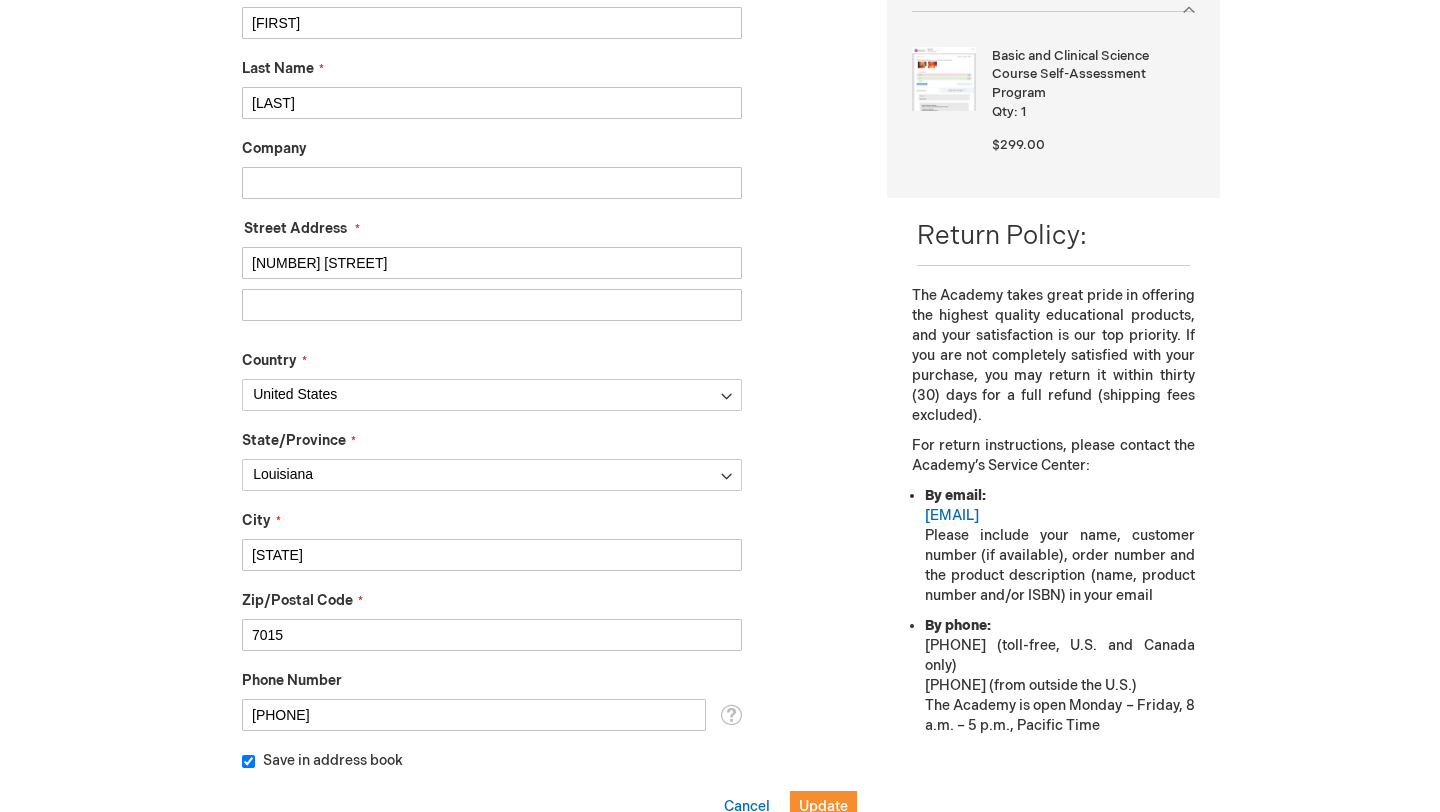drag, startPoint x: 322, startPoint y: 562, endPoint x: 235, endPoint y: 552, distance: 87.57283 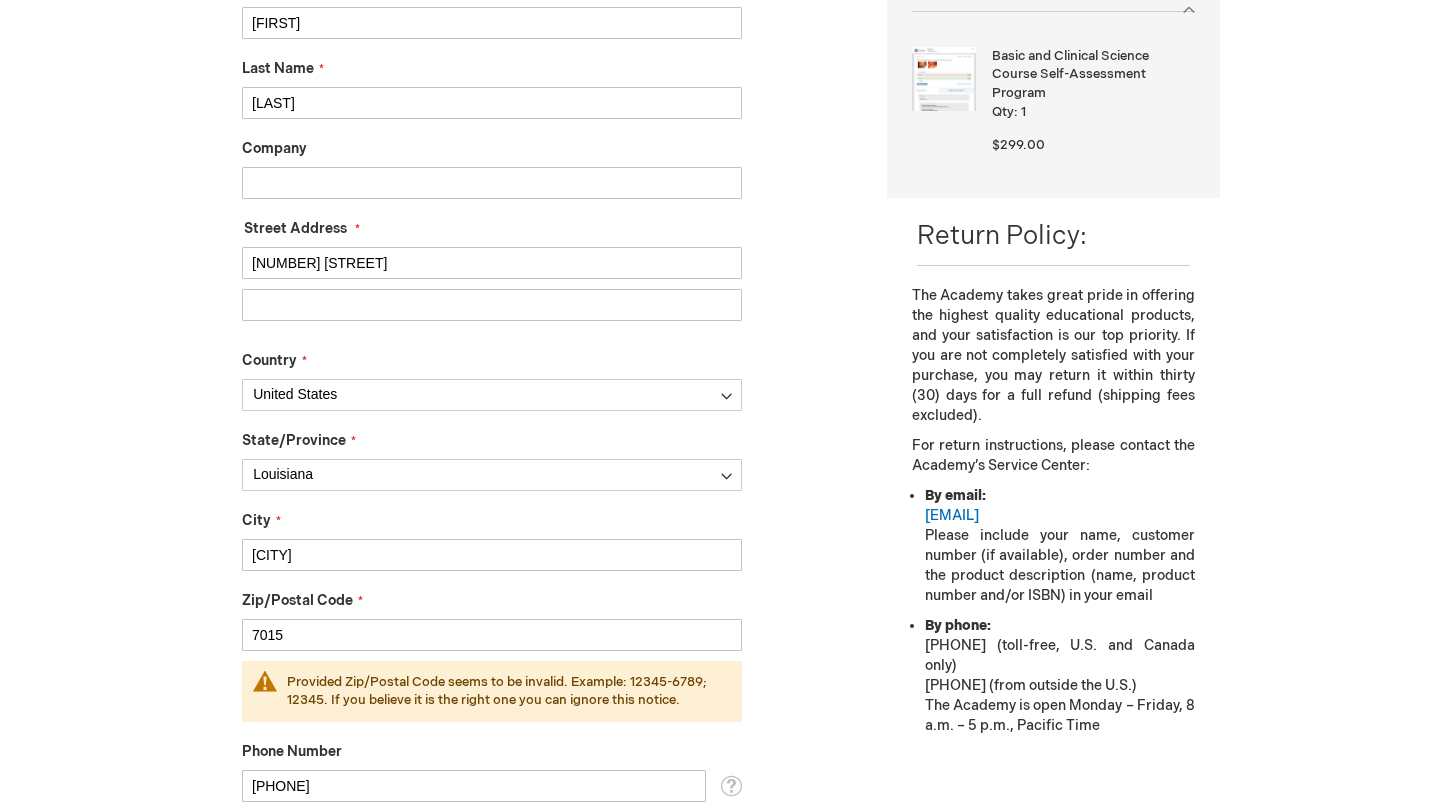 type on "[CITY]" 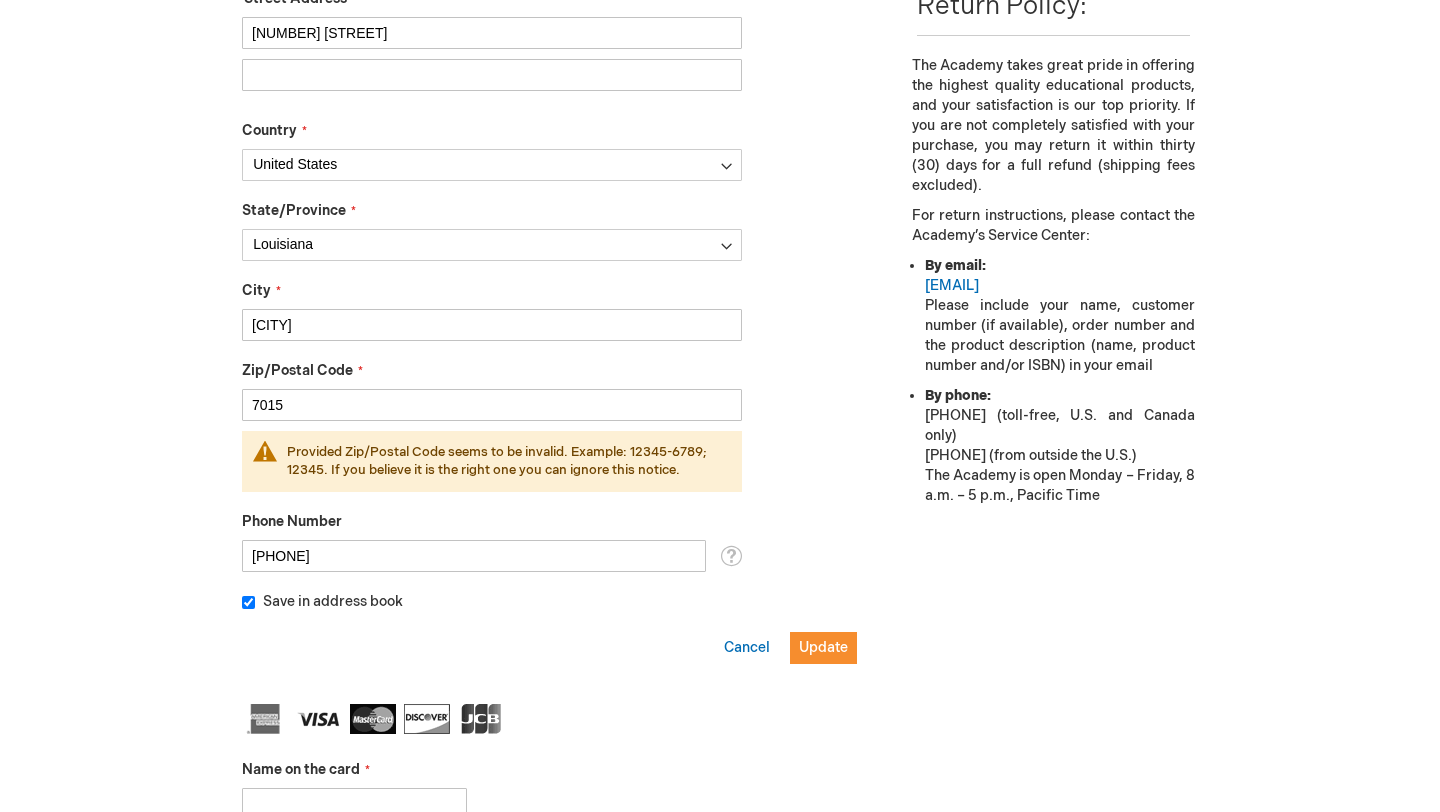 scroll, scrollTop: 726, scrollLeft: 0, axis: vertical 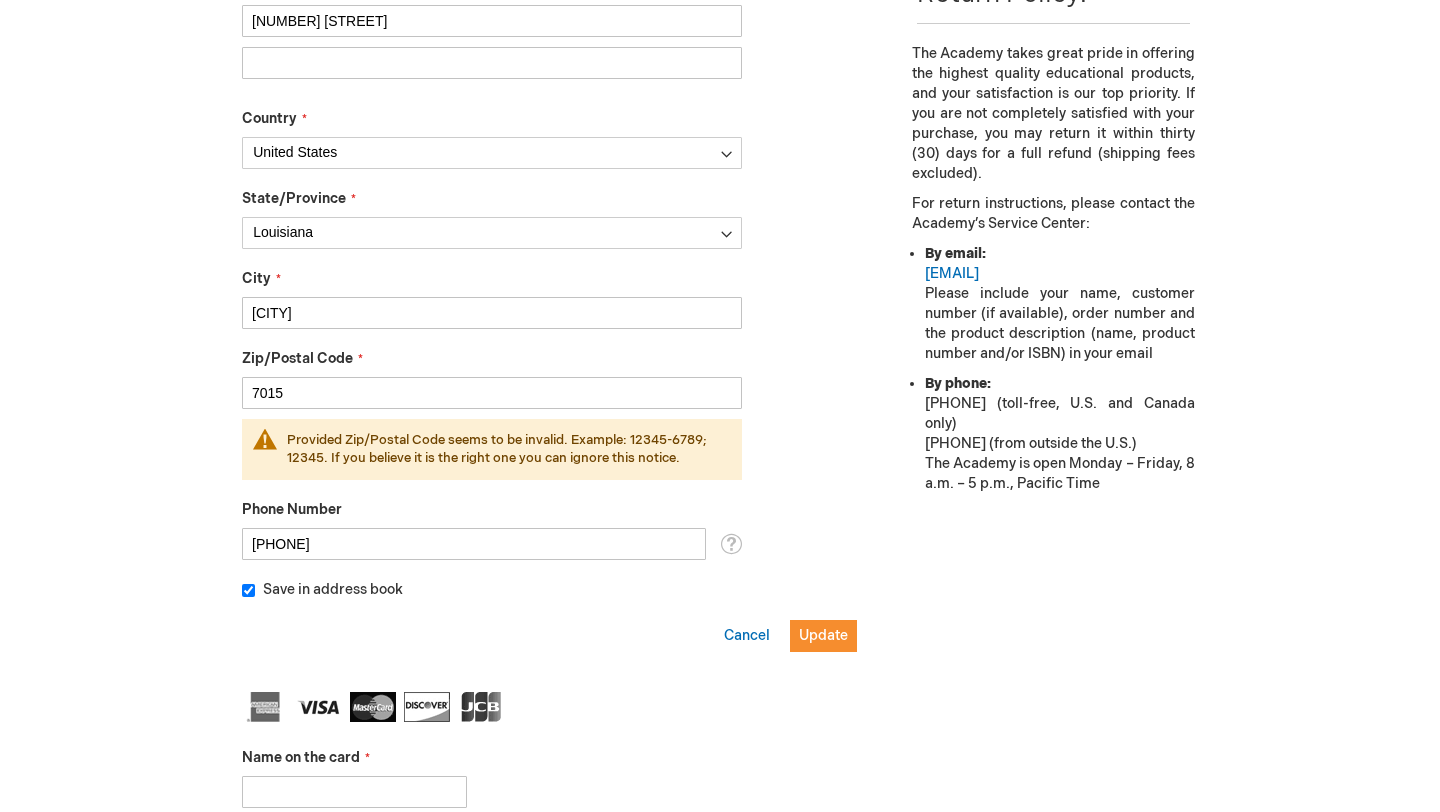 click on "Phone Number
[PHONE]
Tooltip
For delivery questions." at bounding box center (492, 530) 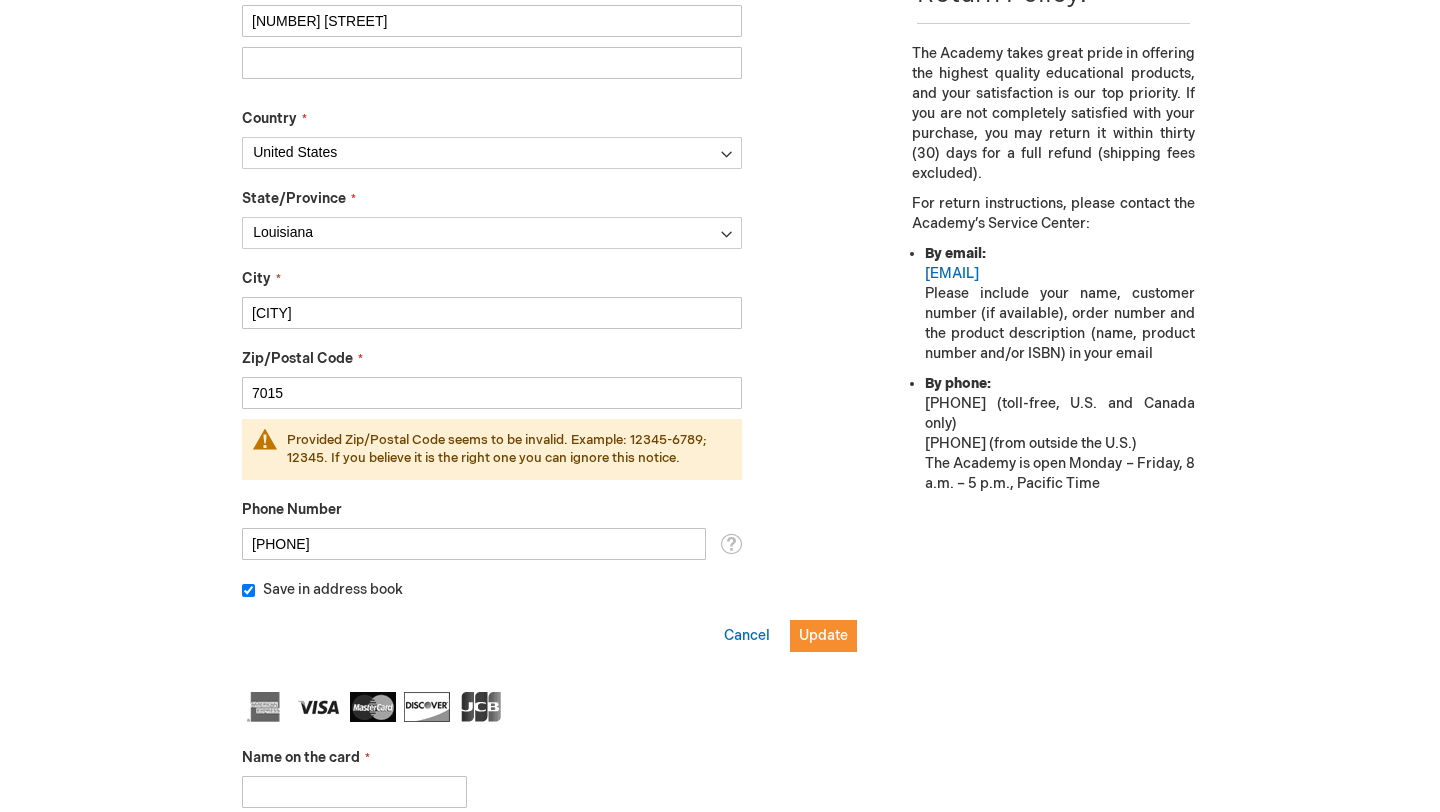 click on "7015" at bounding box center [492, 393] 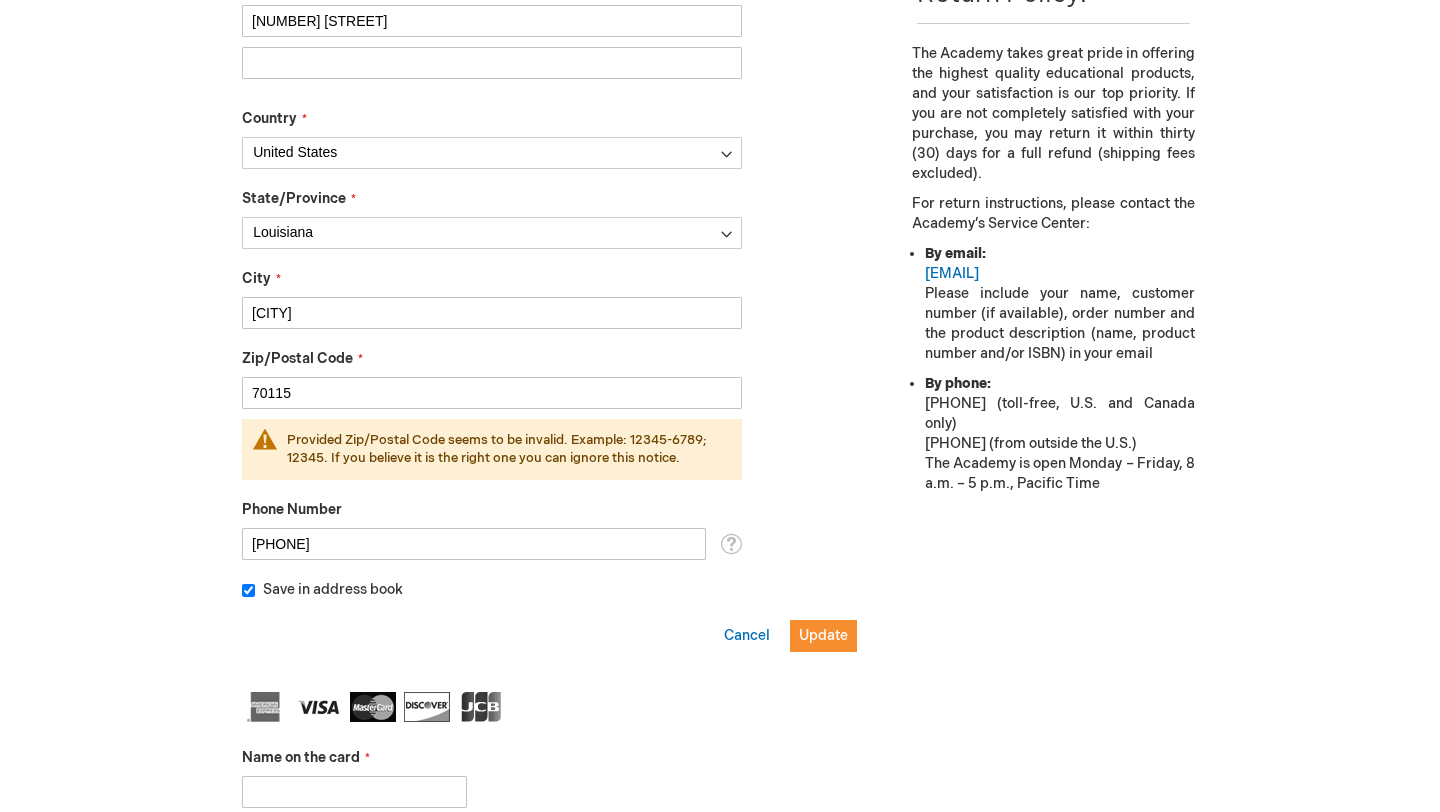 click on "70115" at bounding box center [492, 393] 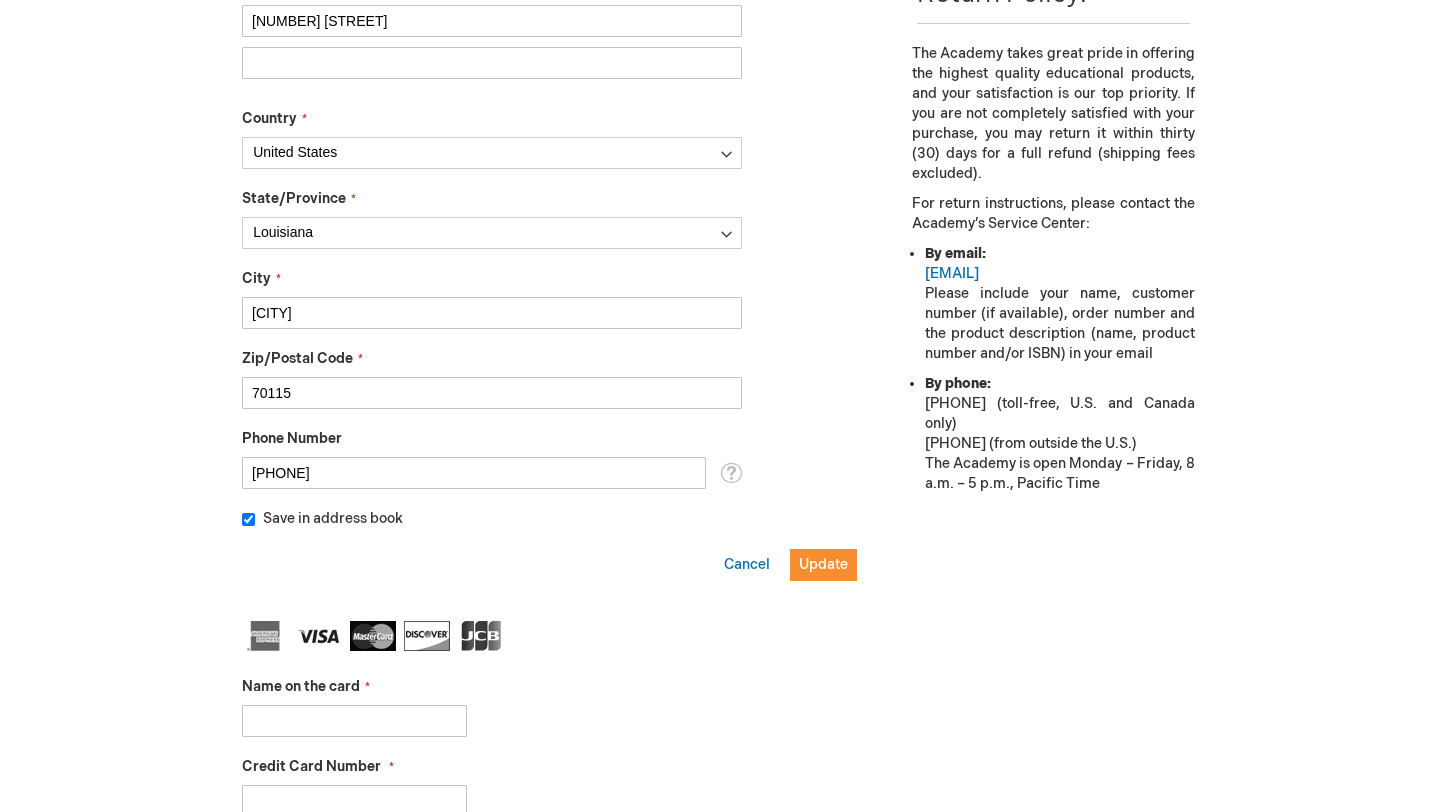 click on "Update
Cancel" at bounding box center (790, 575) 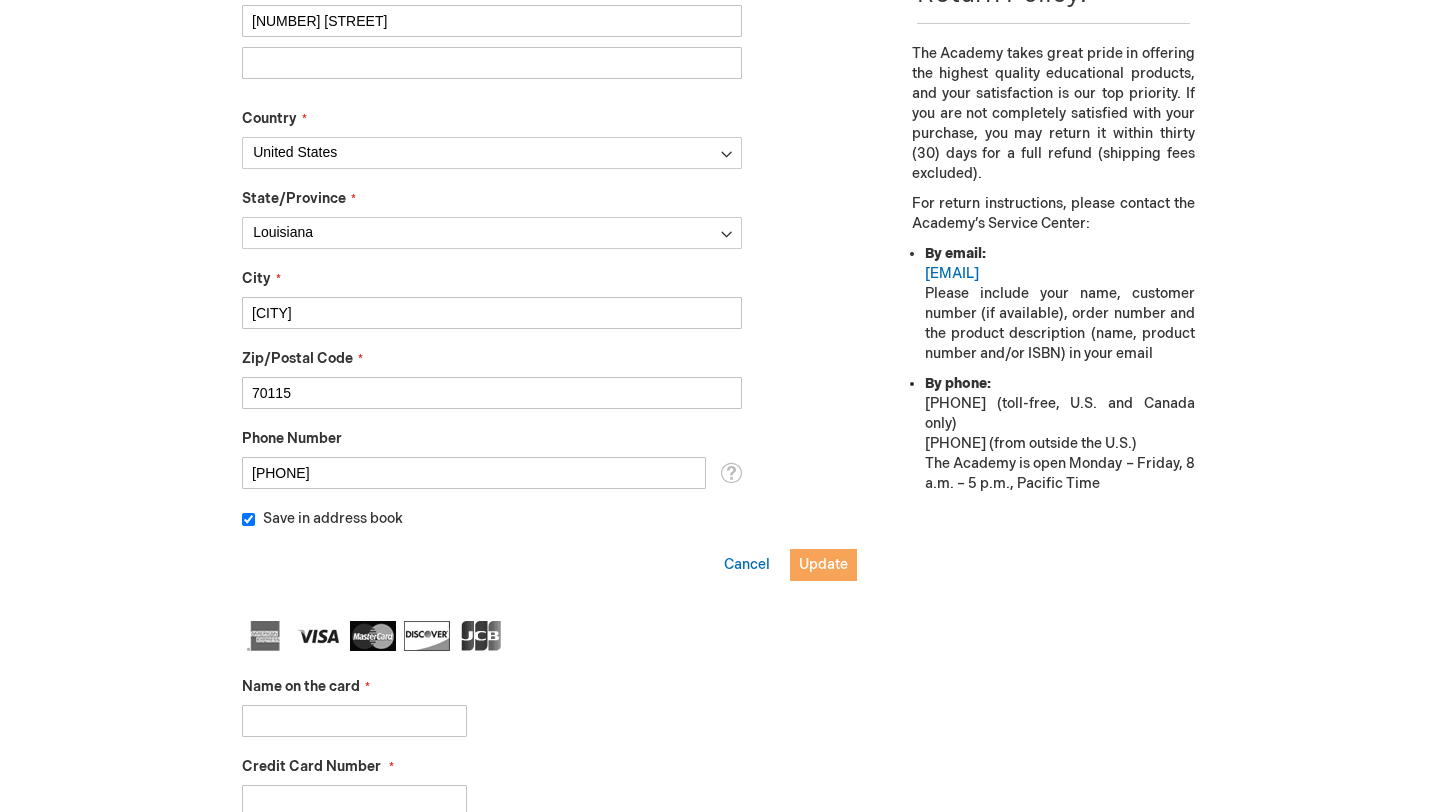 click on "Update" at bounding box center (823, 564) 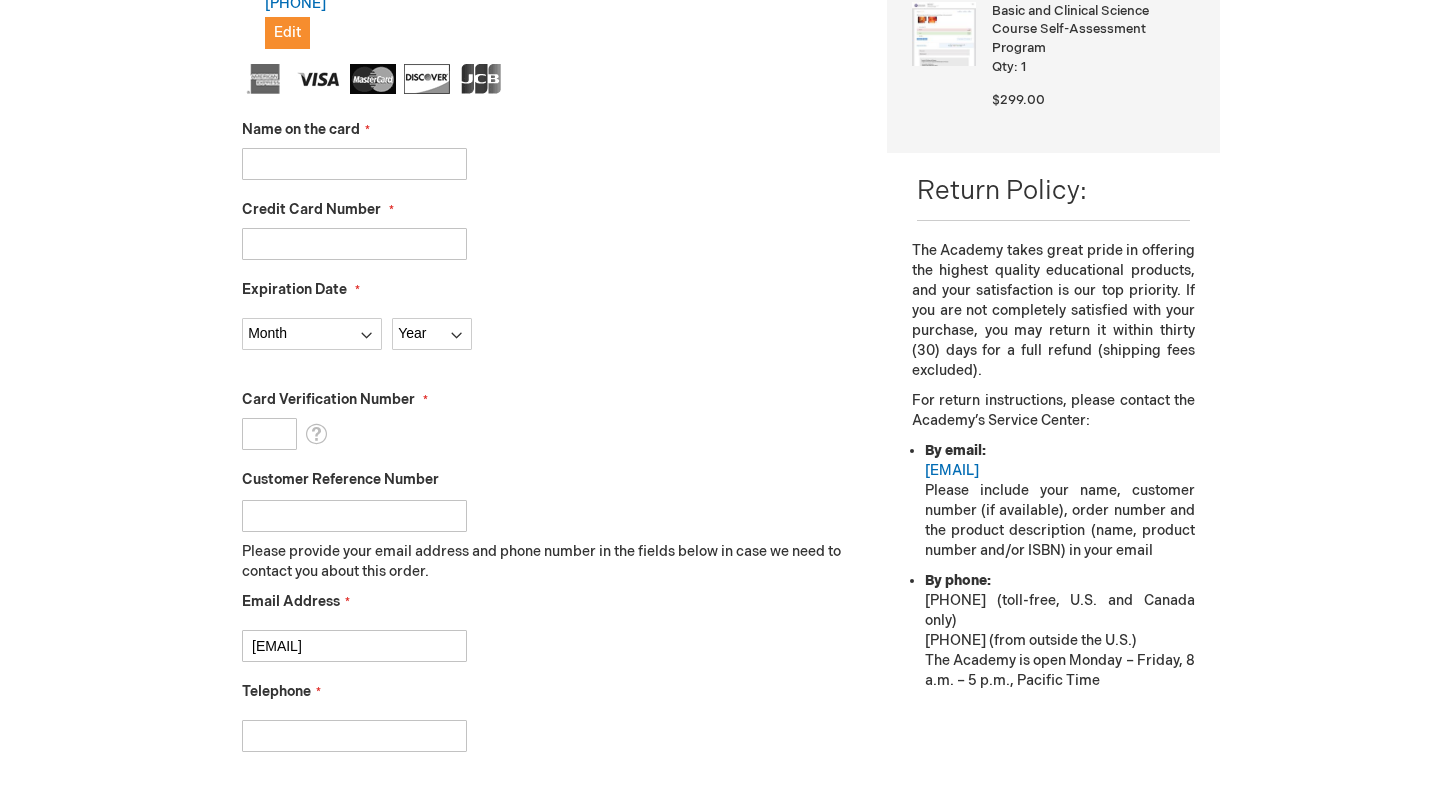 scroll, scrollTop: 526, scrollLeft: 0, axis: vertical 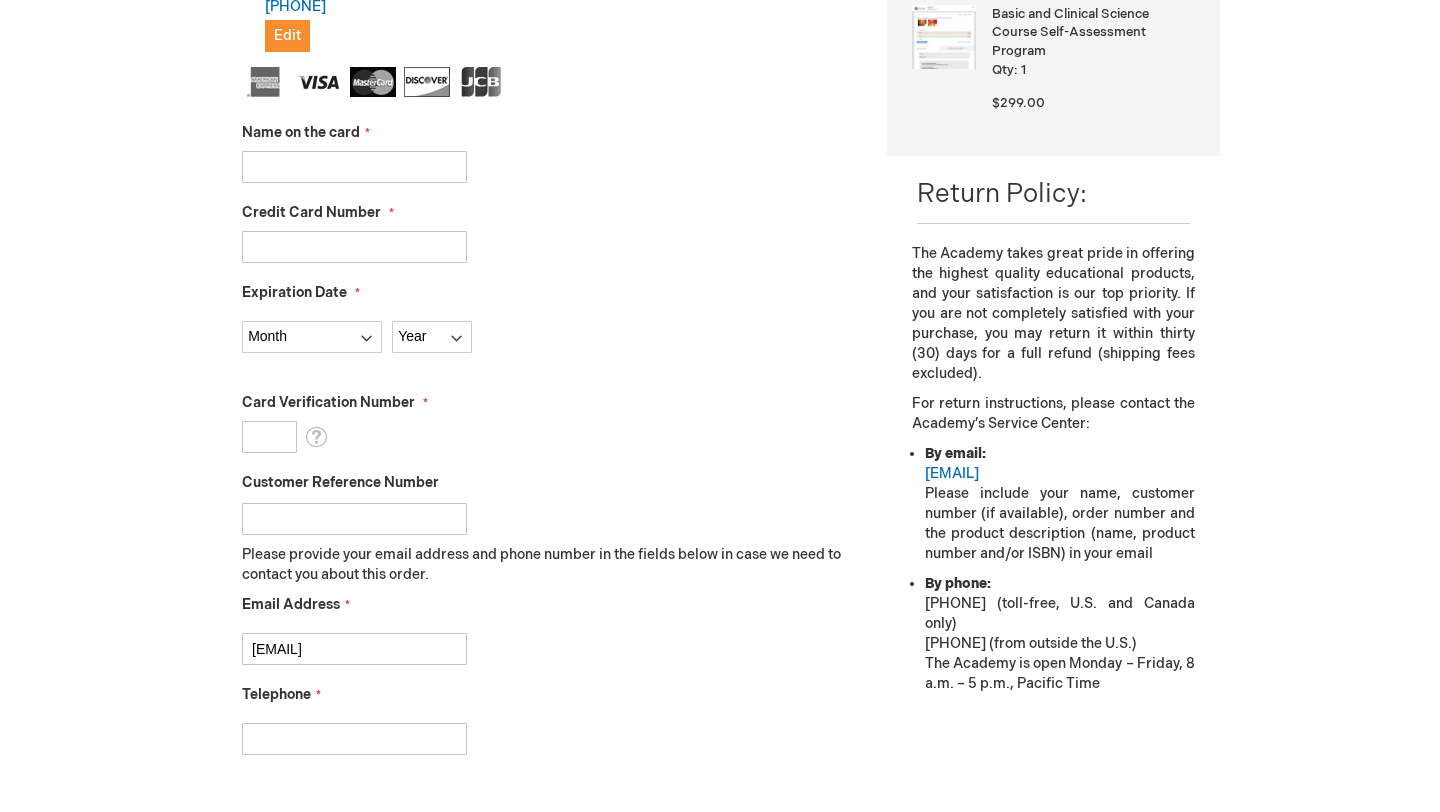 click on "Name on the card" at bounding box center [354, 167] 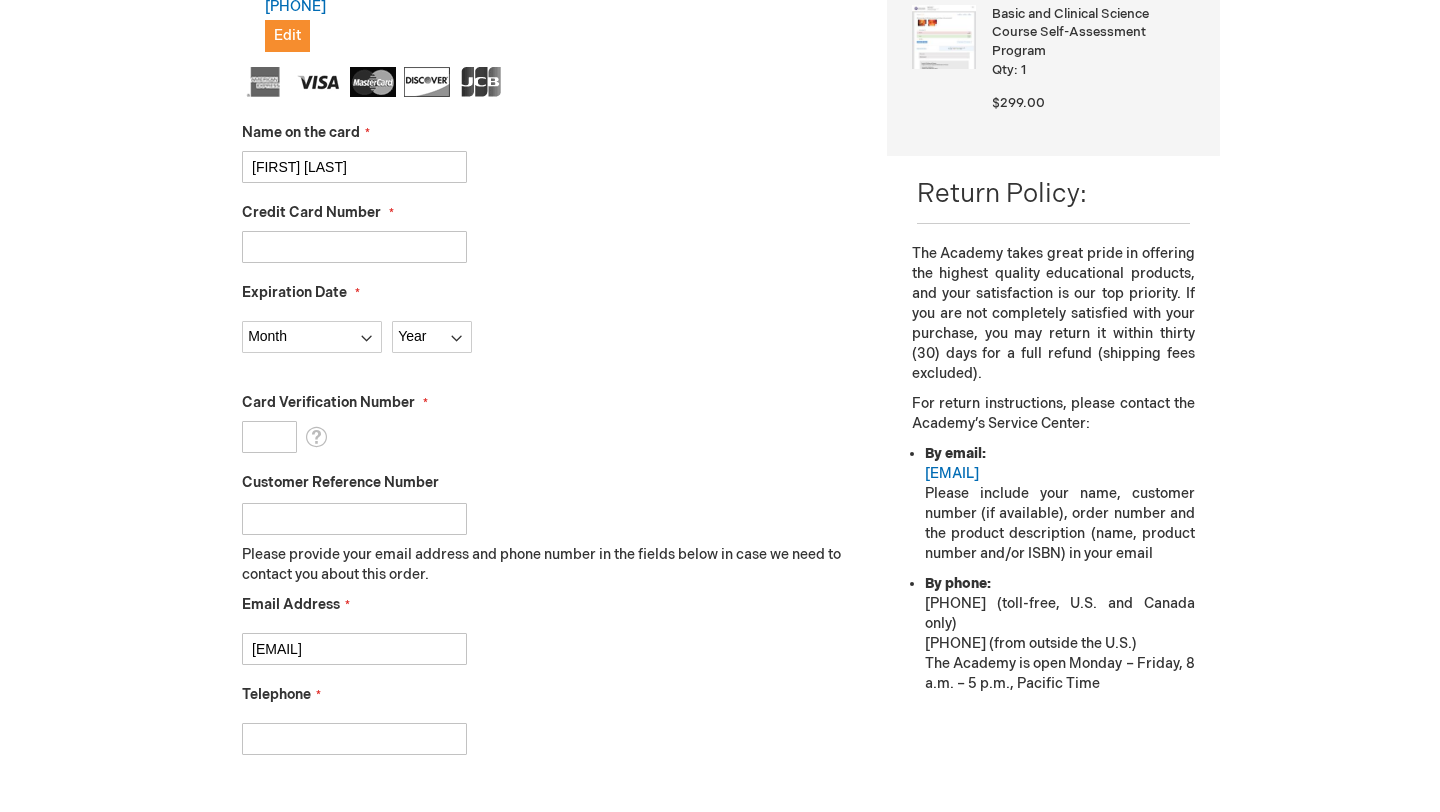 type on "6011005319330695" 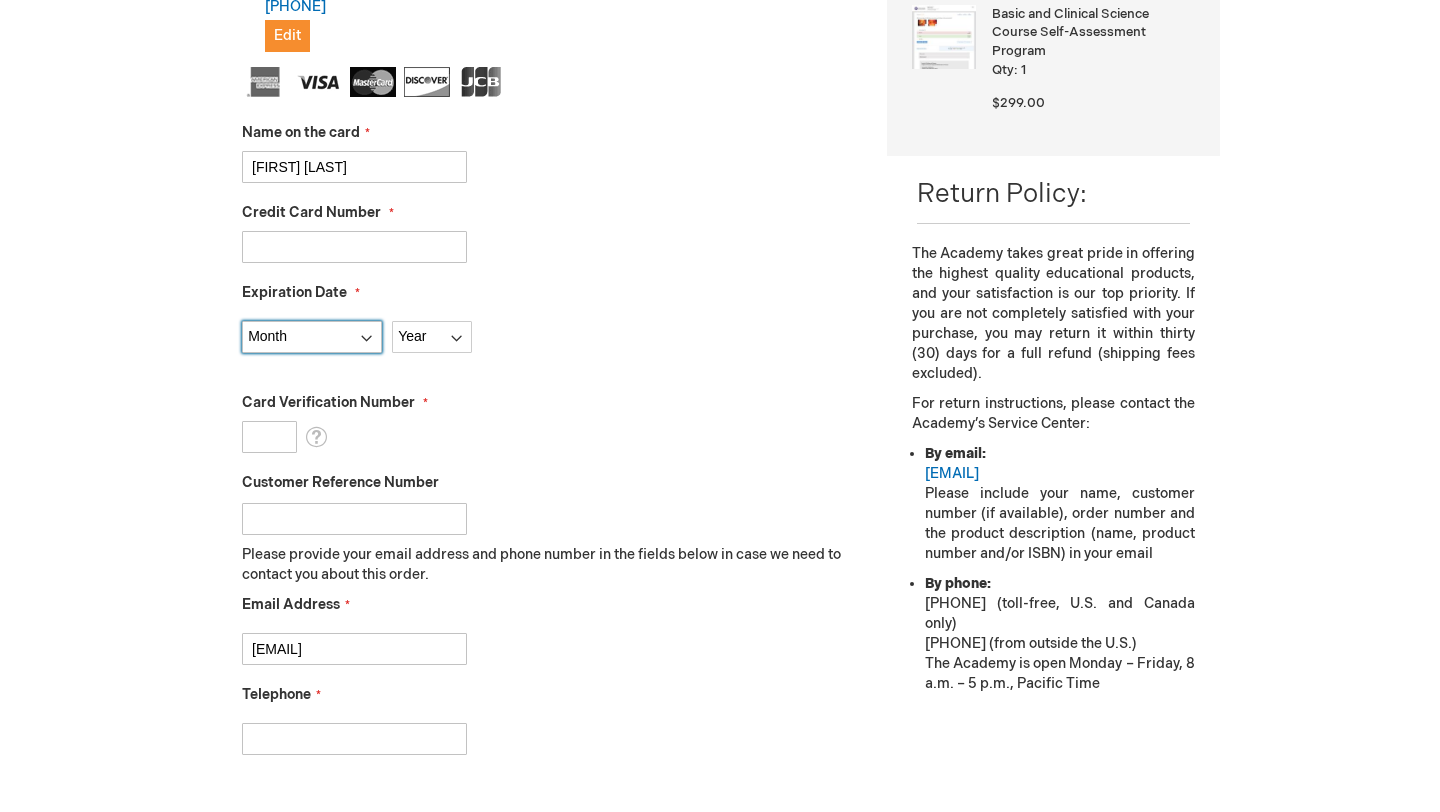 select on "5" 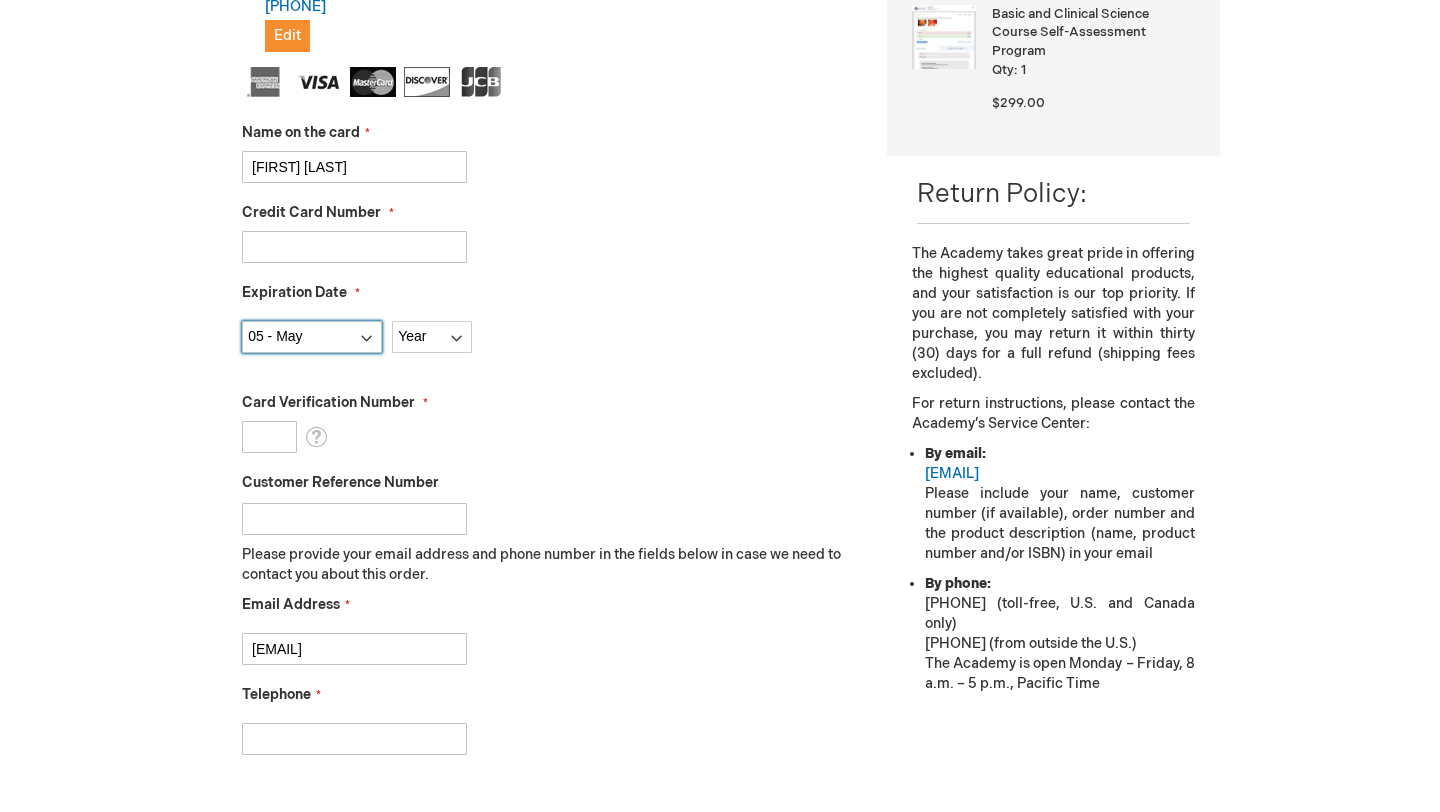 select on "2028" 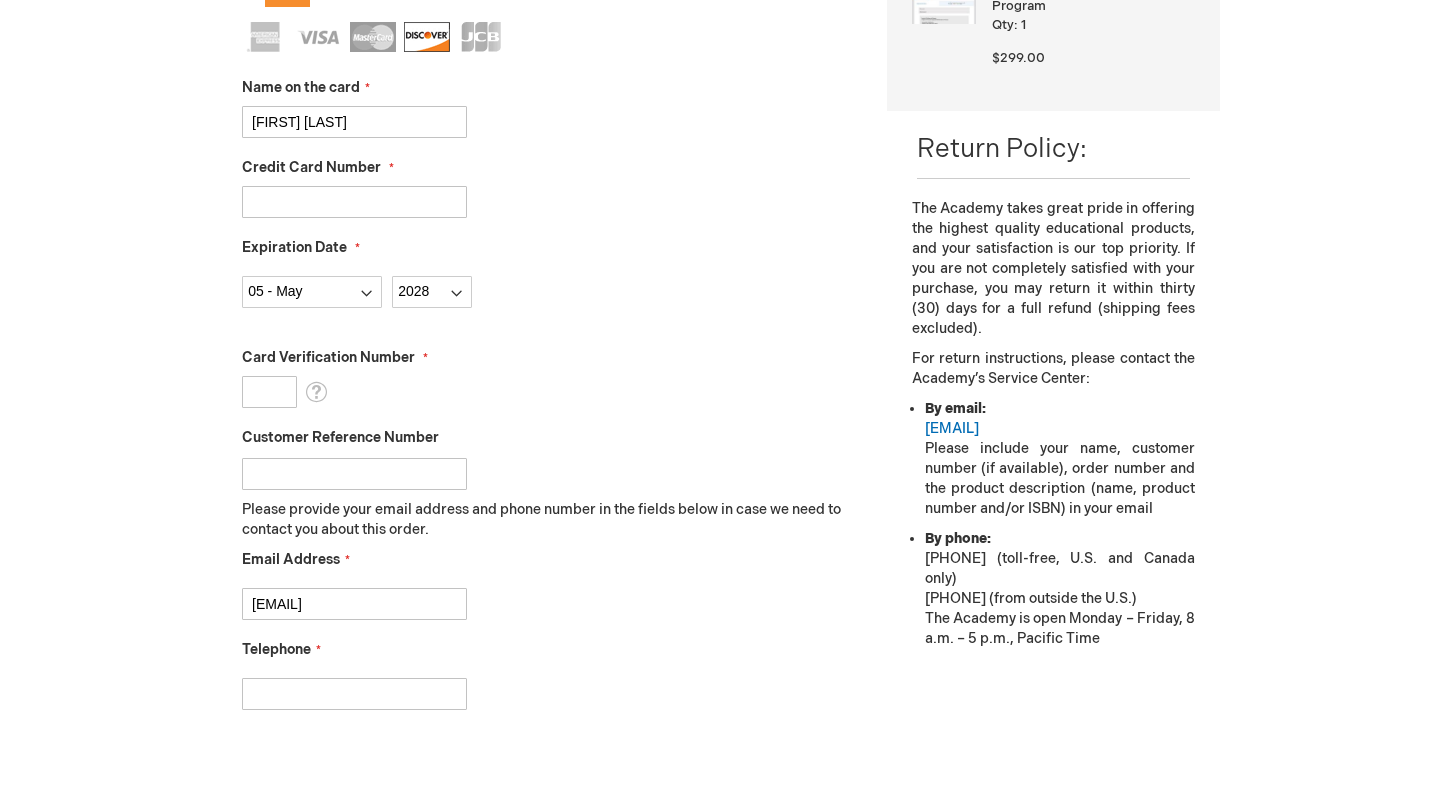 scroll, scrollTop: 581, scrollLeft: 0, axis: vertical 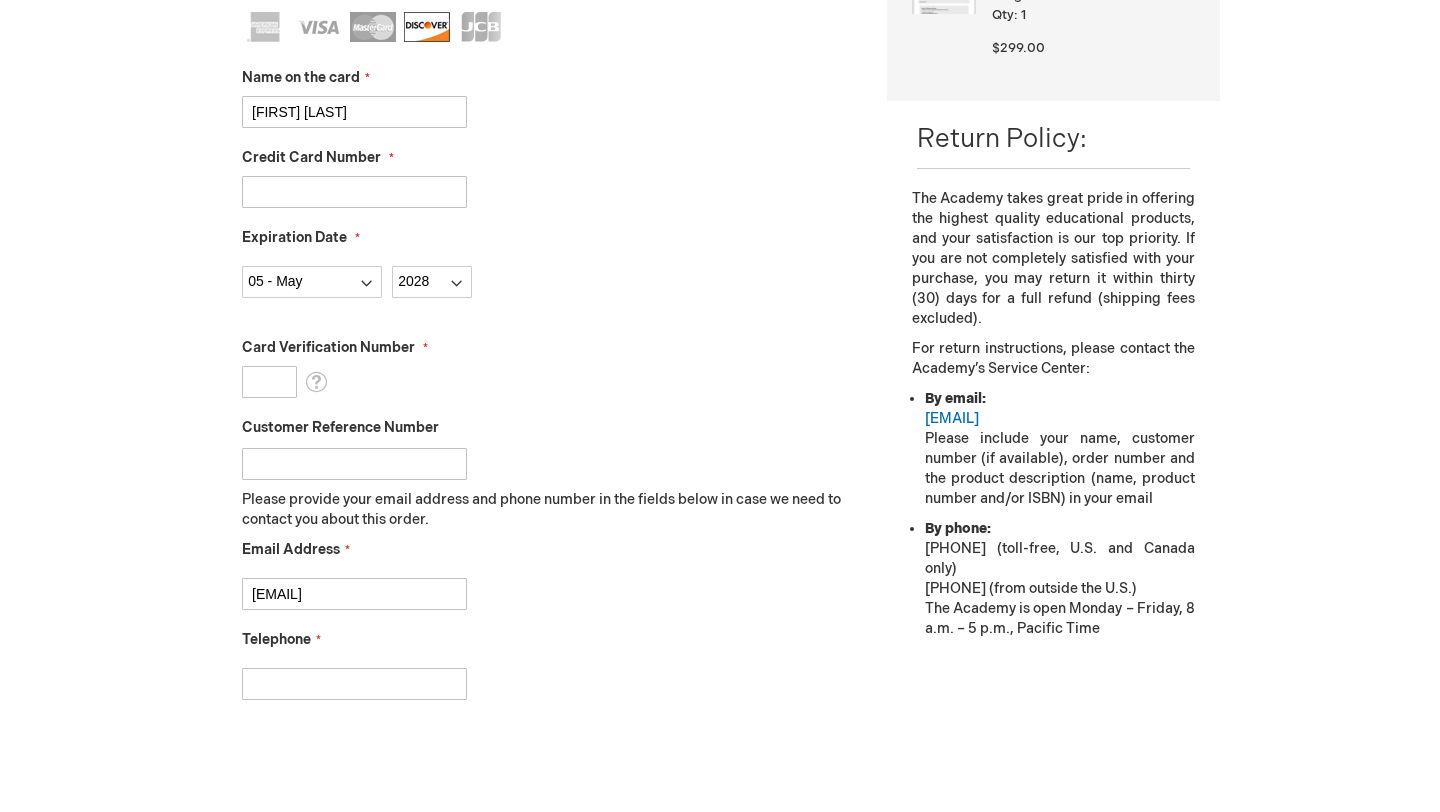 click on "Card Verification Number" at bounding box center [269, 382] 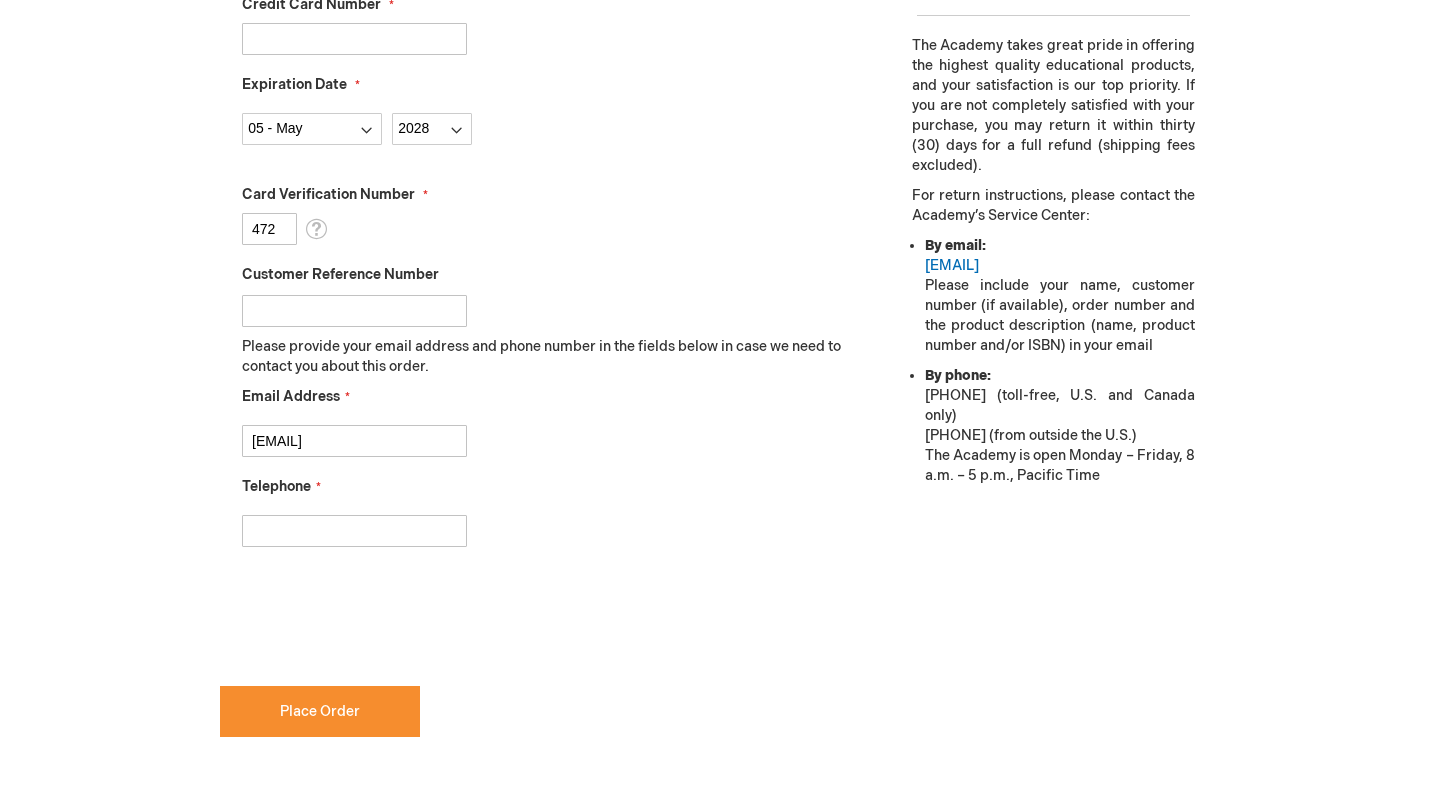 scroll, scrollTop: 746, scrollLeft: 0, axis: vertical 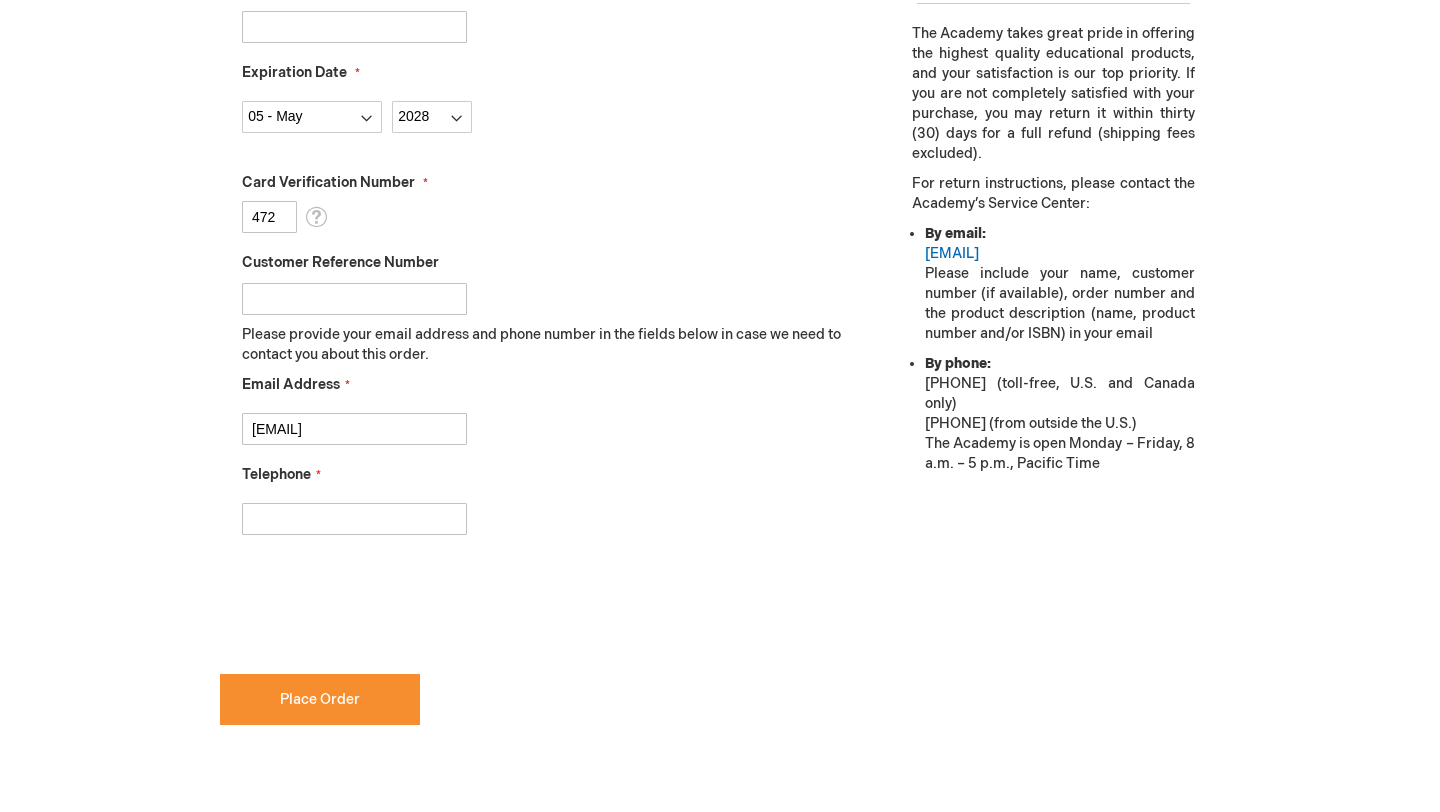 type on "472" 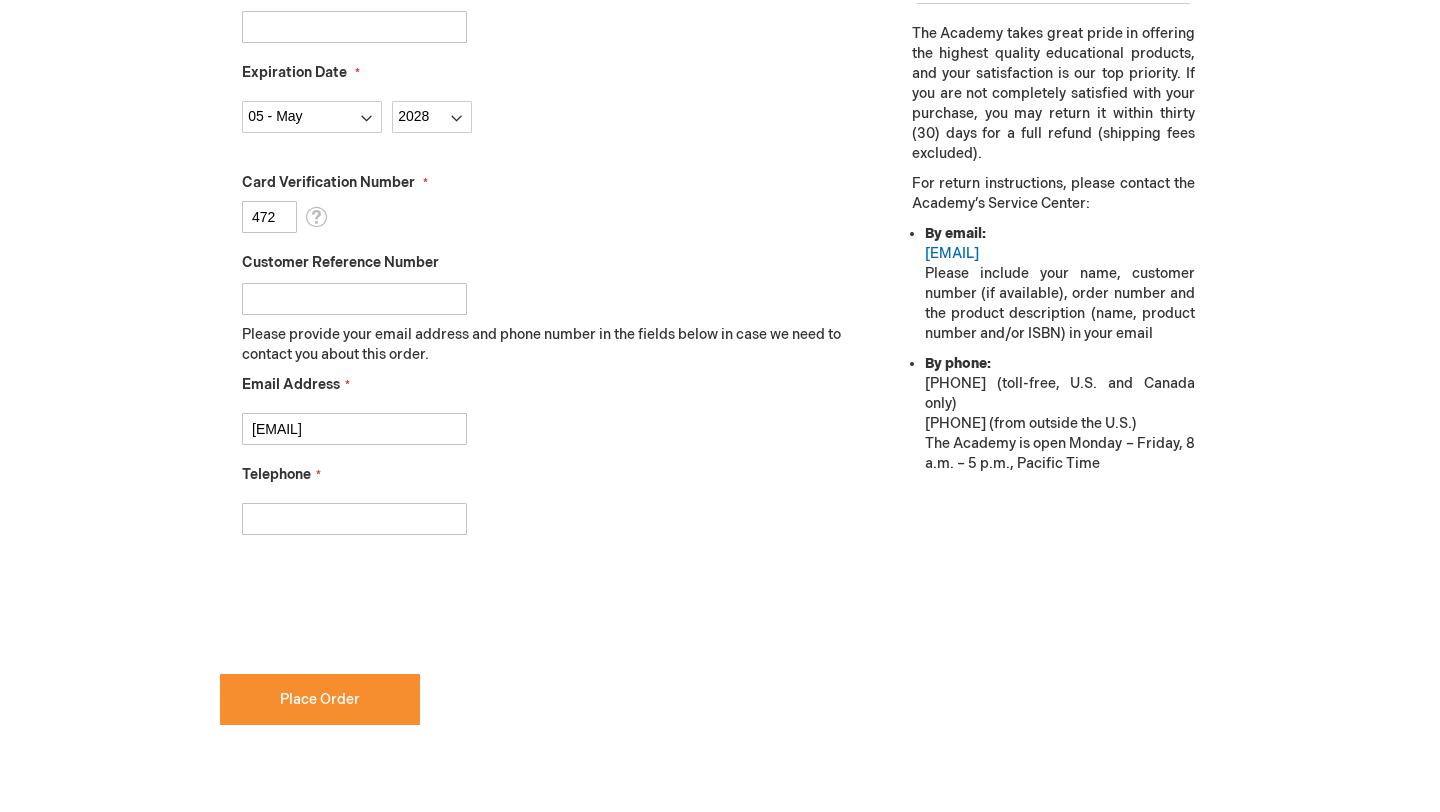click on "Telephone" at bounding box center (354, 519) 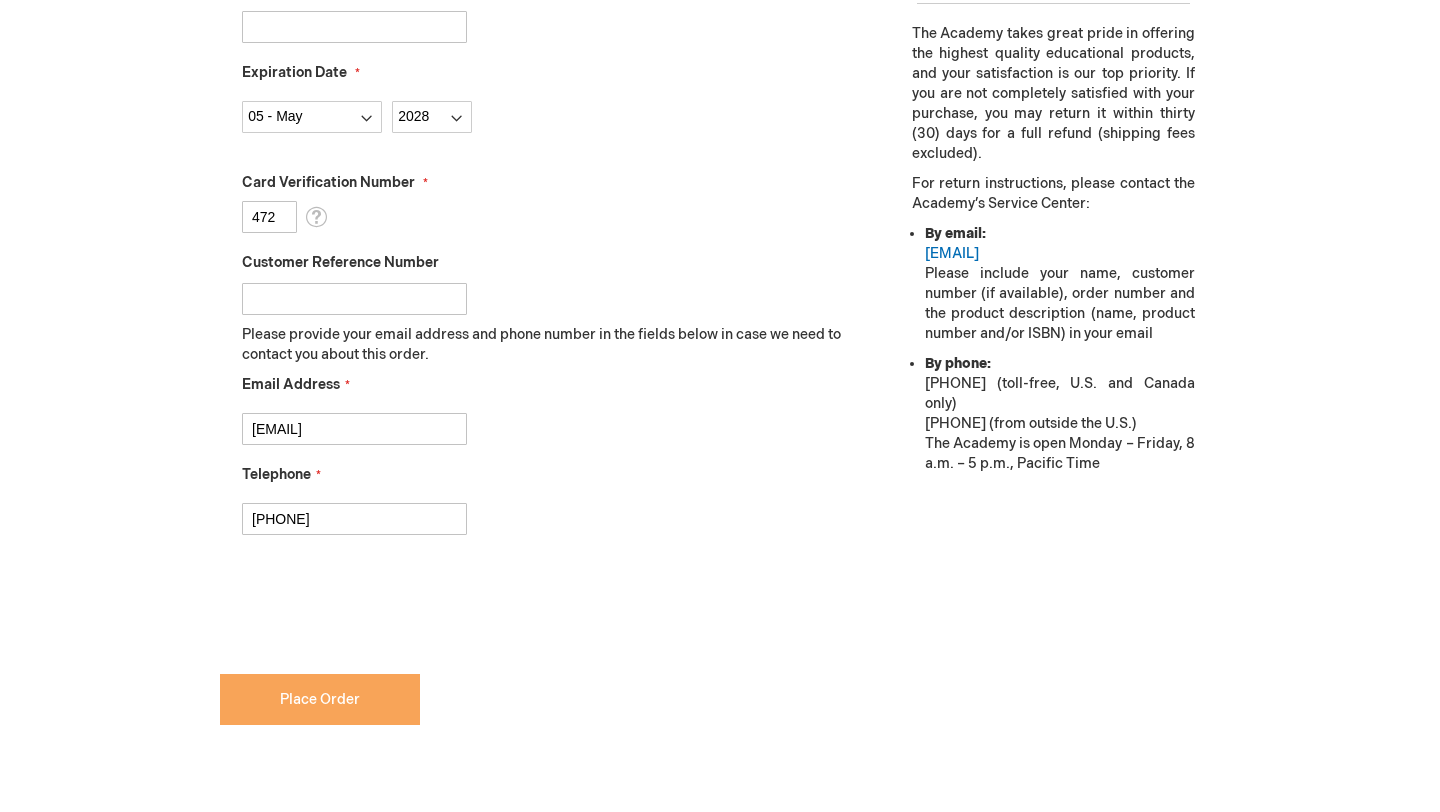 checkbox on "true" 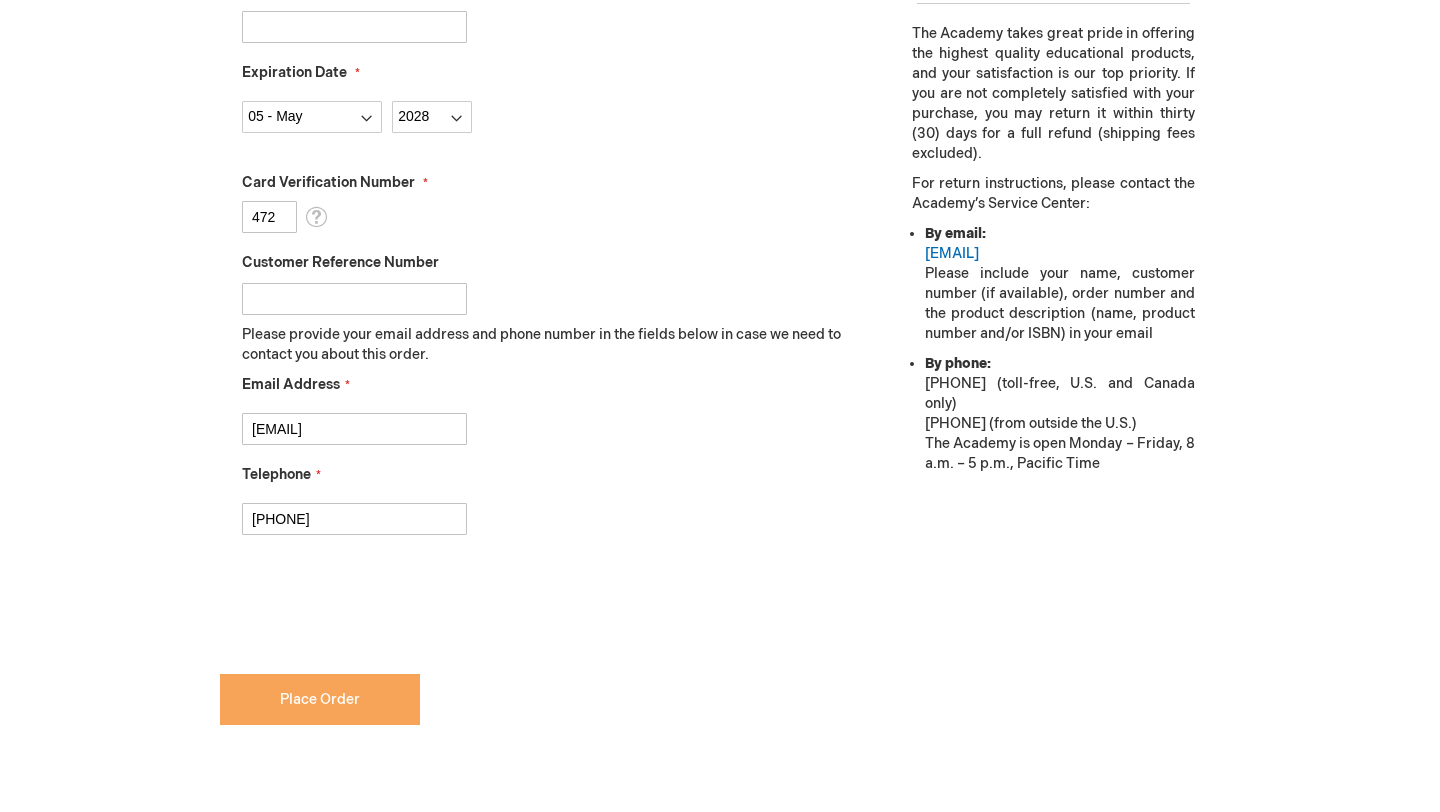 click on "Place Order" at bounding box center (320, 699) 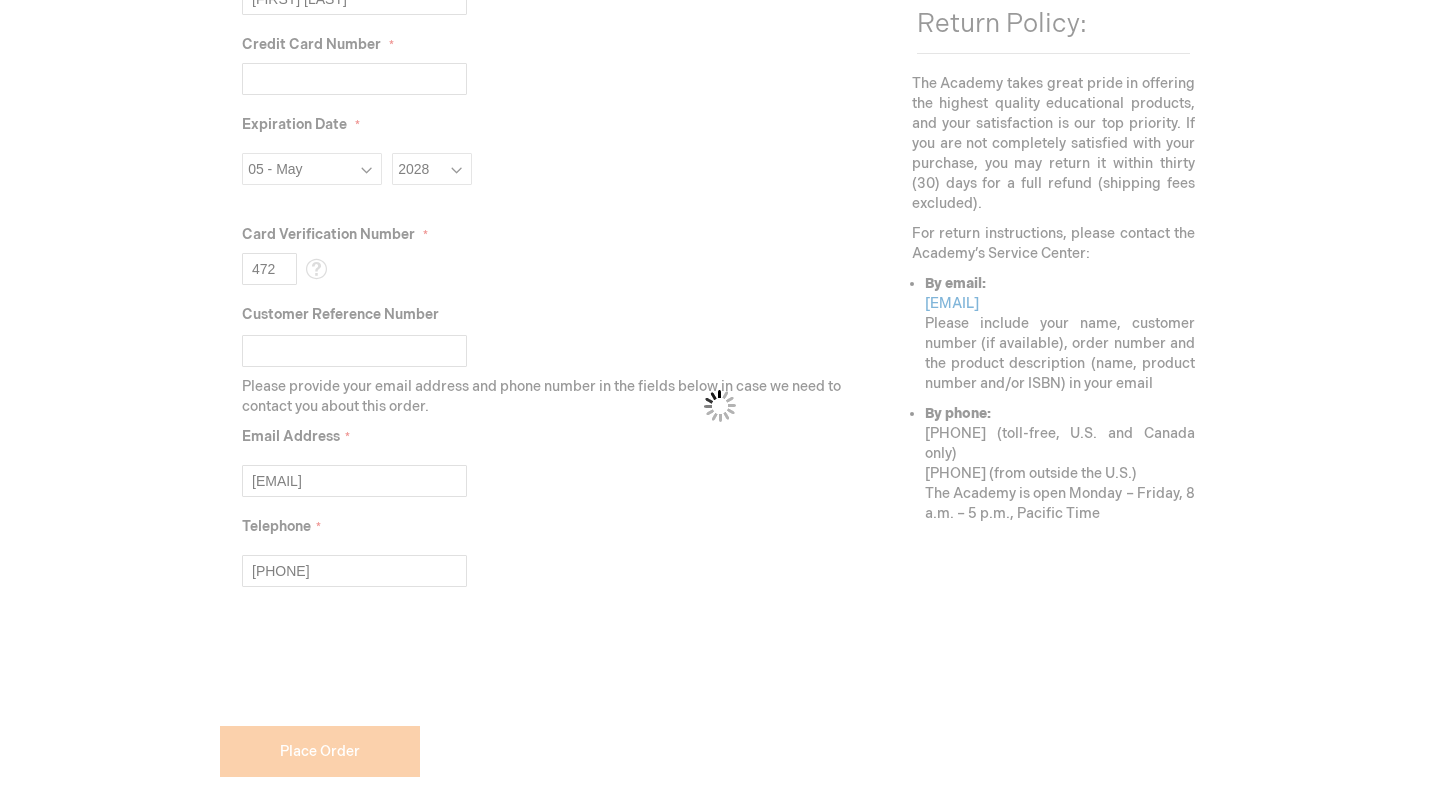 scroll, scrollTop: 799, scrollLeft: 0, axis: vertical 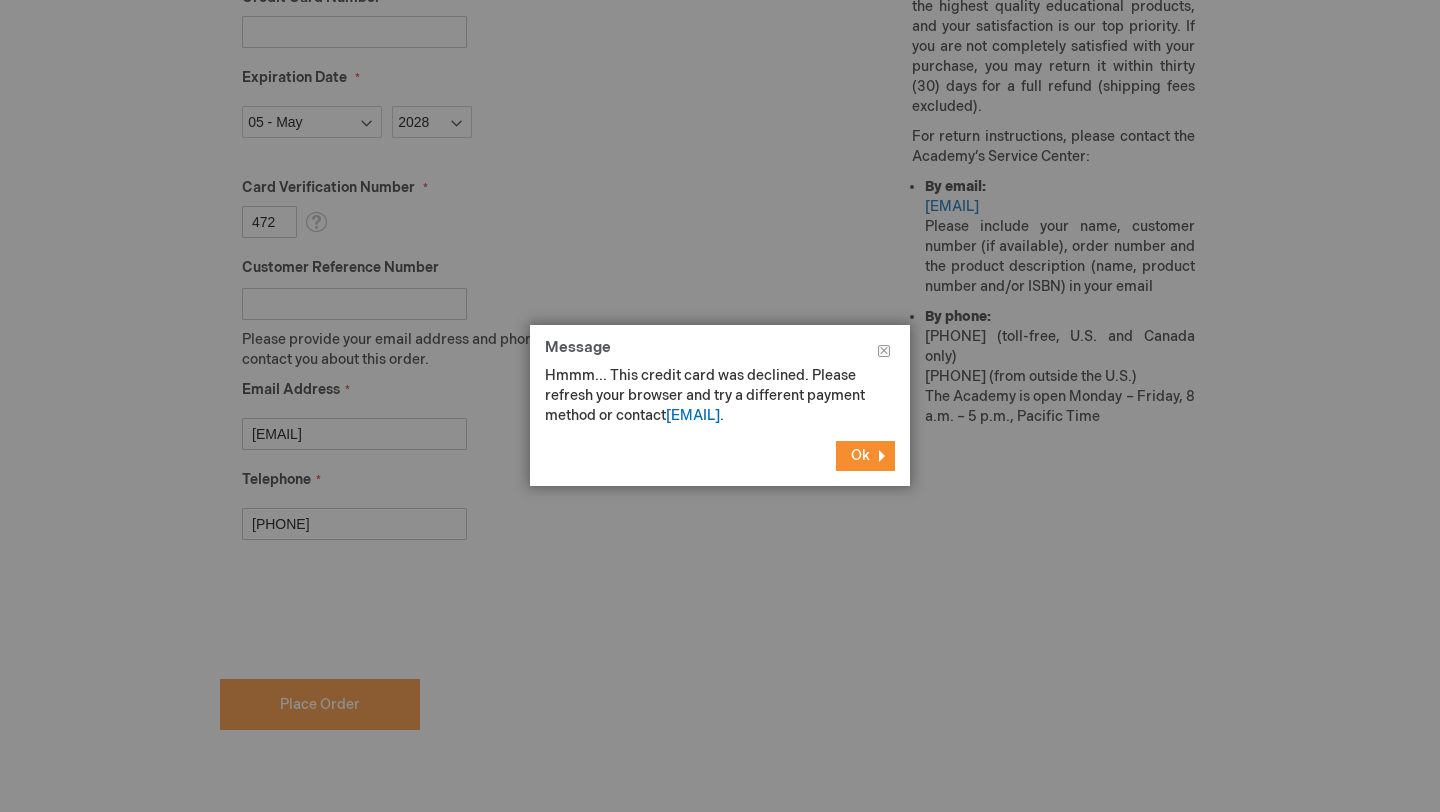 click on "Ok" at bounding box center (865, 456) 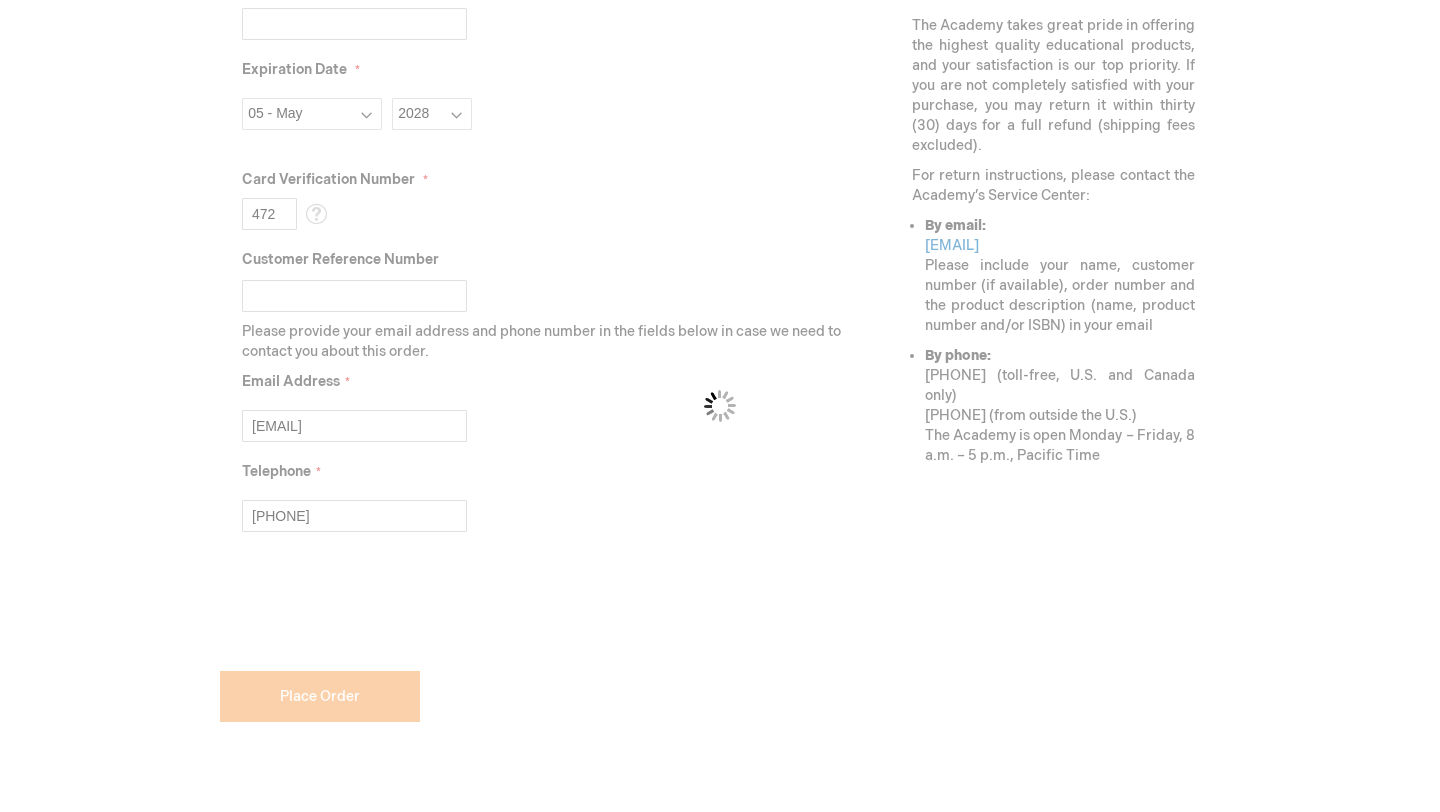 scroll, scrollTop: 749, scrollLeft: 0, axis: vertical 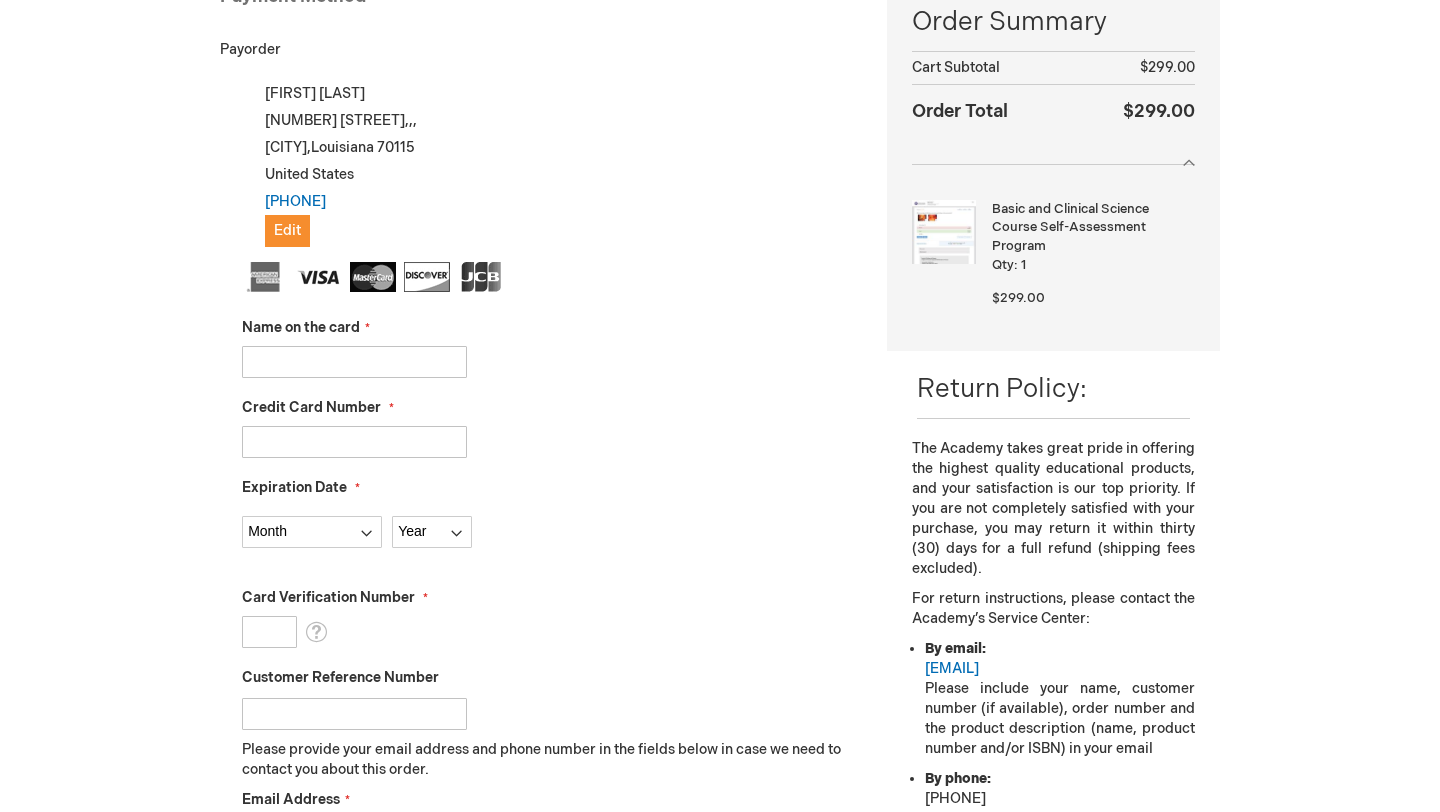 click on "Name on the card" at bounding box center [354, 362] 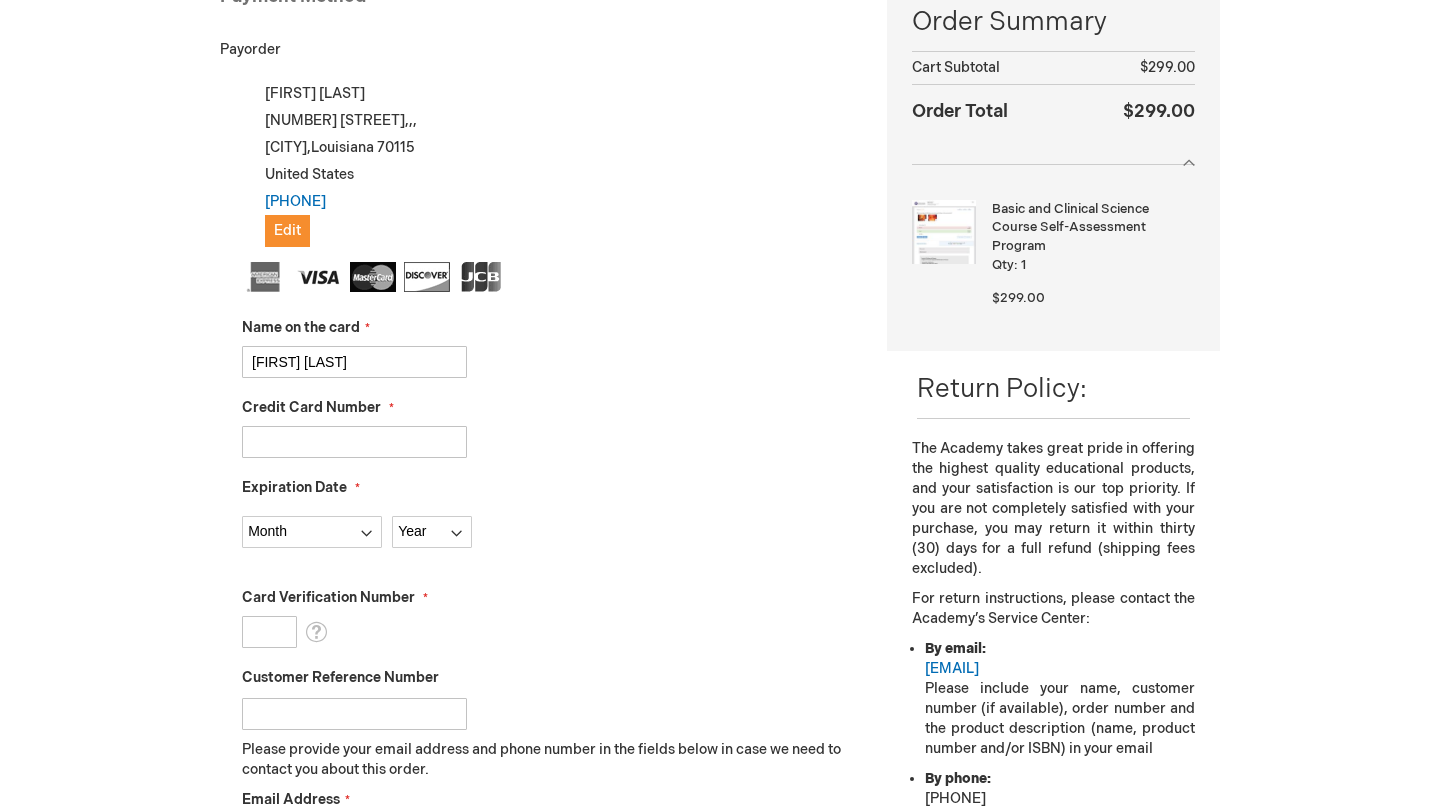 type on "[CREDIT_CARD]" 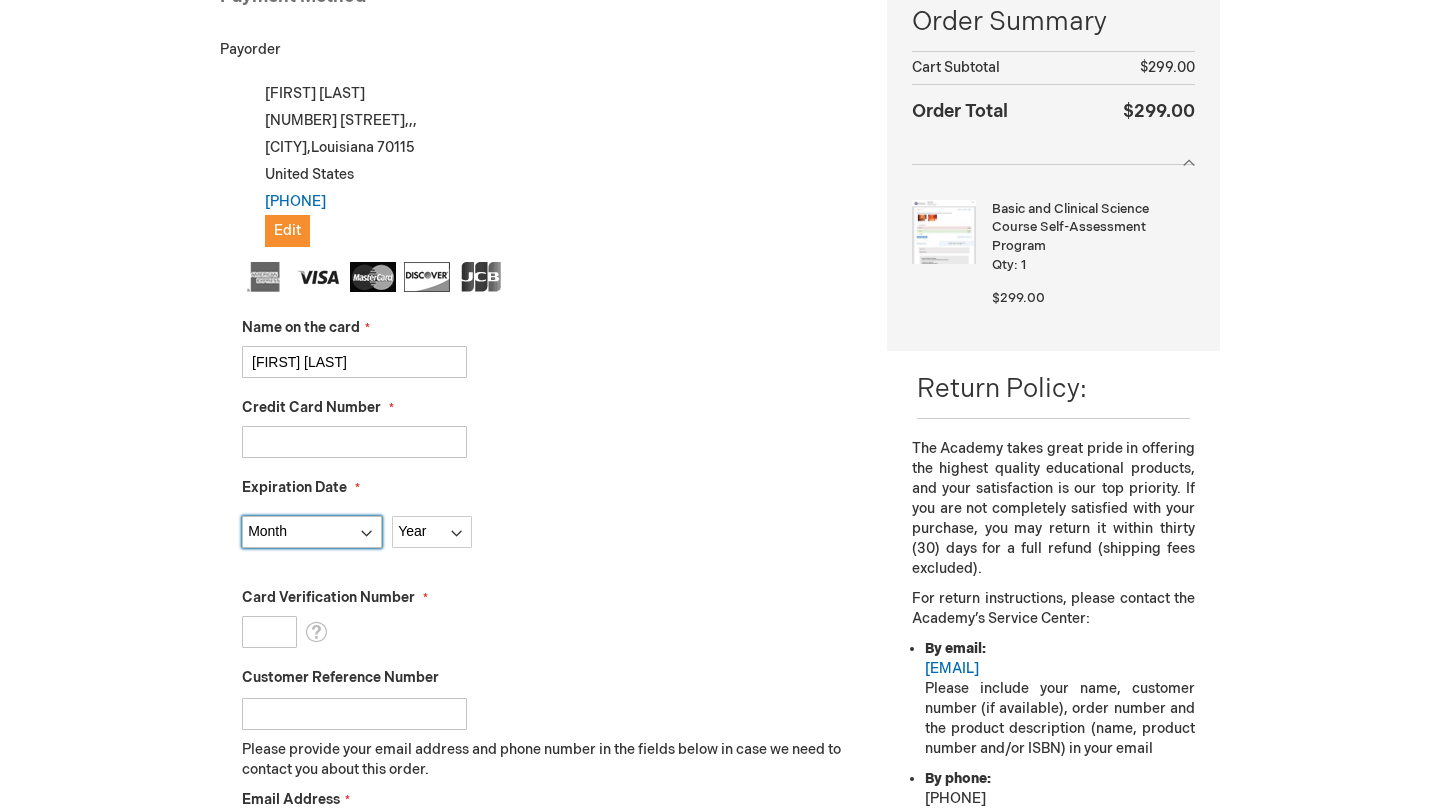 select on "5" 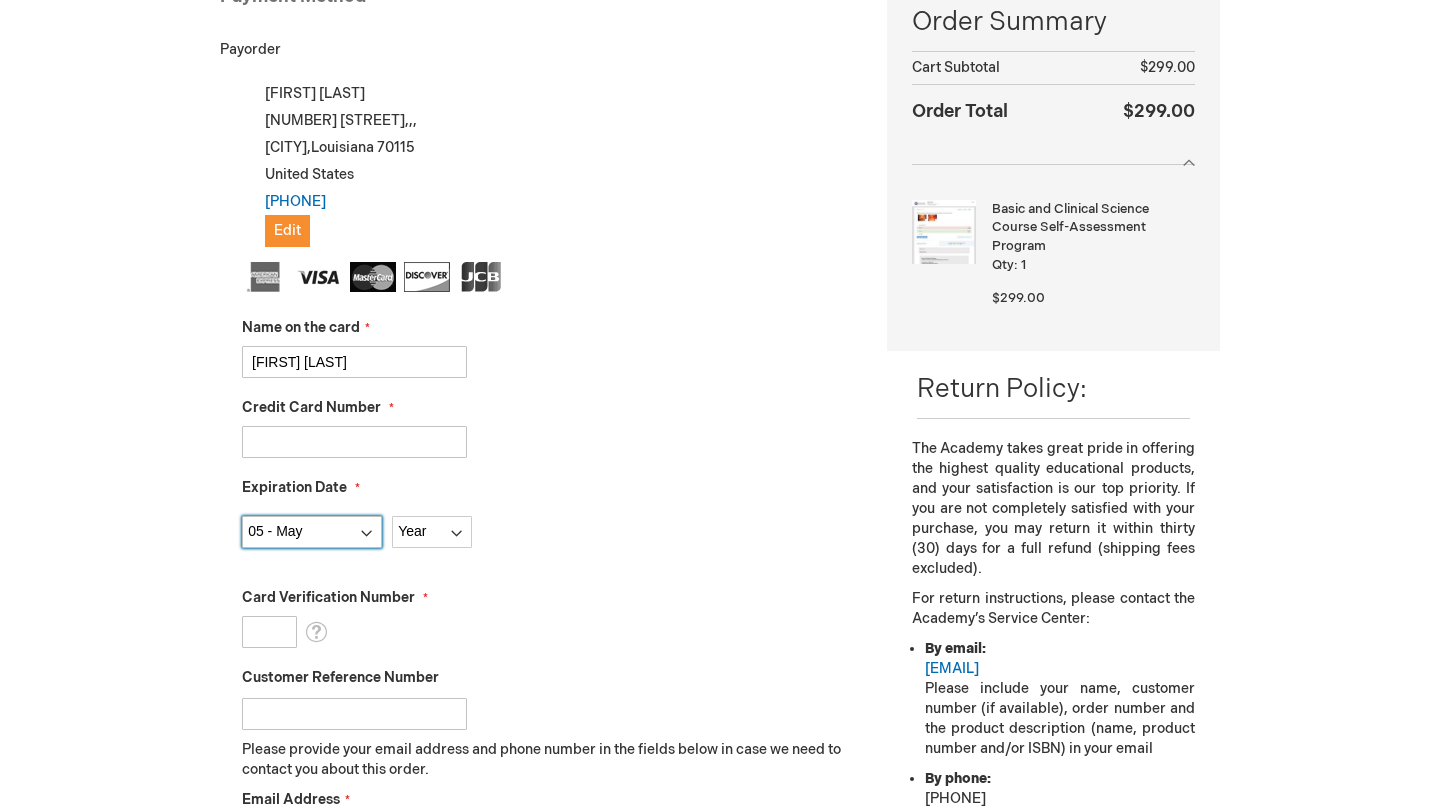 select on "2028" 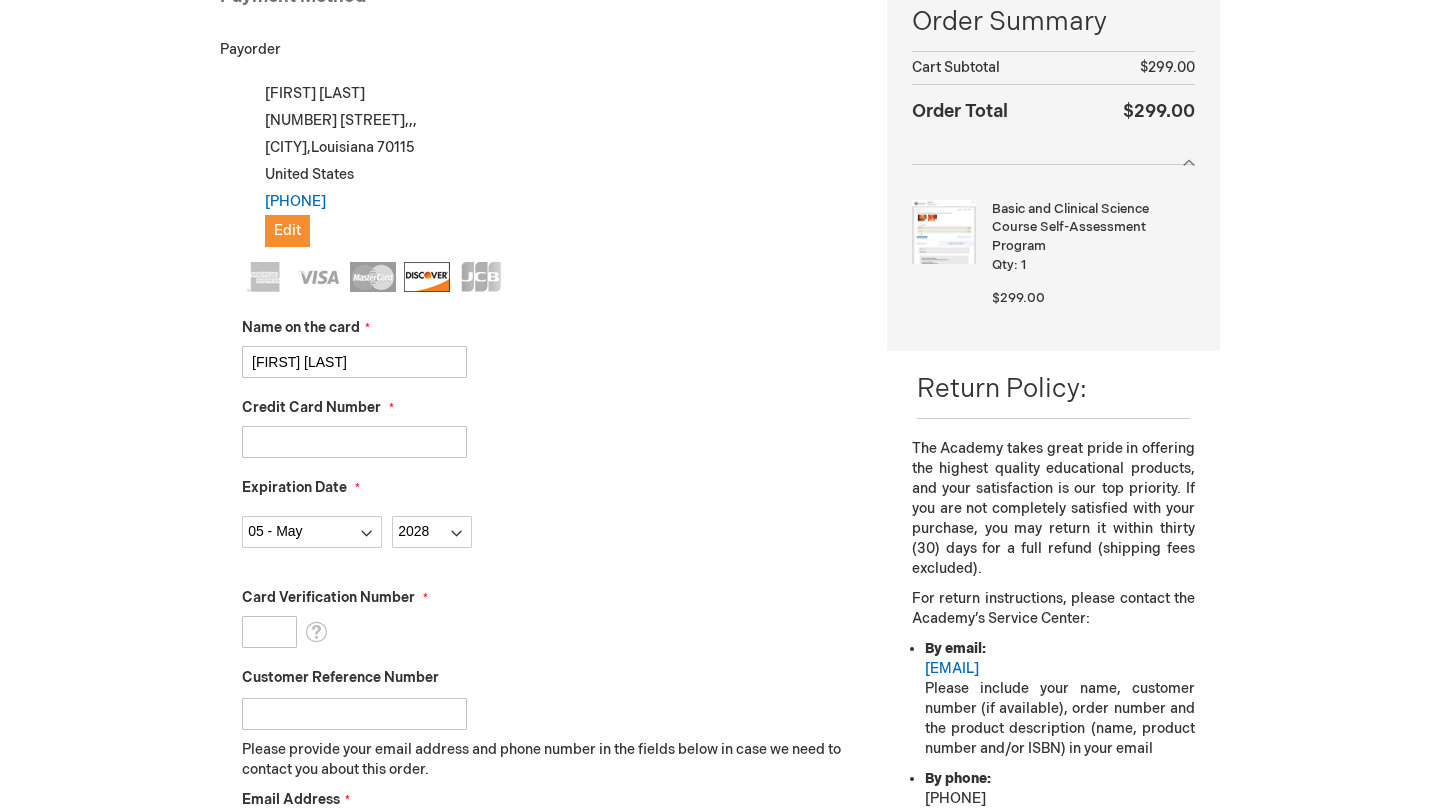 click on "[CREDIT_CARD]" at bounding box center (354, 442) 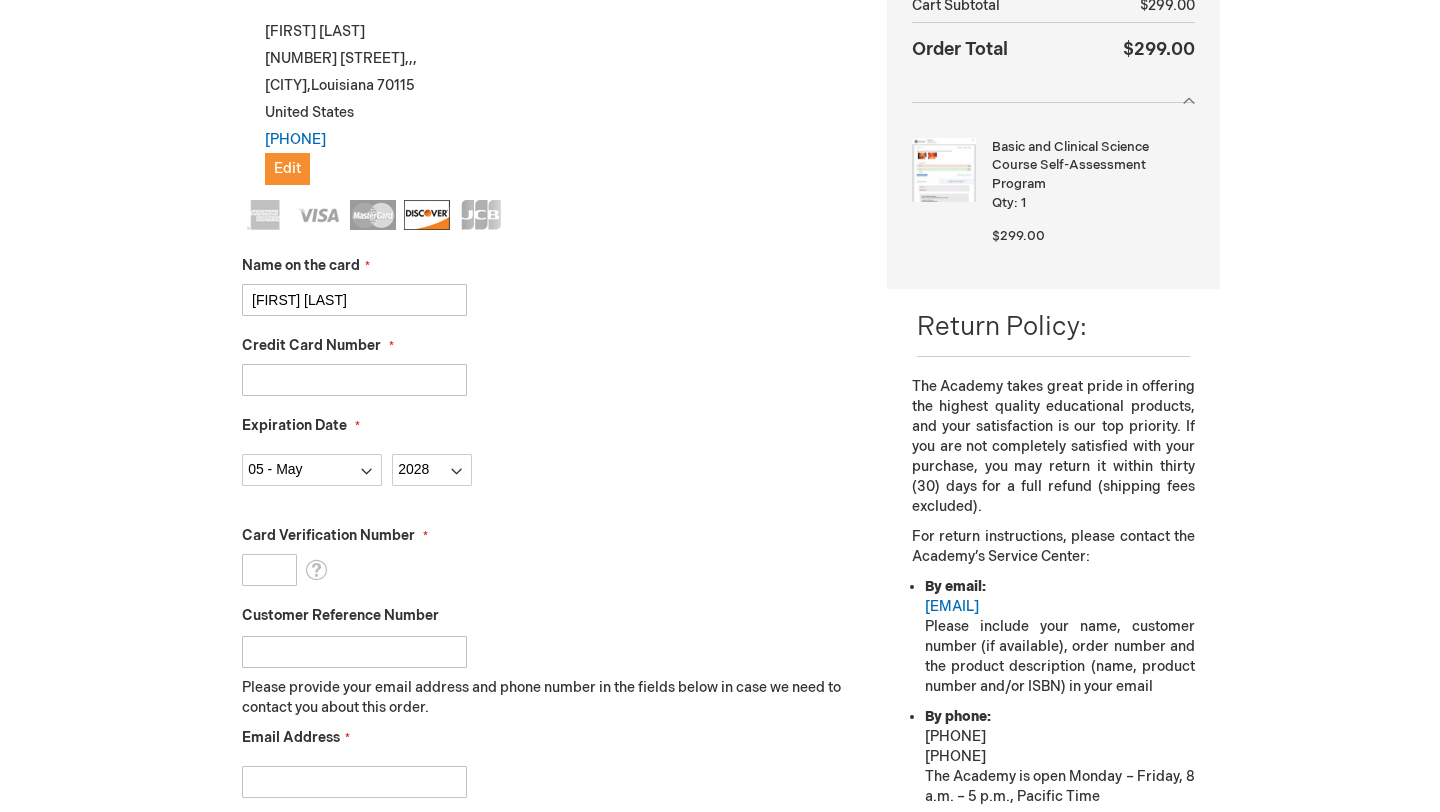 click on "[CREDIT_CARD]" at bounding box center (549, 380) 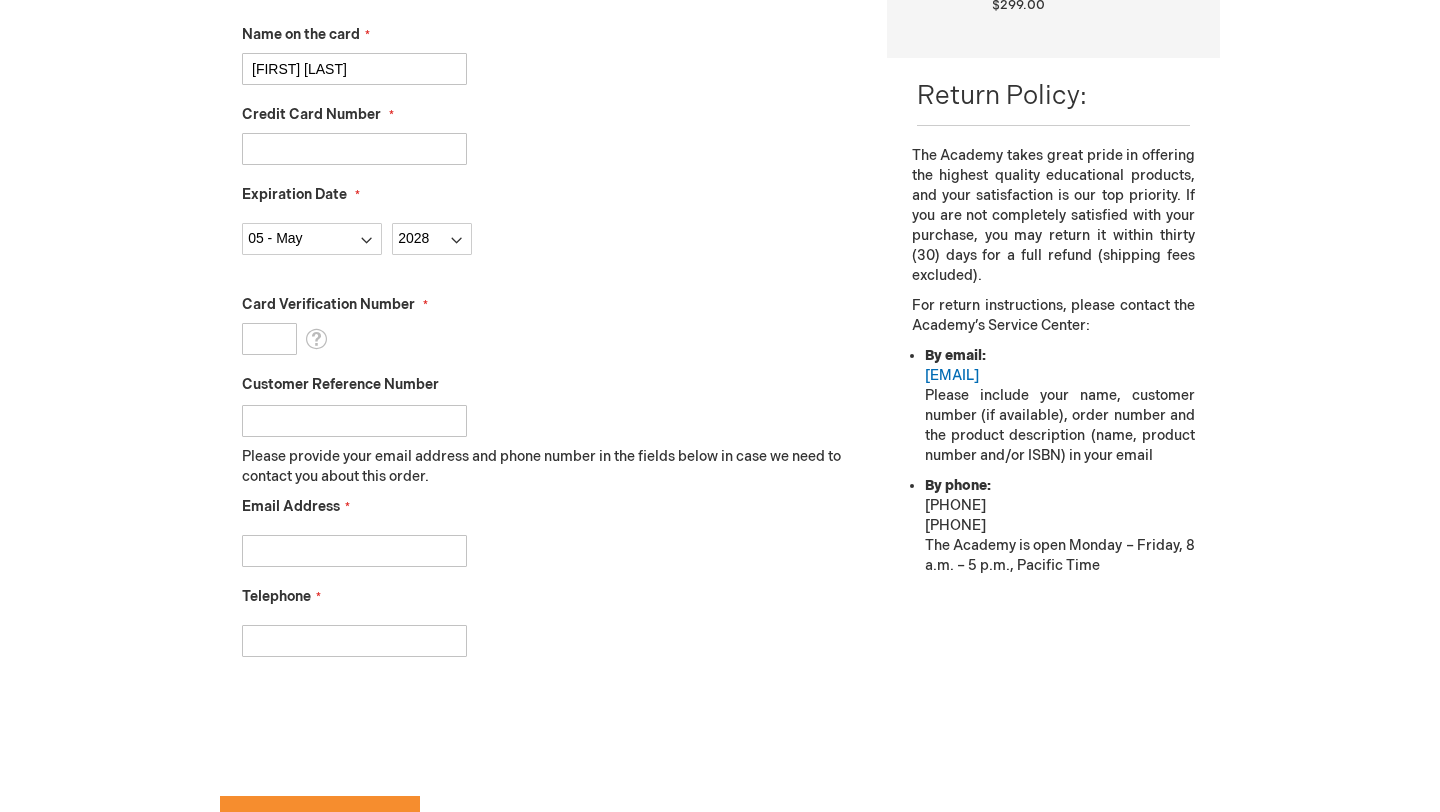 scroll, scrollTop: 627, scrollLeft: 0, axis: vertical 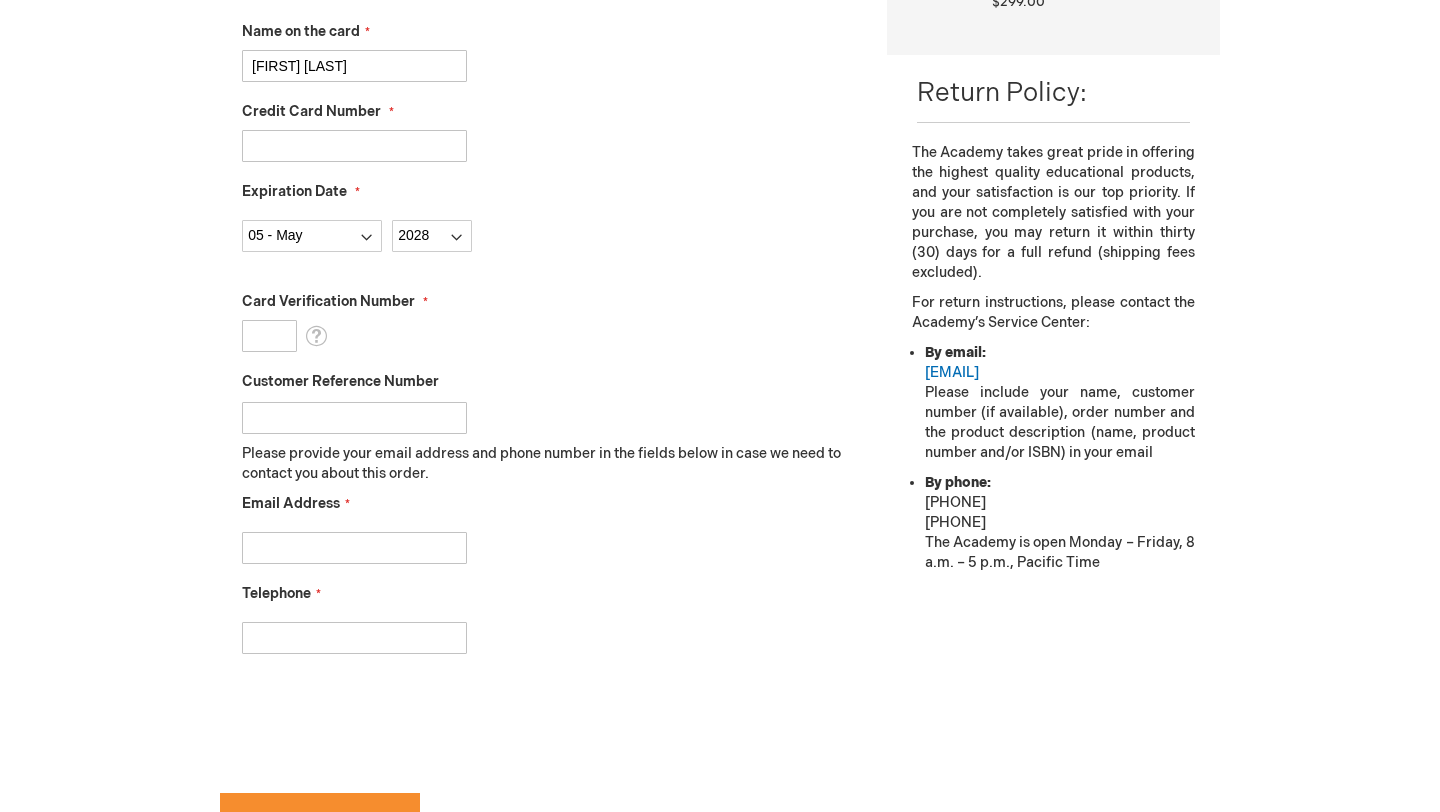 click on "Card Verification Number" at bounding box center (269, 336) 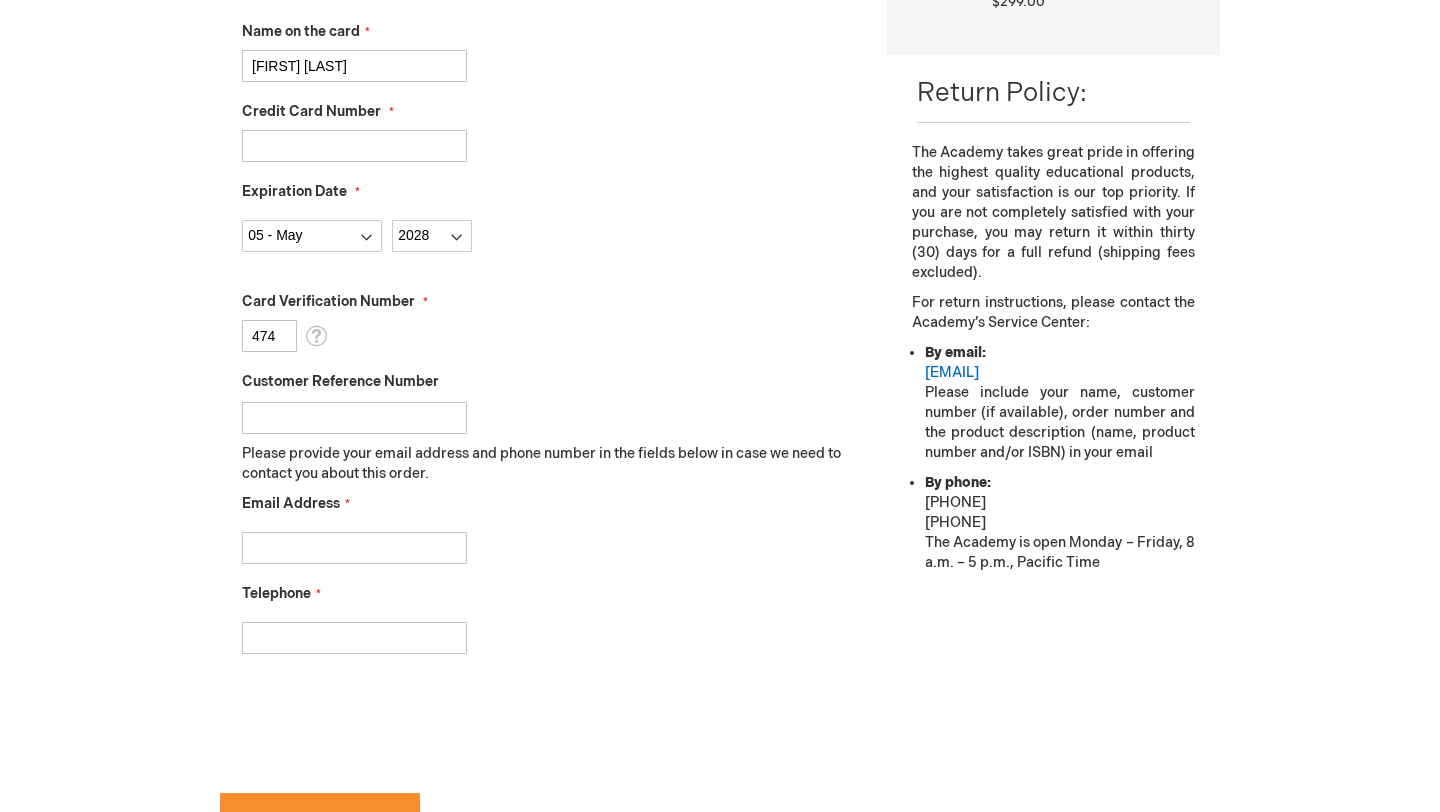 type on "474" 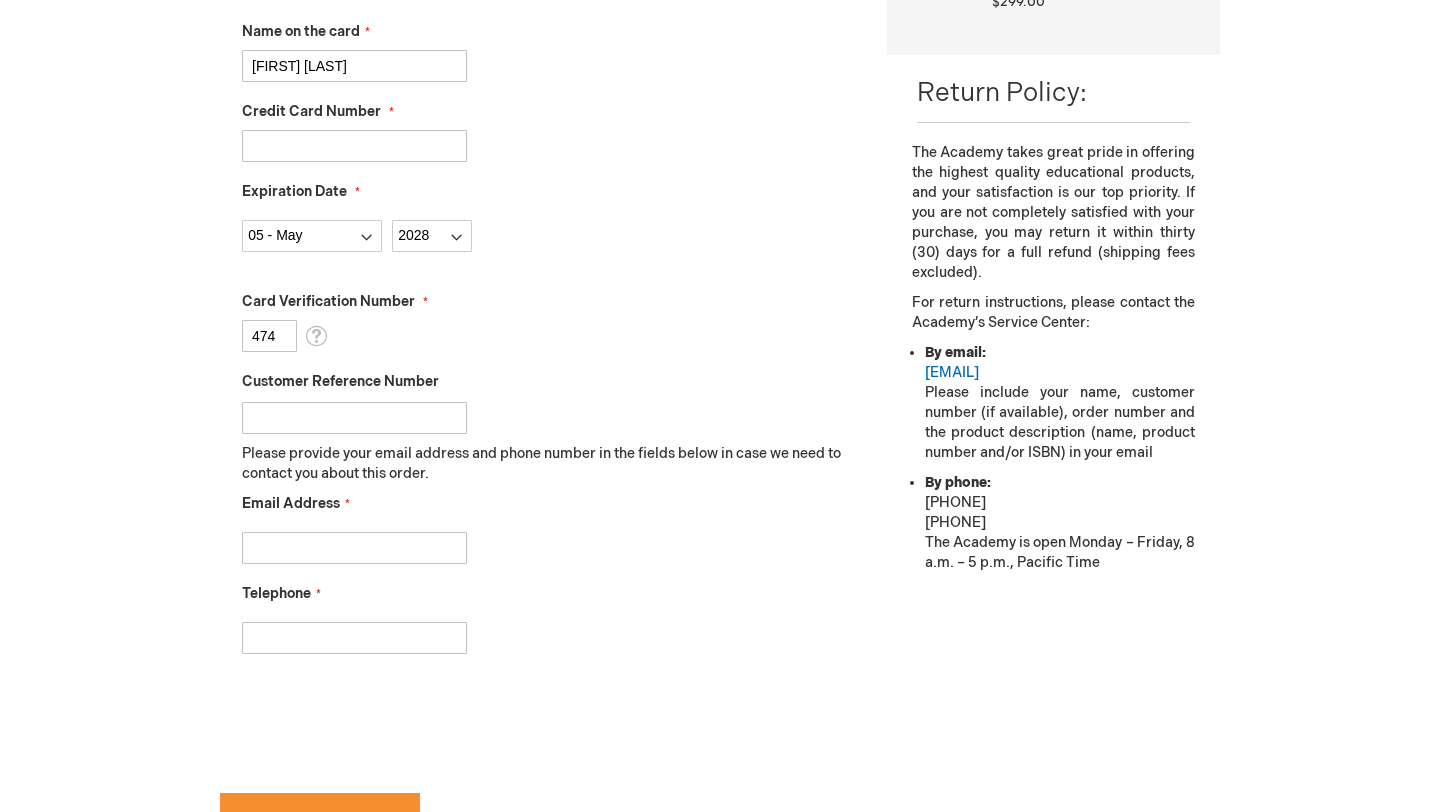 click on "Customer Reference Number" at bounding box center [354, 418] 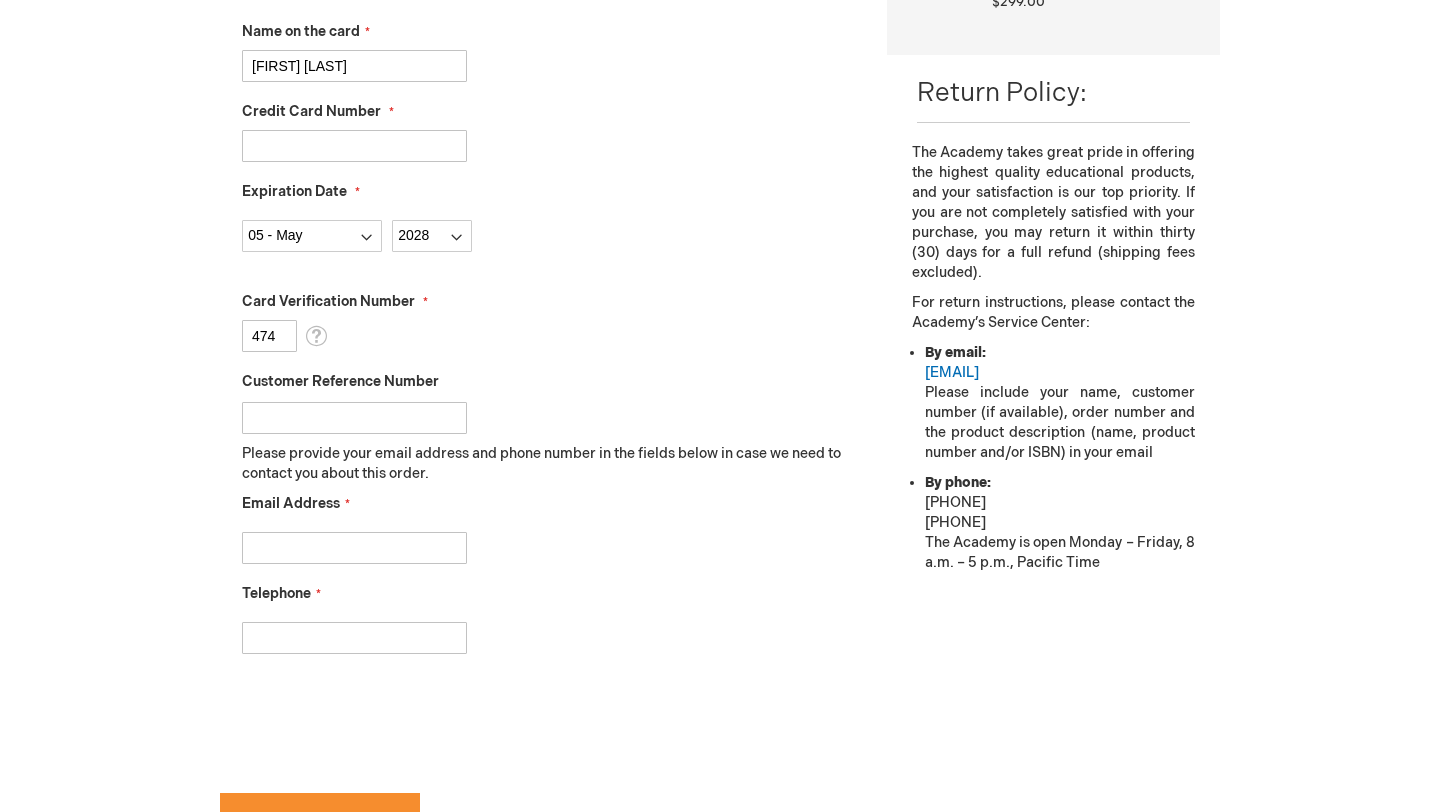 click on "Email Address" at bounding box center (354, 548) 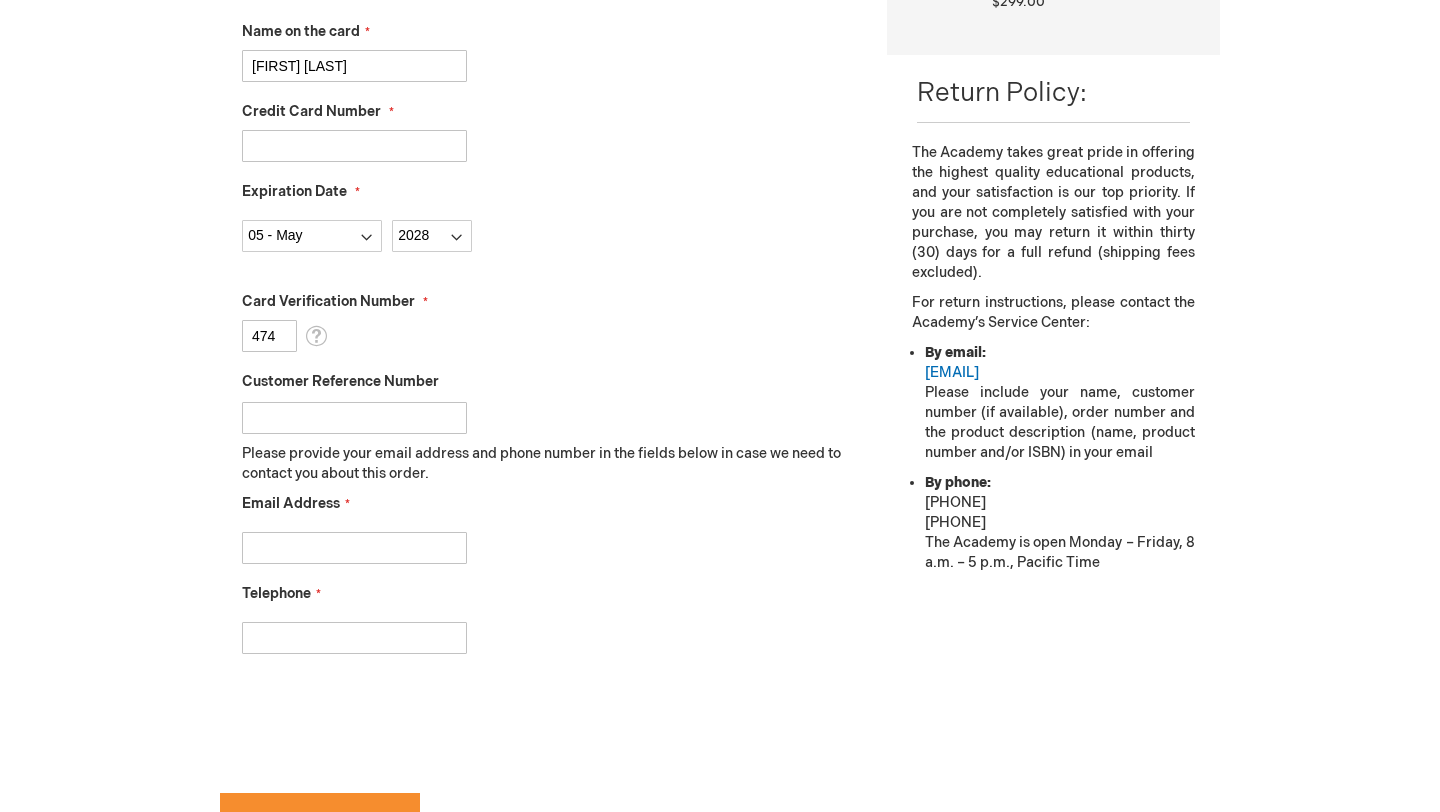 type on "[EMAIL]" 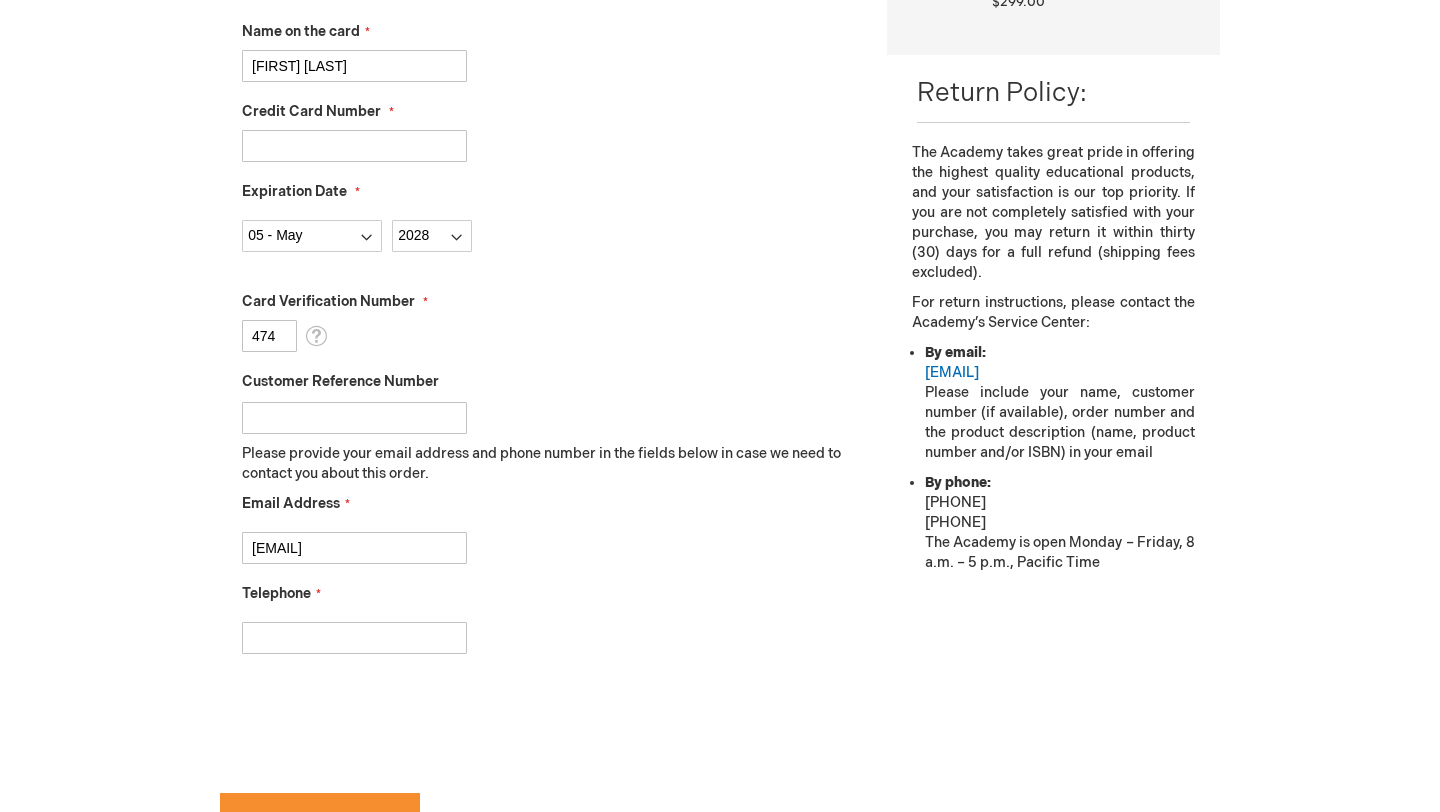 type on "[PHONE]" 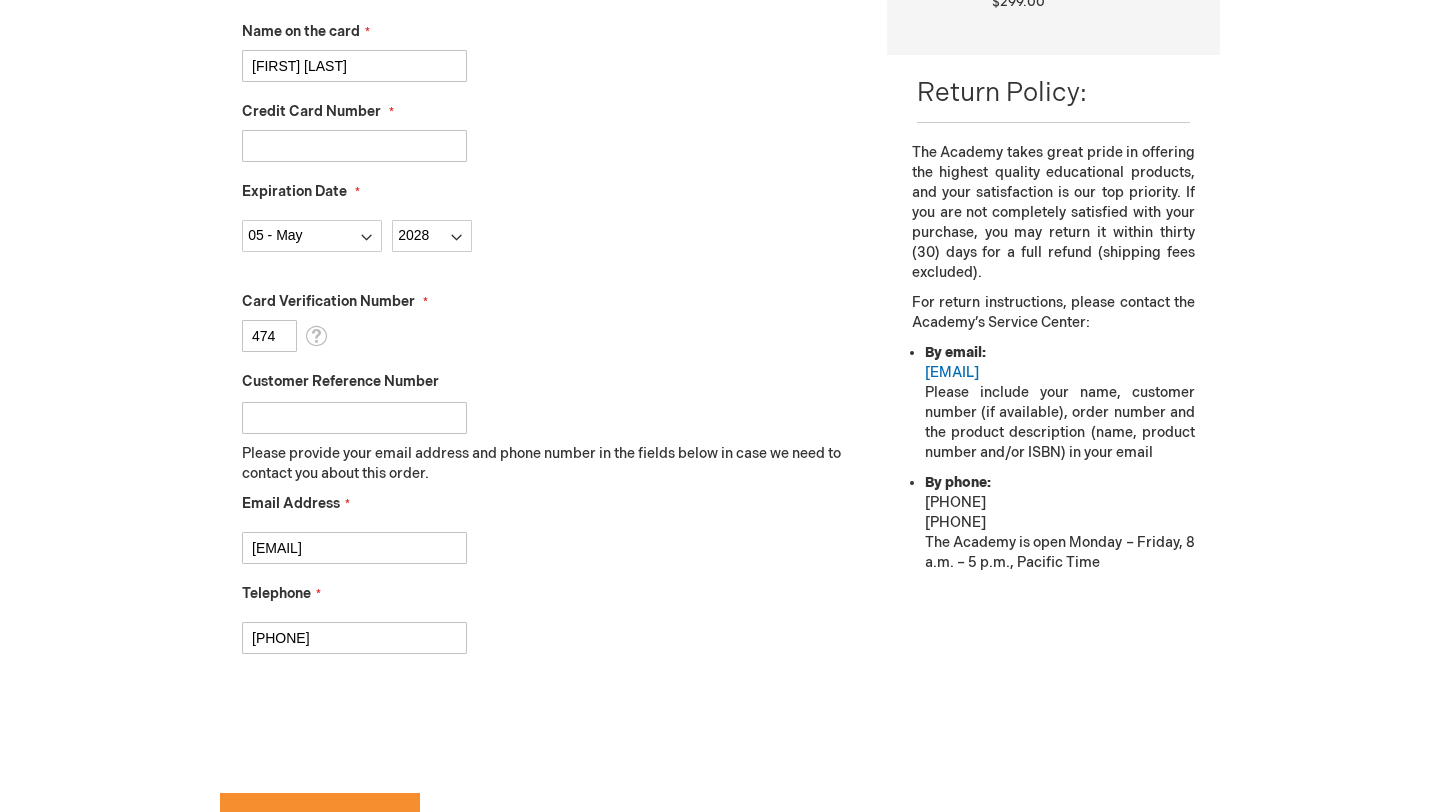 scroll, scrollTop: 662, scrollLeft: 0, axis: vertical 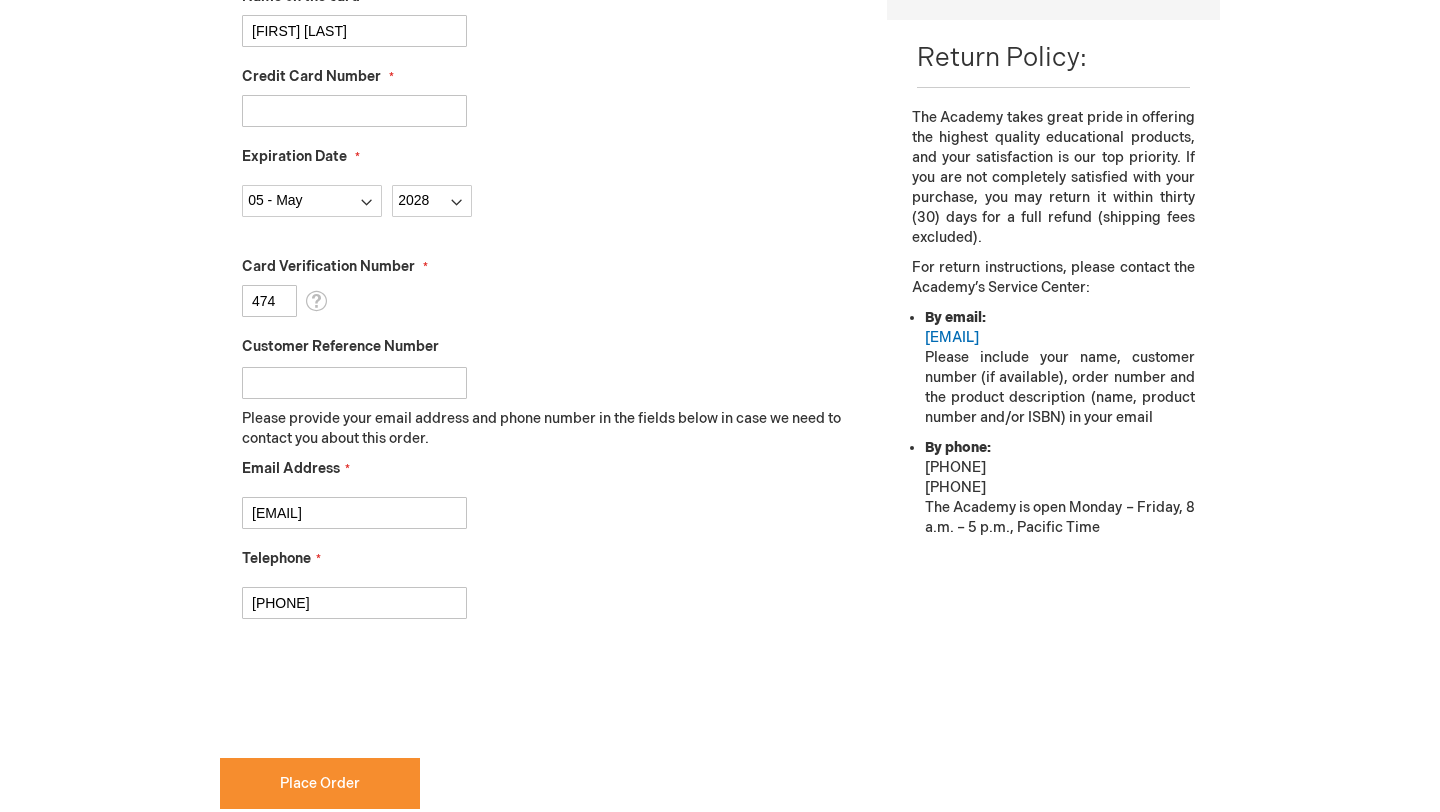 checkbox on "true" 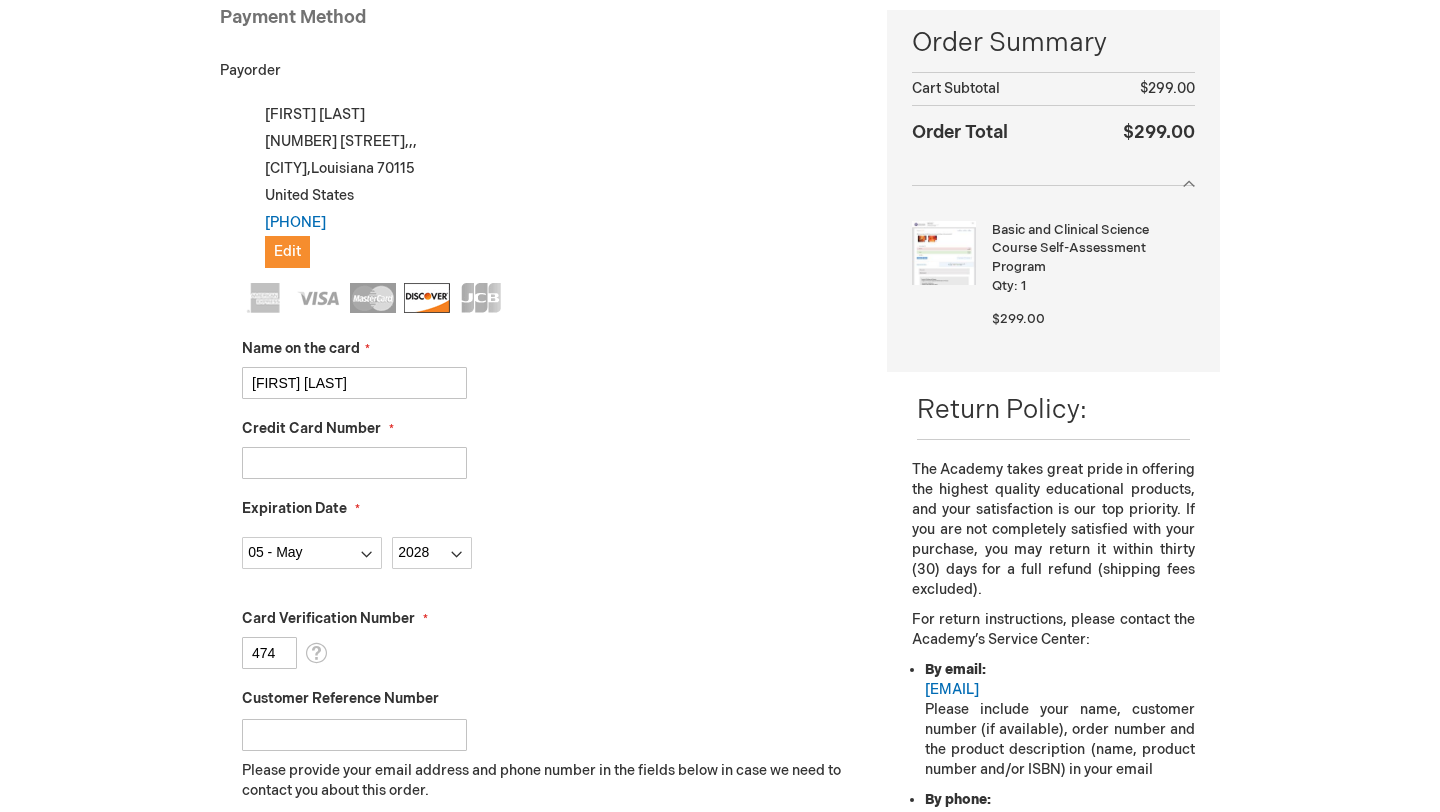 scroll, scrollTop: 305, scrollLeft: 0, axis: vertical 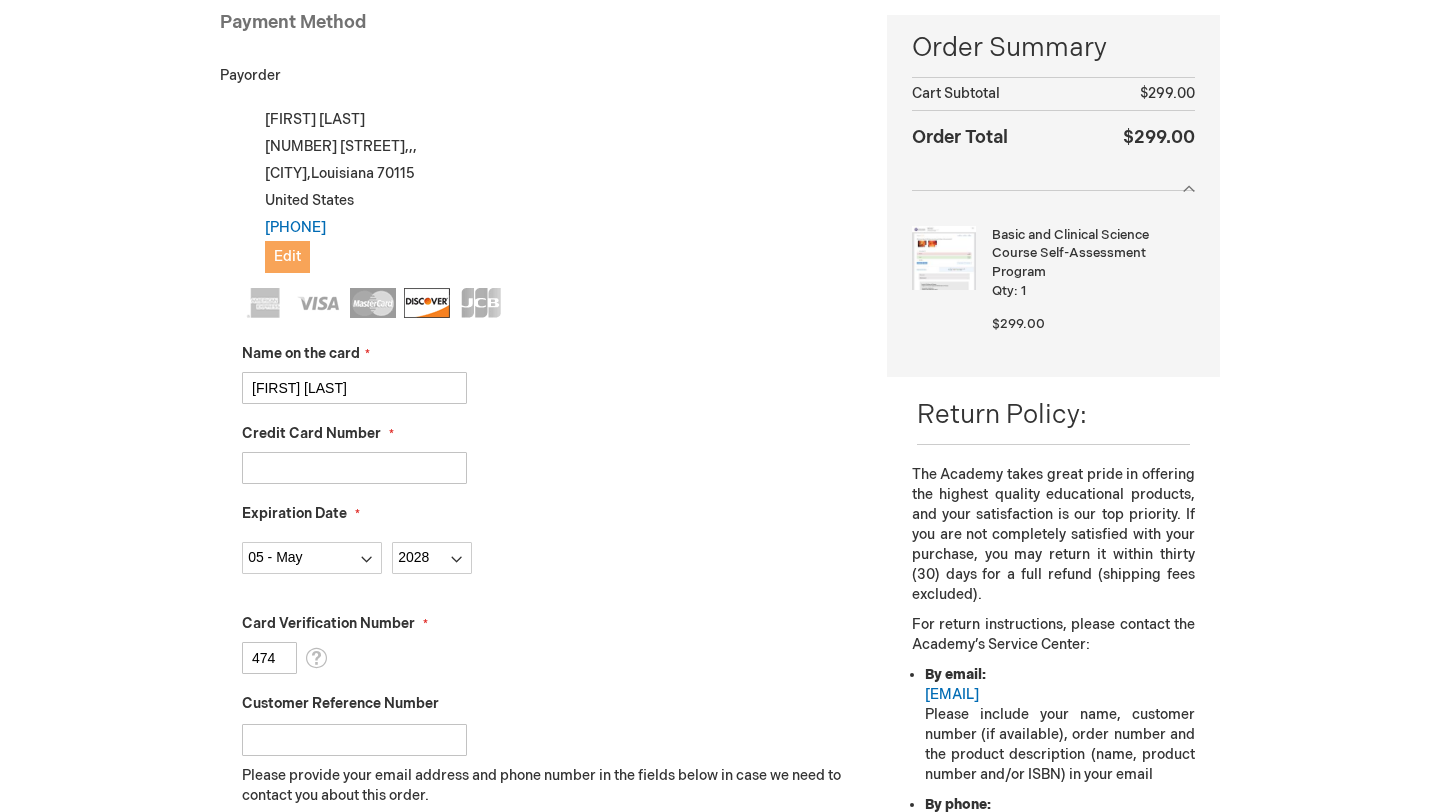 click on "Edit" at bounding box center (287, 256) 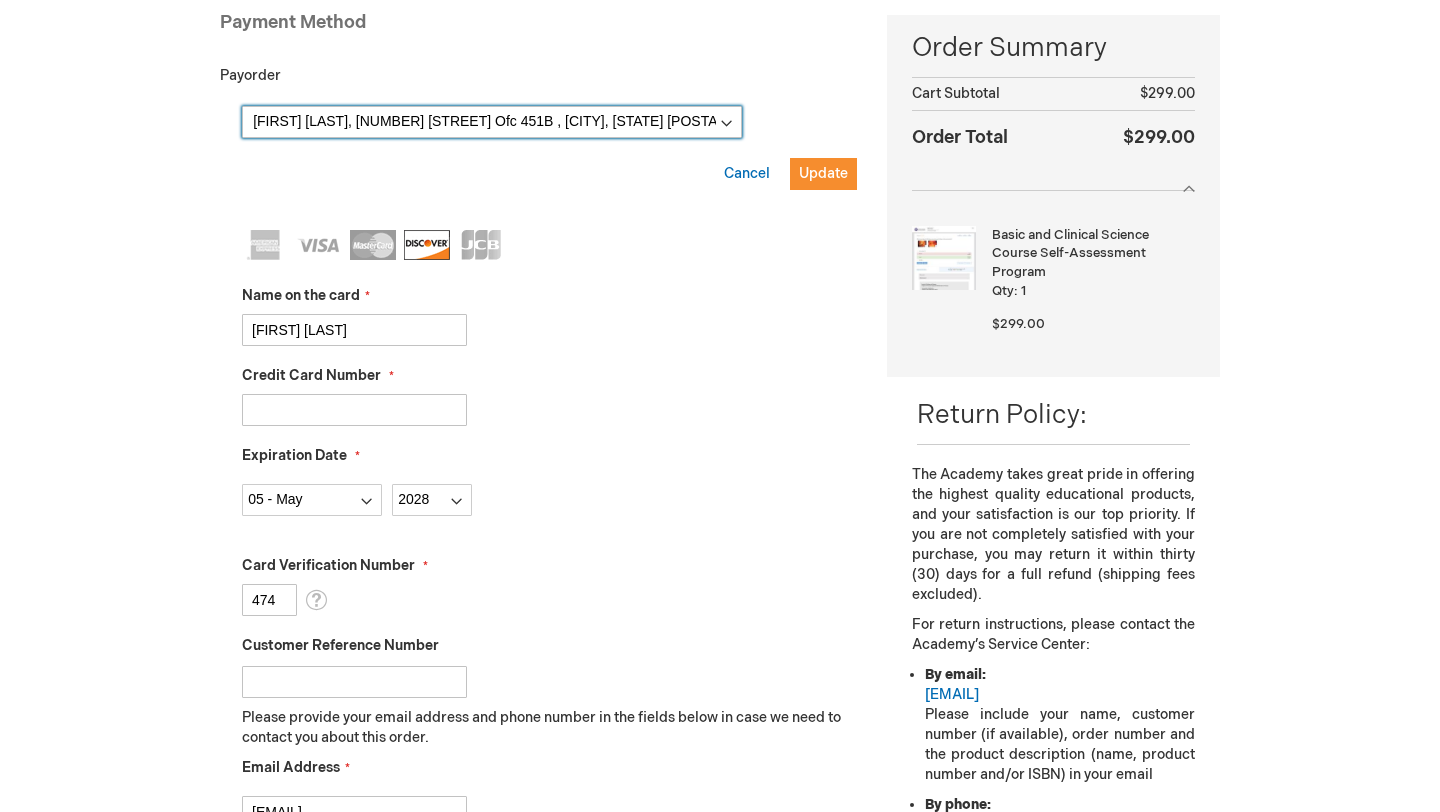 click on "[FIRST] [LAST], [NUMBER] [STREET] Ofc [NUMBER], [CITY], [STATE] [POSTAL_CODE], [COUNTRY] [FIRST] [LAST], [NUMBER] [STREET] , [CITY], [STATE] [POSTAL_CODE] New Address" at bounding box center (492, 122) 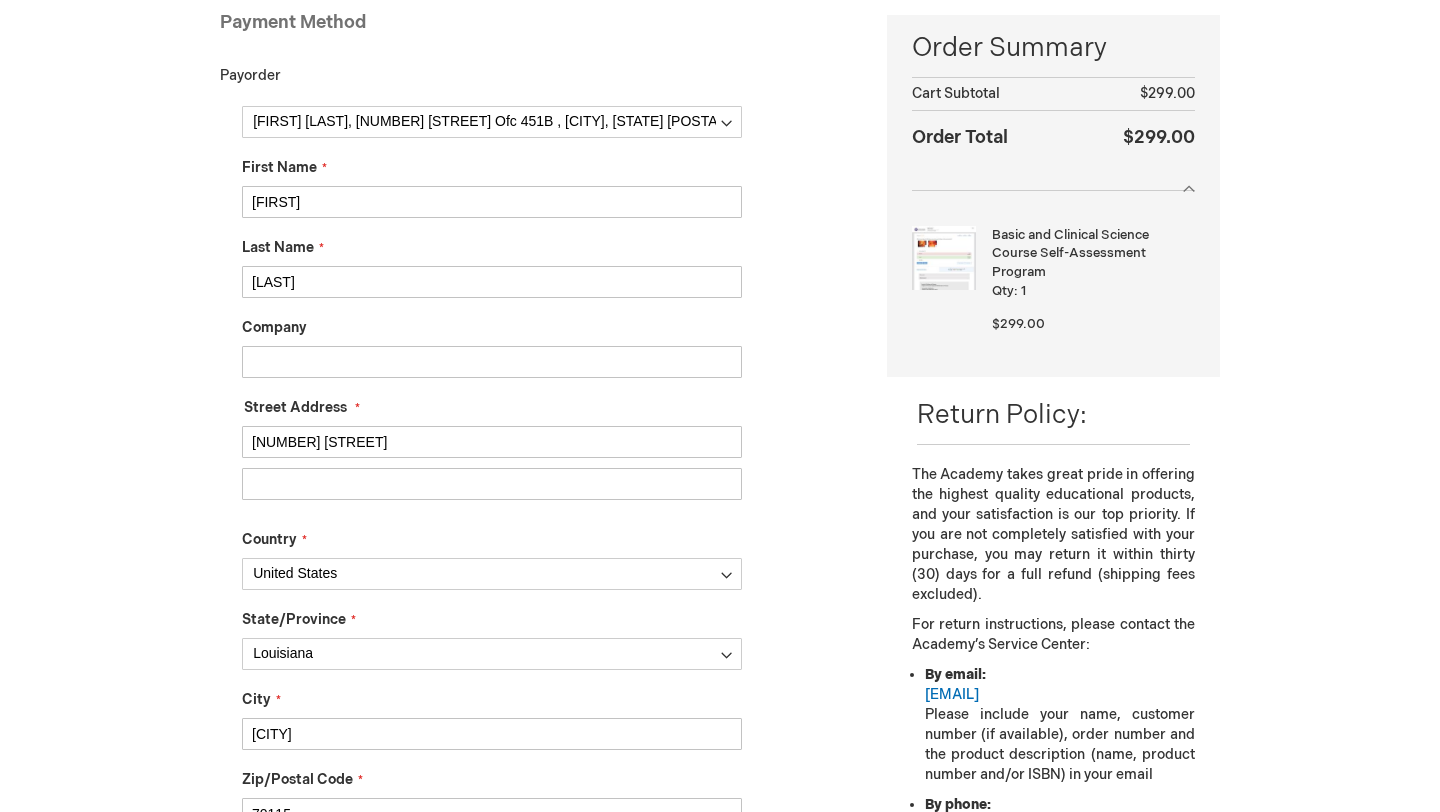 drag, startPoint x: 381, startPoint y: 435, endPoint x: 246, endPoint y: 439, distance: 135.05925 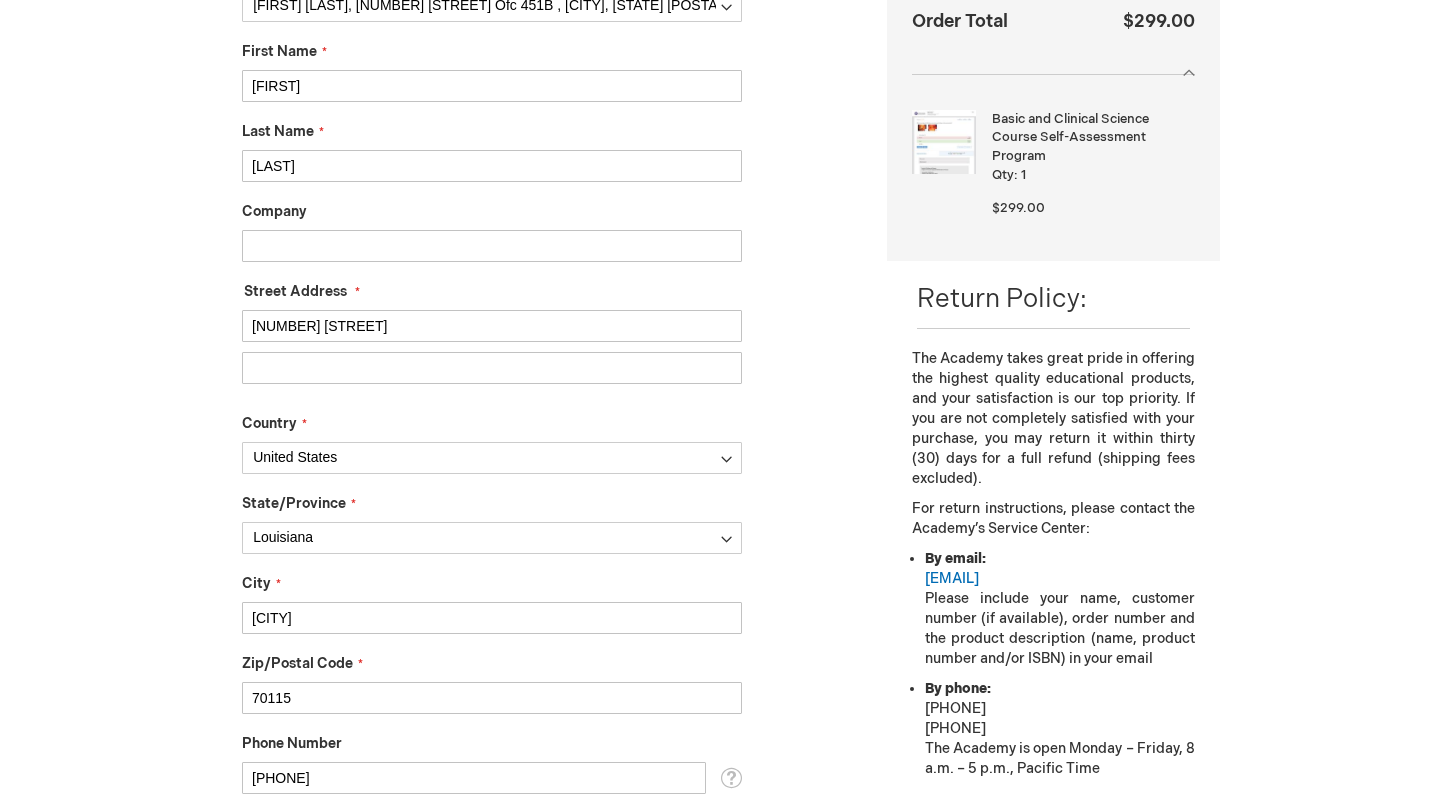 scroll, scrollTop: 435, scrollLeft: 0, axis: vertical 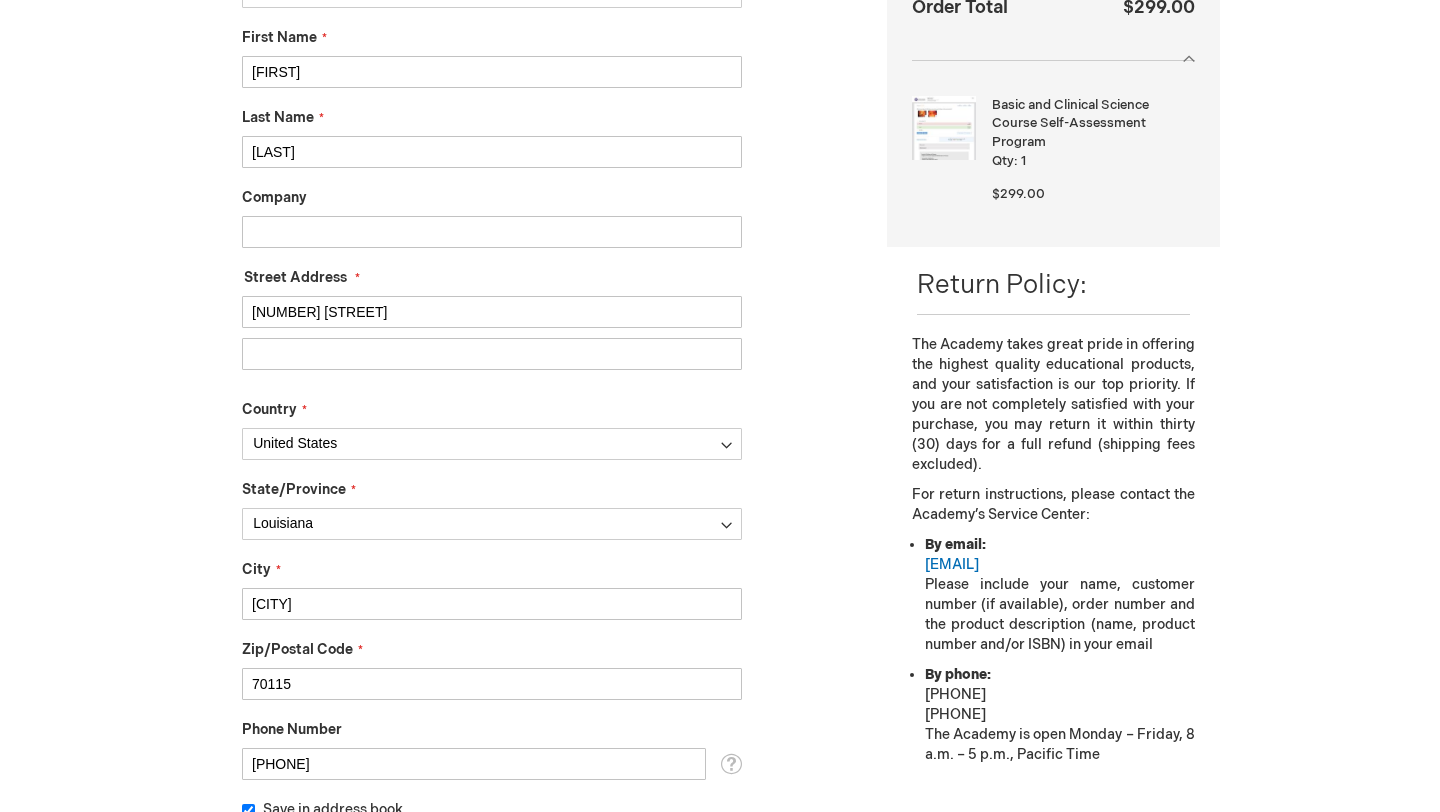 type on "[NUMBER] [STREET]" 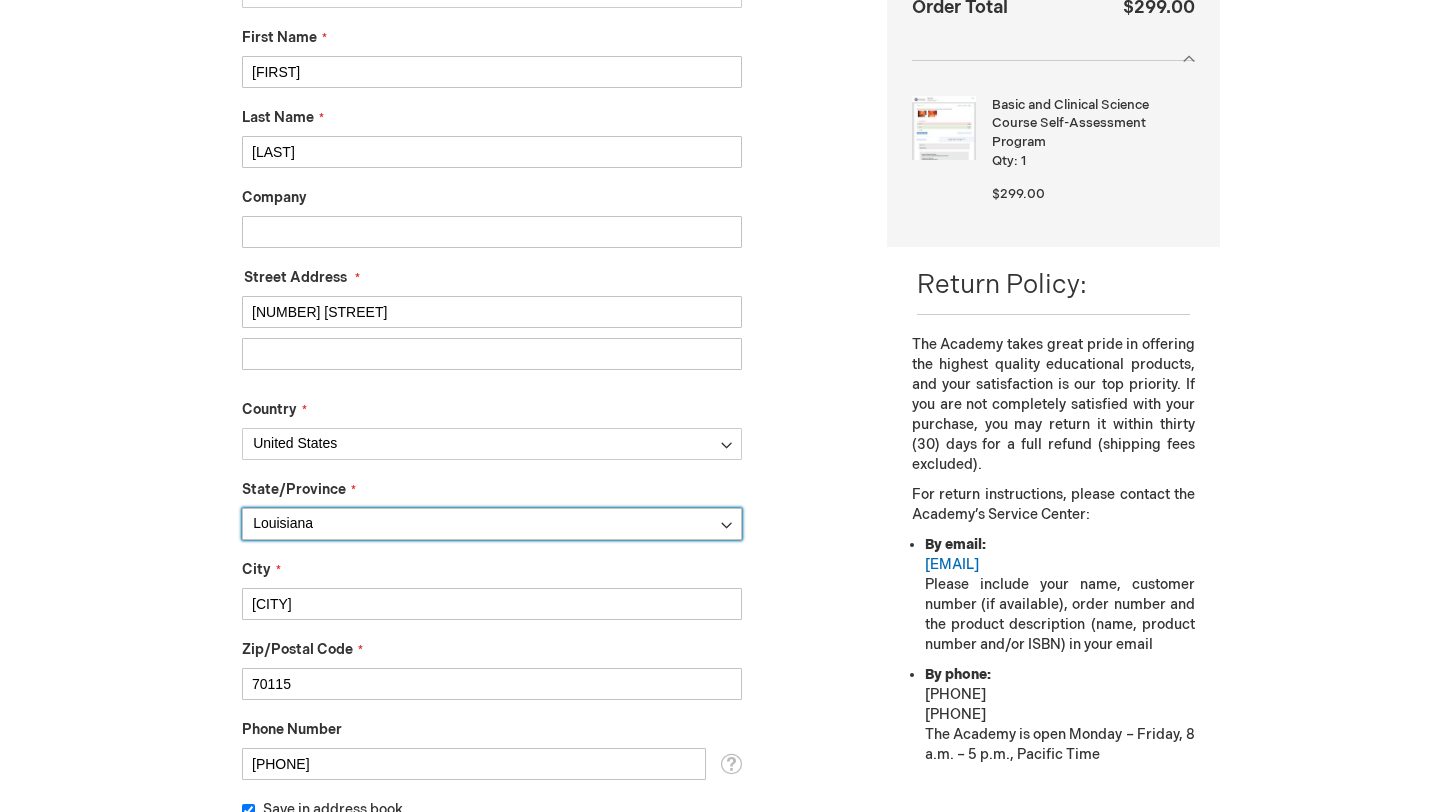 click on "Please select a region, state or province. Alabama Alaska American Samoa Arizona Arkansas Armed Forces Africa Armed Forces Americas Armed Forces Canada Armed Forces Europe Armed Forces Middle East Armed Forces Pacific California Colorado Connecticut Delaware District of Columbia Federated States Of Micronesia Florida Georgia Guam Hawaii Idaho Illinois Indiana Iowa Kansas Kentucky Louisiana Maine Marshall Islands Maryland Massachusetts Michigan Minnesota Mississippi Missouri Montana Nebraska Nevada New Hampshire New Jersey New Mexico New York North Carolina North Dakota Northern Mariana Islands Ohio Oklahoma Oregon Palau Pennsylvania Puerto Rico Rhode Island South Carolina South Dakota Tennessee Texas Utah Vermont Virgin Islands Virginia Washington West Virginia Wisconsin Wyoming" at bounding box center [492, 524] 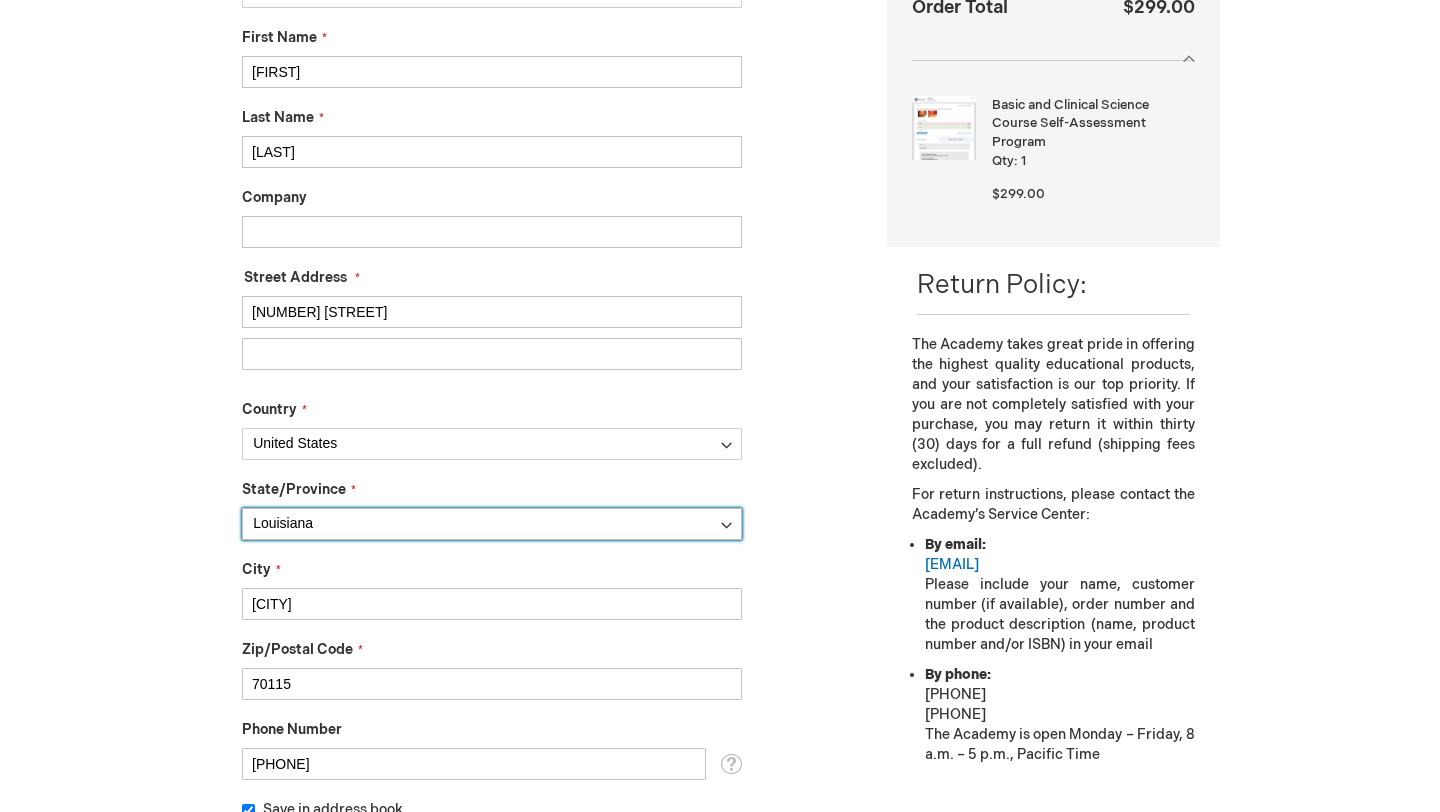 click on "Please select a region, state or province. Alabama Alaska American Samoa Arizona Arkansas Armed Forces Africa Armed Forces Americas Armed Forces Canada Armed Forces Europe Armed Forces Middle East Armed Forces Pacific California Colorado Connecticut Delaware District of Columbia Federated States Of Micronesia Florida Georgia Guam Hawaii Idaho Illinois Indiana Iowa Kansas Kentucky Louisiana Maine Marshall Islands Maryland Massachusetts Michigan Minnesota Mississippi Missouri Montana Nebraska Nevada New Hampshire New Jersey New Mexico New York North Carolina North Dakota Northern Mariana Islands Ohio Oklahoma Oregon Palau Pennsylvania Puerto Rico Rhode Island South Carolina South Dakota Tennessee Texas Utah Vermont Virgin Islands Virginia Washington West Virginia Wisconsin Wyoming" at bounding box center (492, 524) 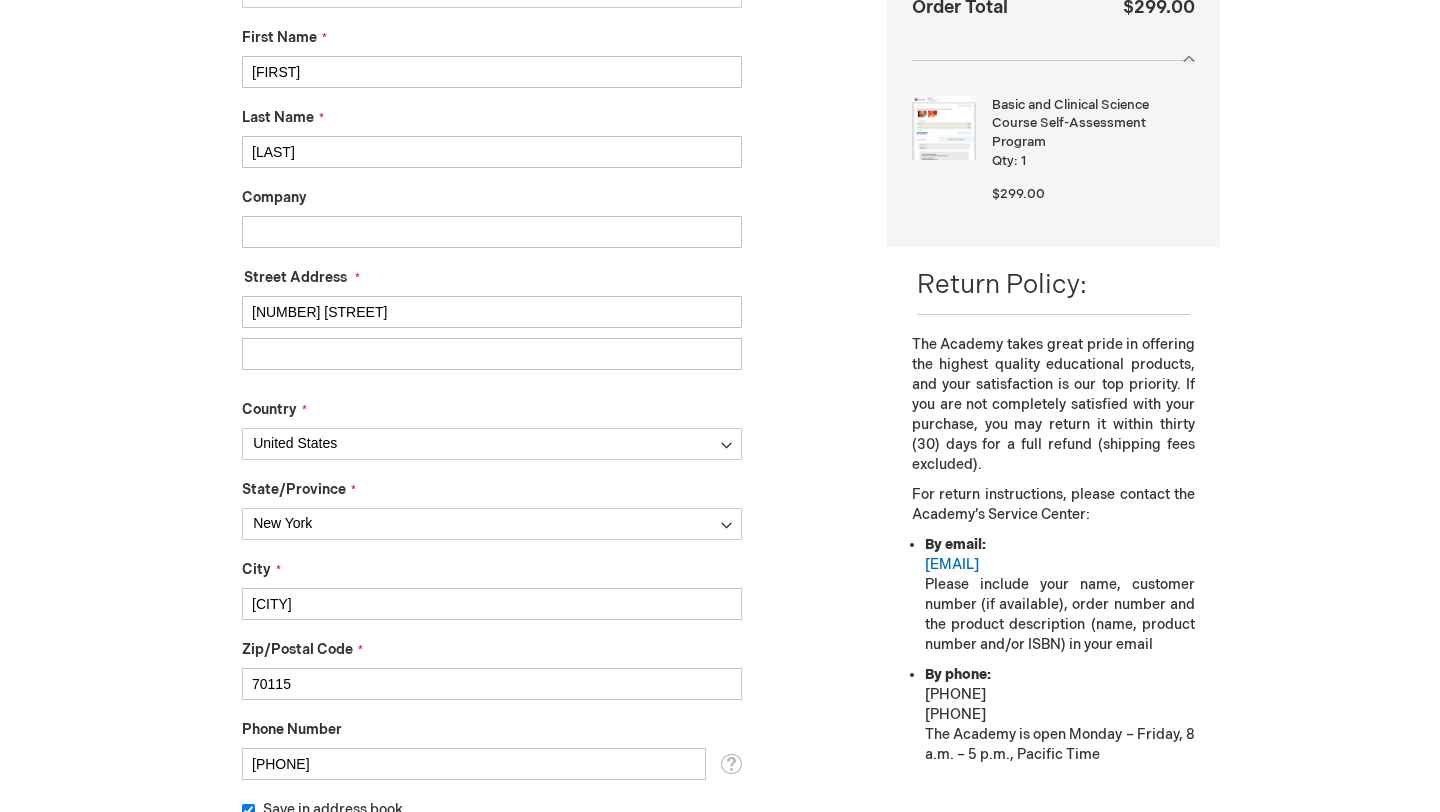 drag, startPoint x: 354, startPoint y: 601, endPoint x: 233, endPoint y: 590, distance: 121.49897 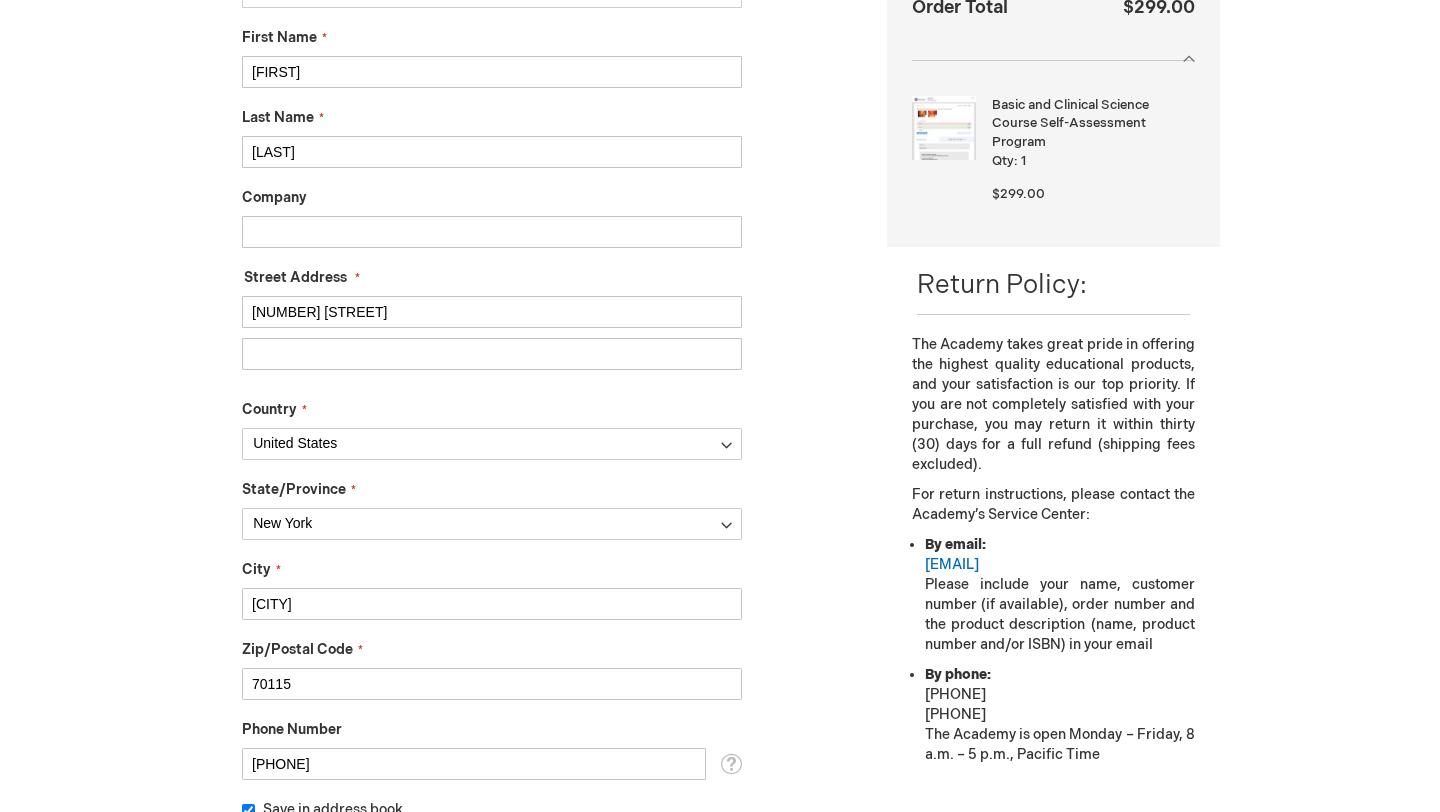 click on "My billing and shipping address are the same
Billing Address
Jonah Goldblatt, 533 Bolivar St Ofc 451B , New Orleans, Louisiana 70112-1349, United States Jonah Goldblatt, 1914 Adams St , New Orleans, Louisiana 70118-5429, United States New Address
First Name
Jonah
Last Name
Goldblatt
Company
Street Address" at bounding box center [538, 828] 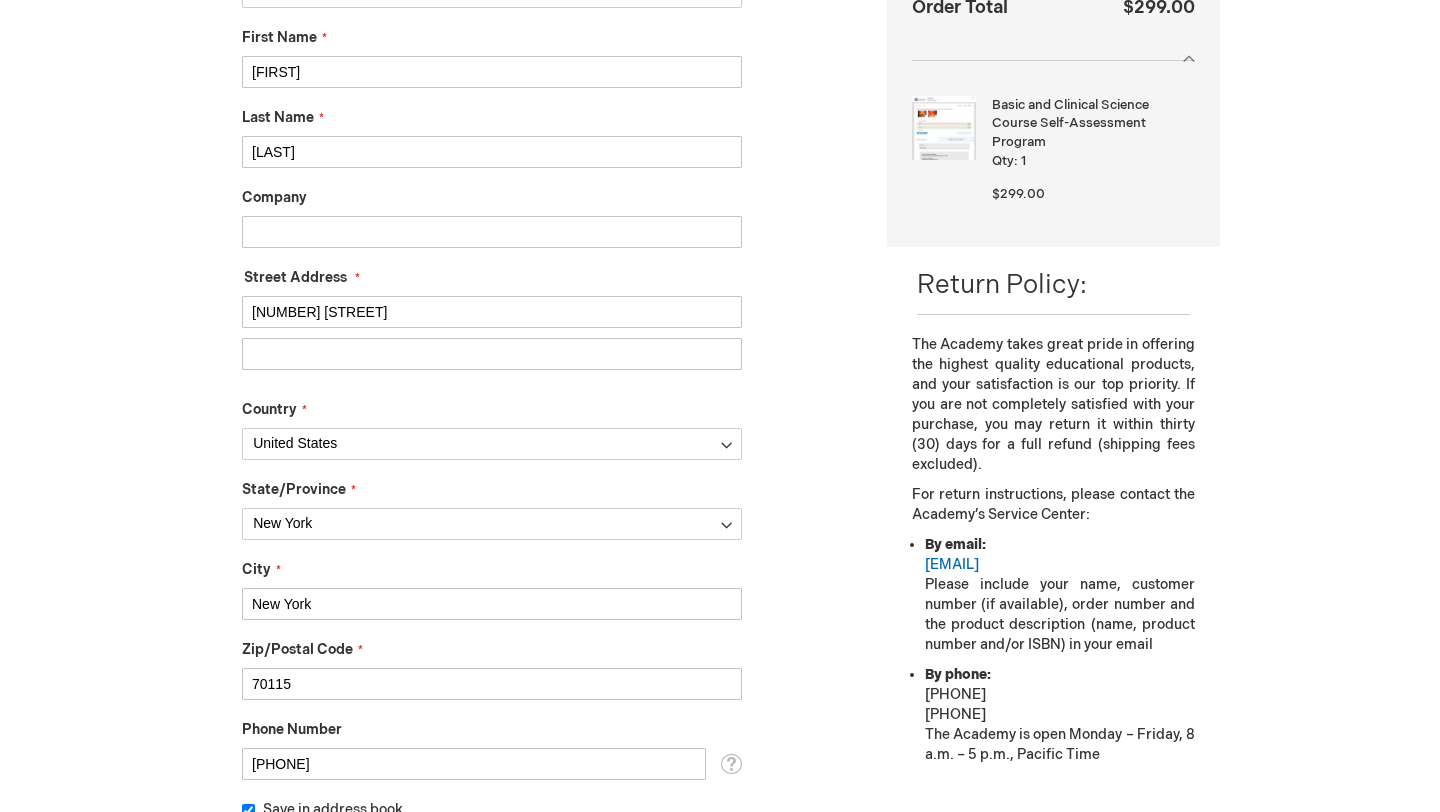 type on "New York" 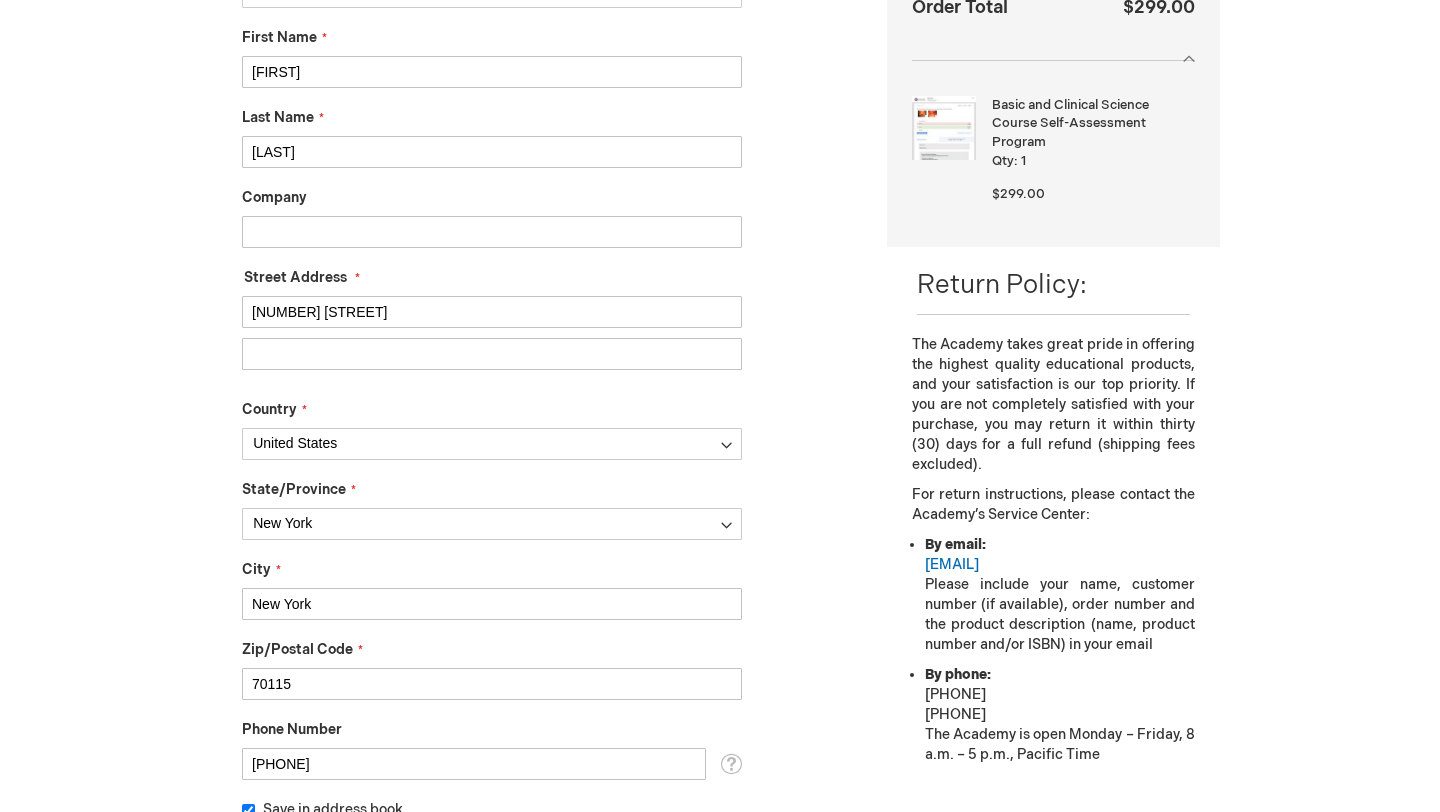 drag, startPoint x: 303, startPoint y: 692, endPoint x: 212, endPoint y: 674, distance: 92.76314 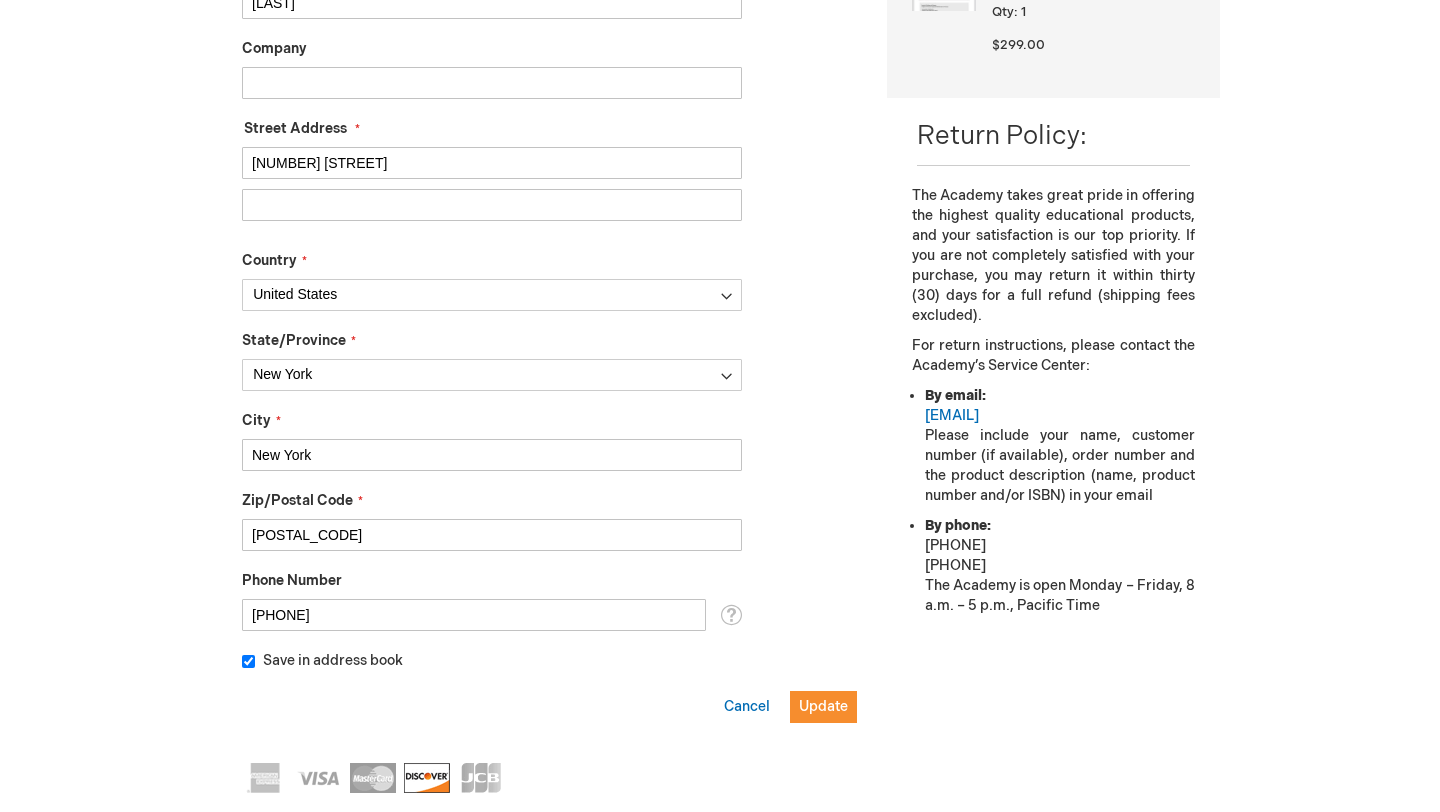 scroll, scrollTop: 591, scrollLeft: 0, axis: vertical 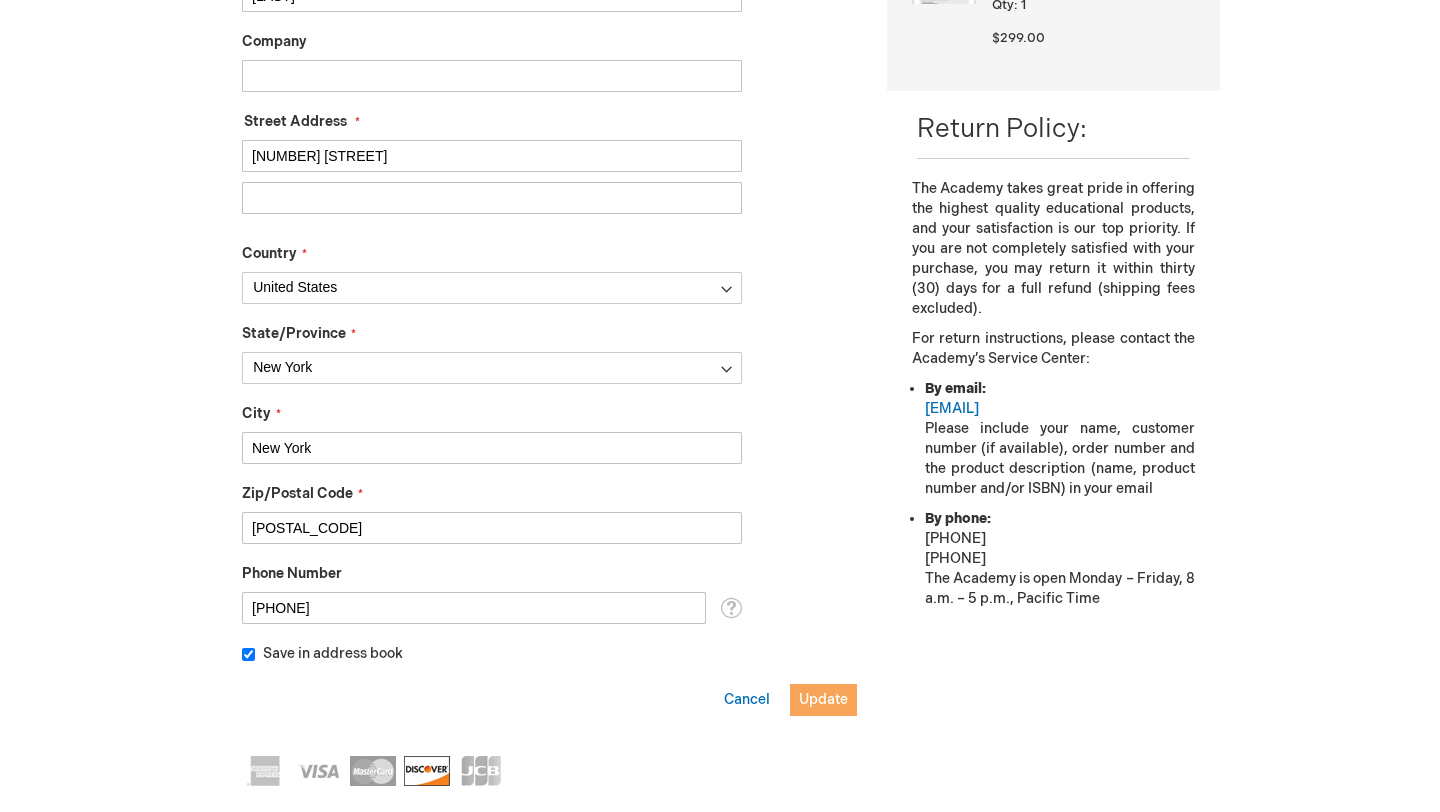 type on "10021" 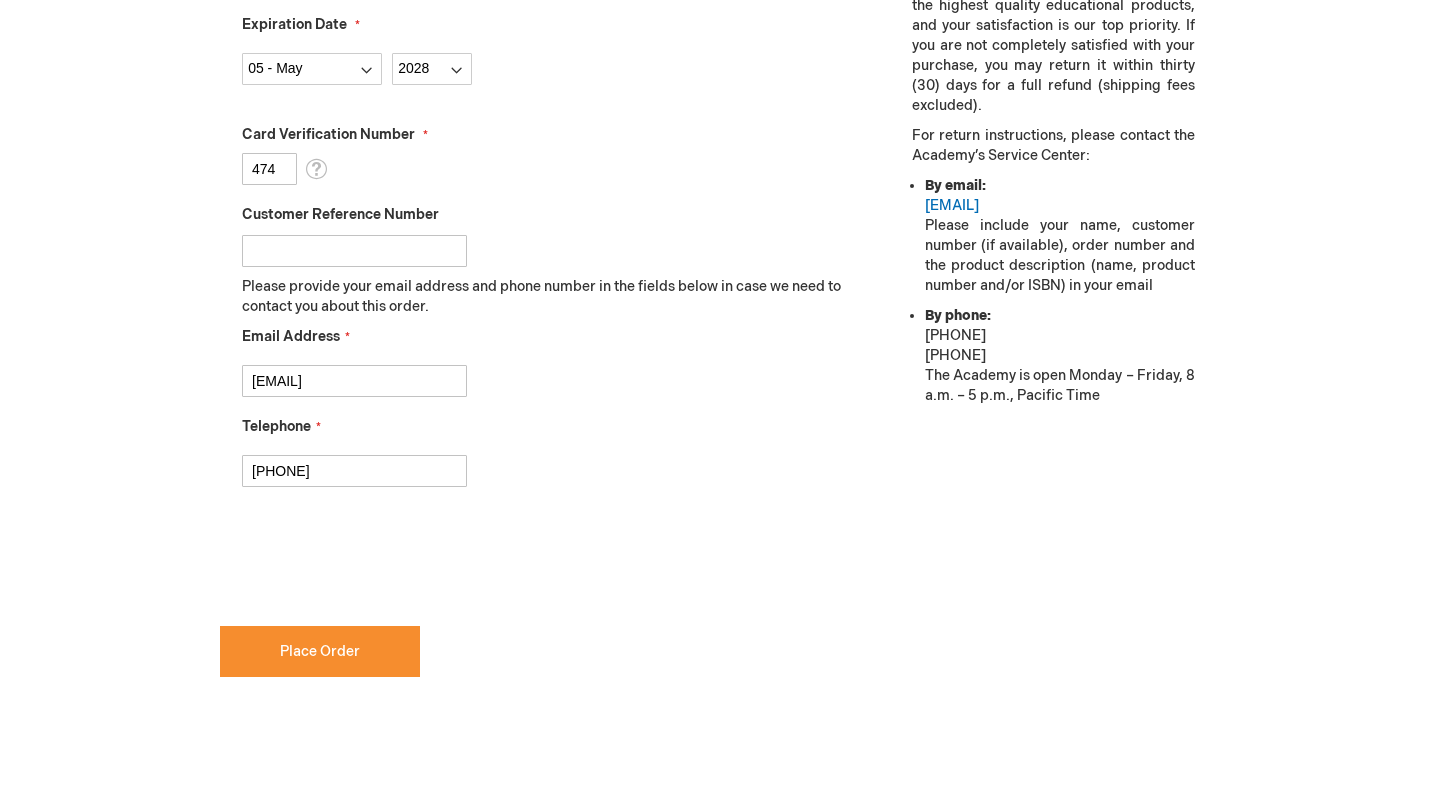 scroll, scrollTop: 809, scrollLeft: 0, axis: vertical 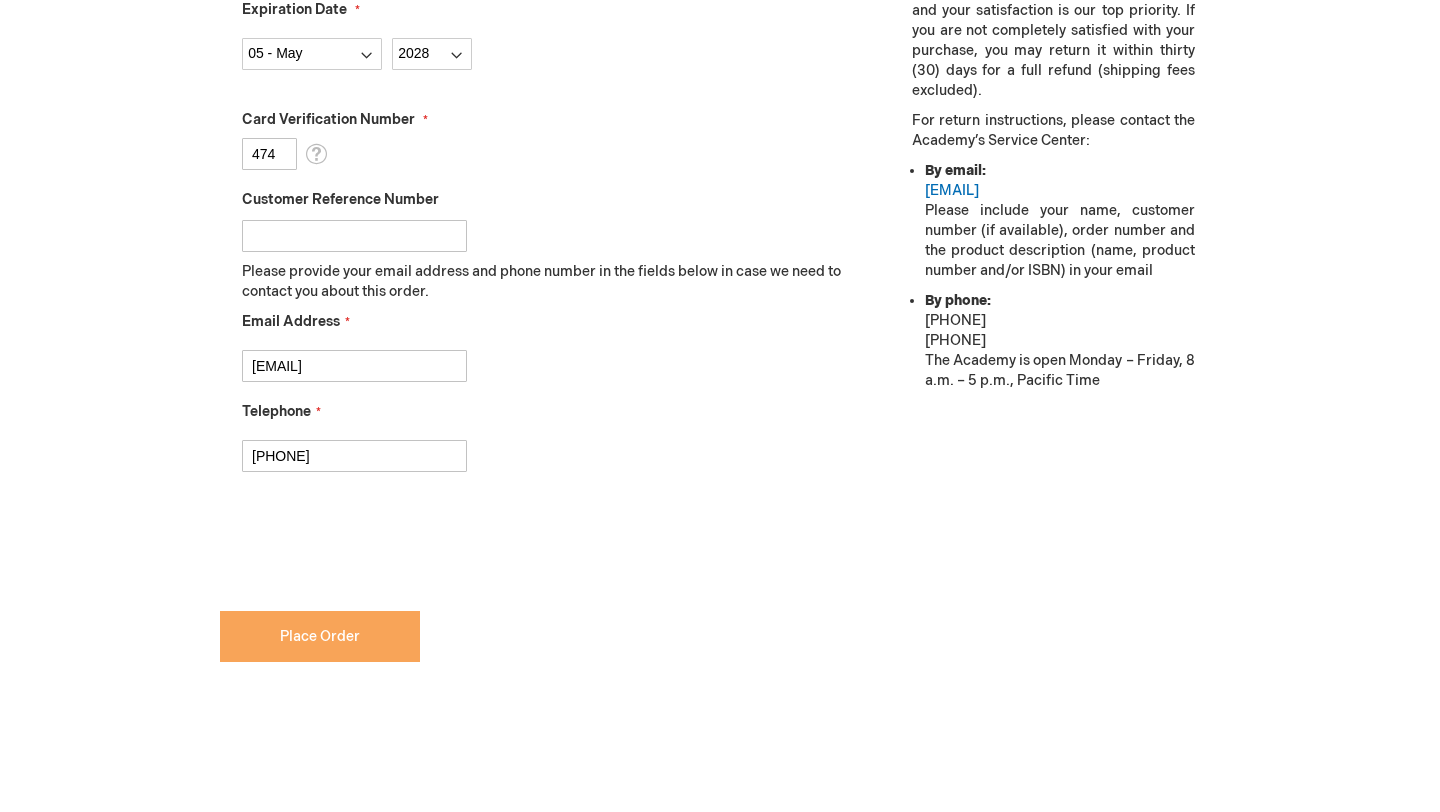 click on "Place Order" at bounding box center [320, 636] 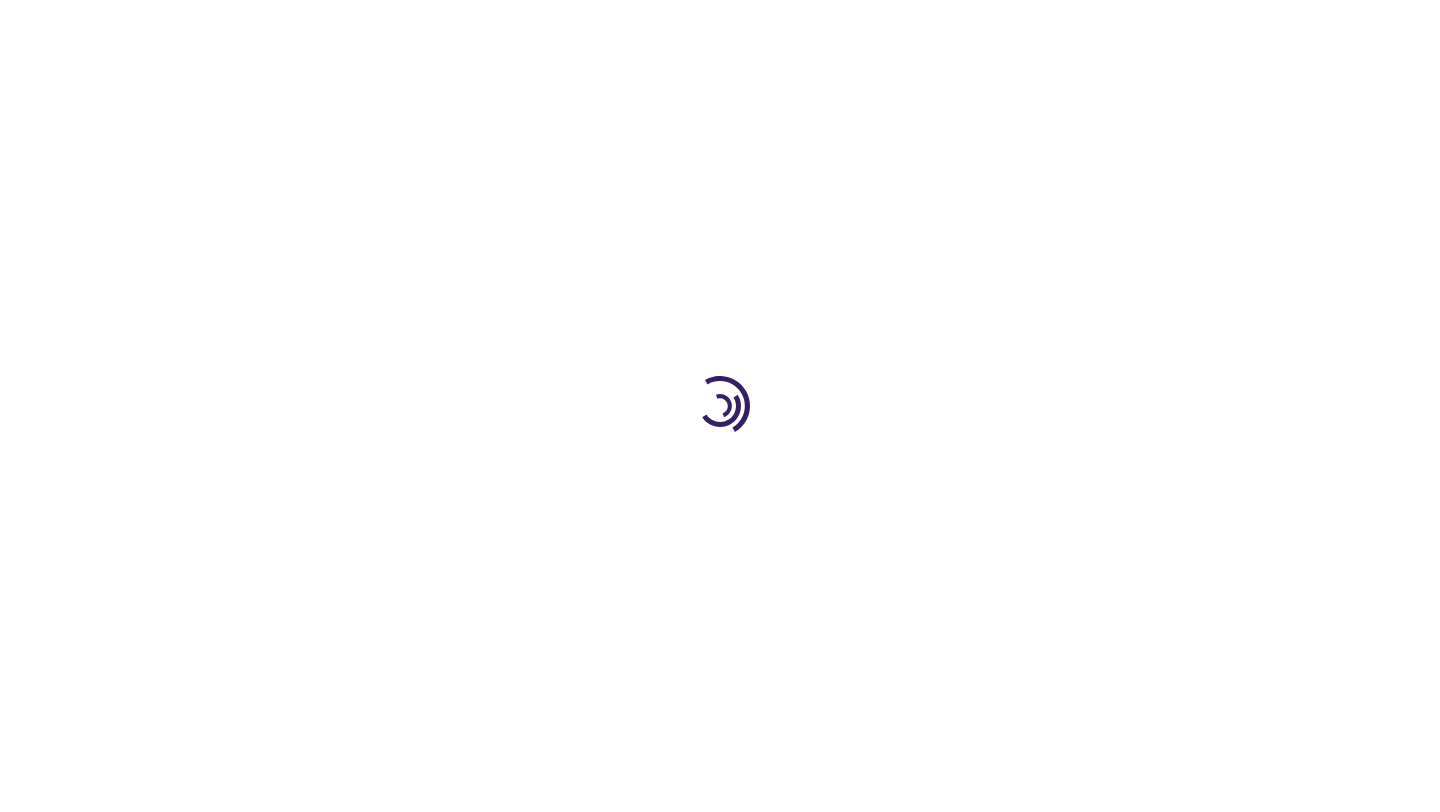 scroll, scrollTop: 0, scrollLeft: 0, axis: both 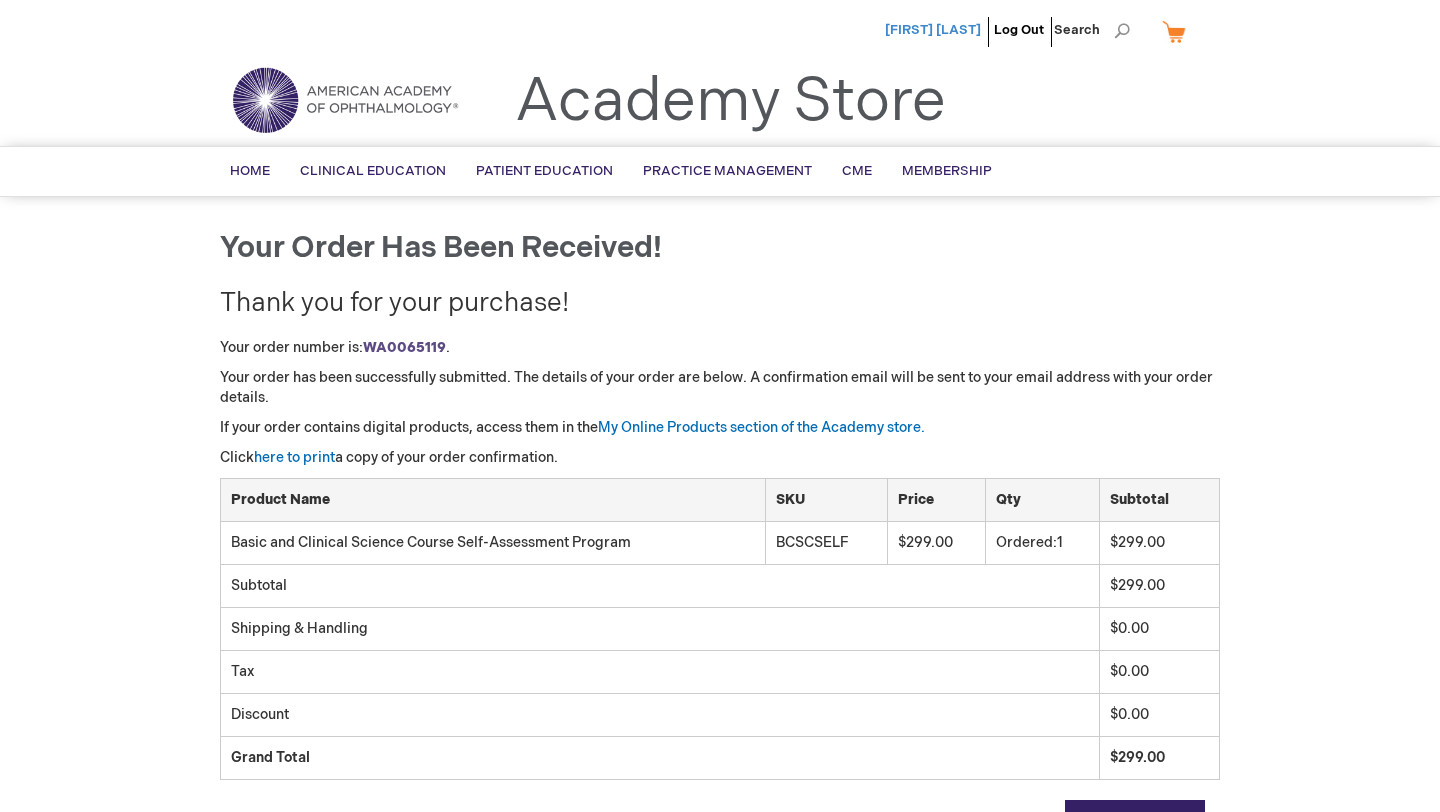 click on "[FIRST] [LAST]" at bounding box center (933, 30) 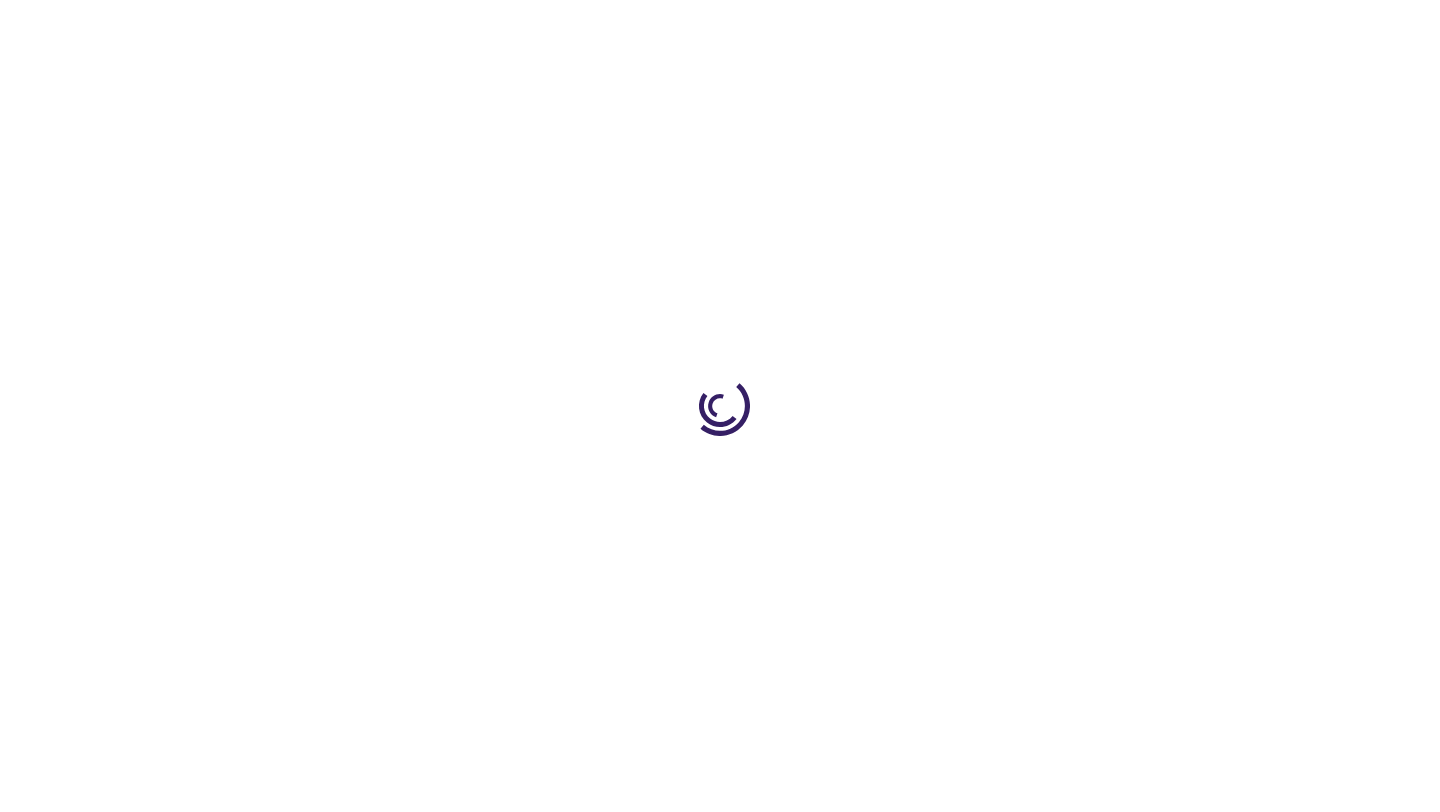 scroll, scrollTop: 0, scrollLeft: 0, axis: both 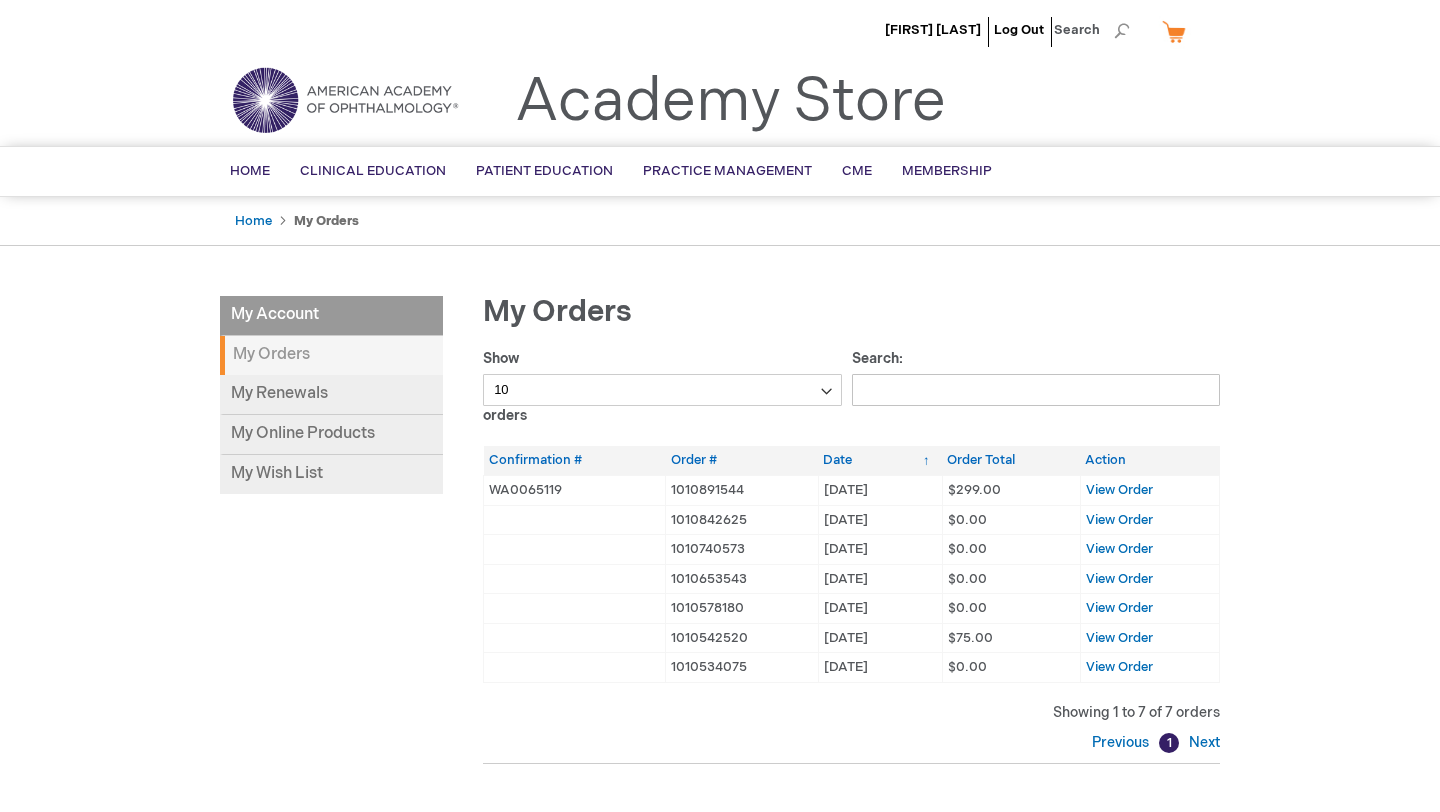 click on "My Cart" at bounding box center [1182, 31] 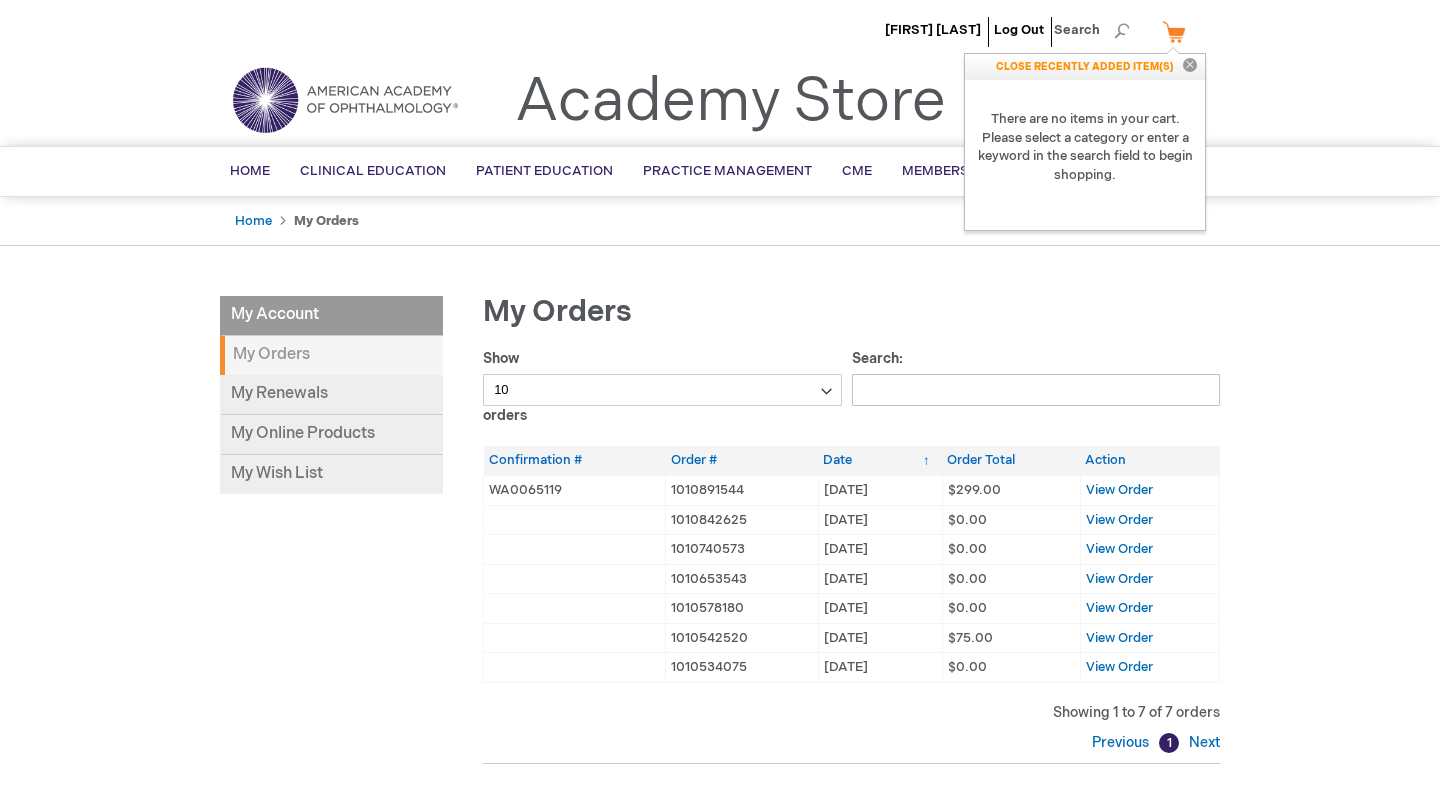 click on "Close" at bounding box center [1190, 67] 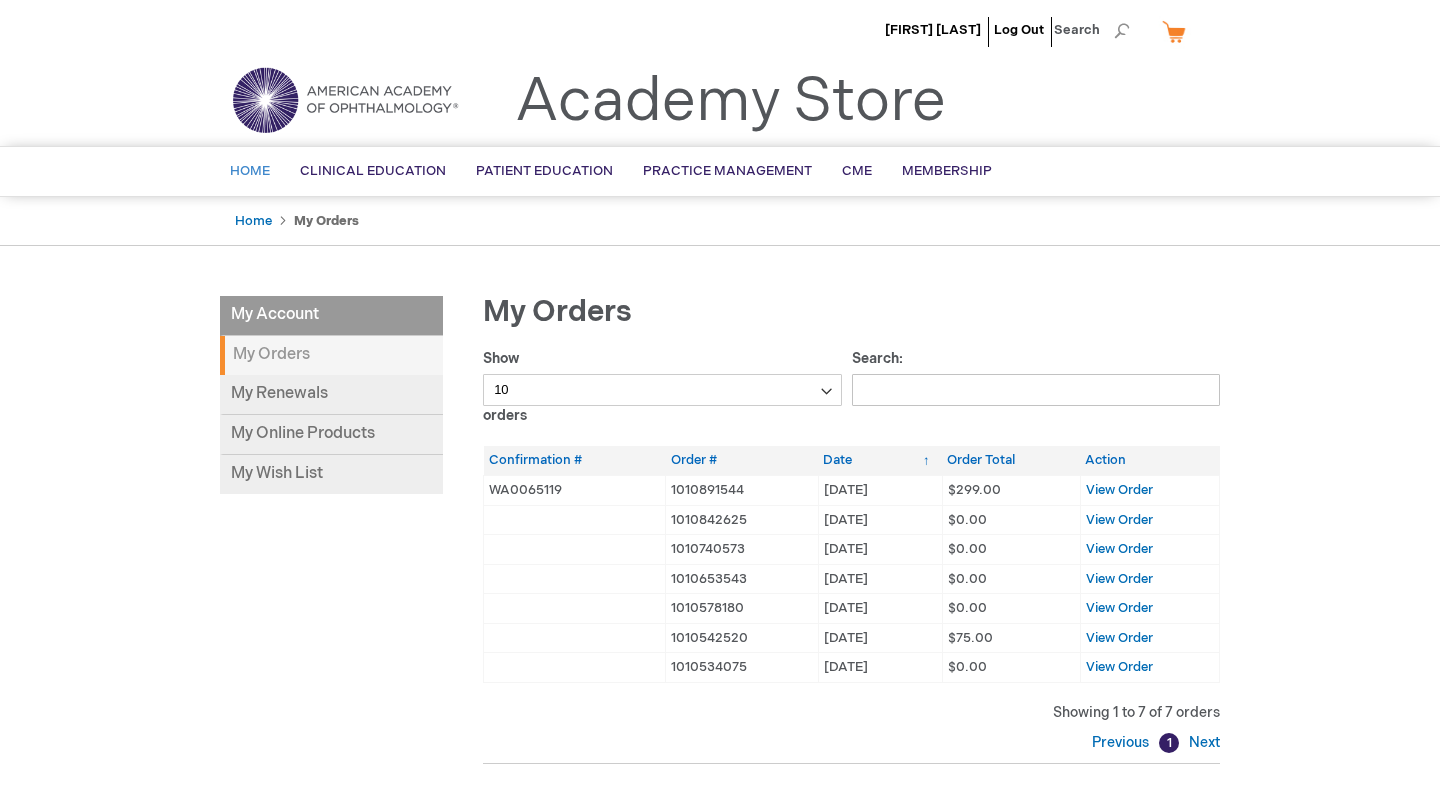 click on "Home" at bounding box center (250, 171) 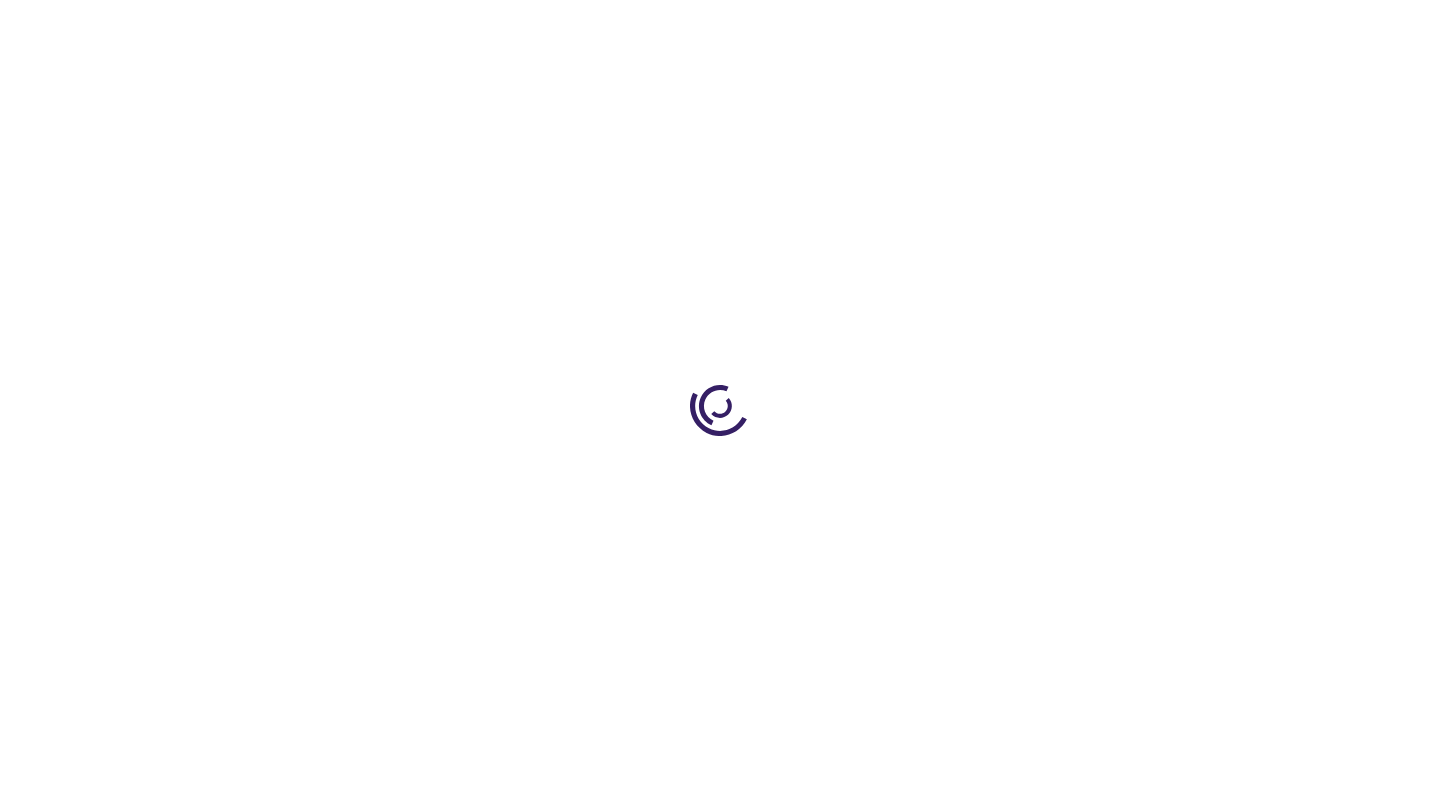 scroll, scrollTop: 0, scrollLeft: 0, axis: both 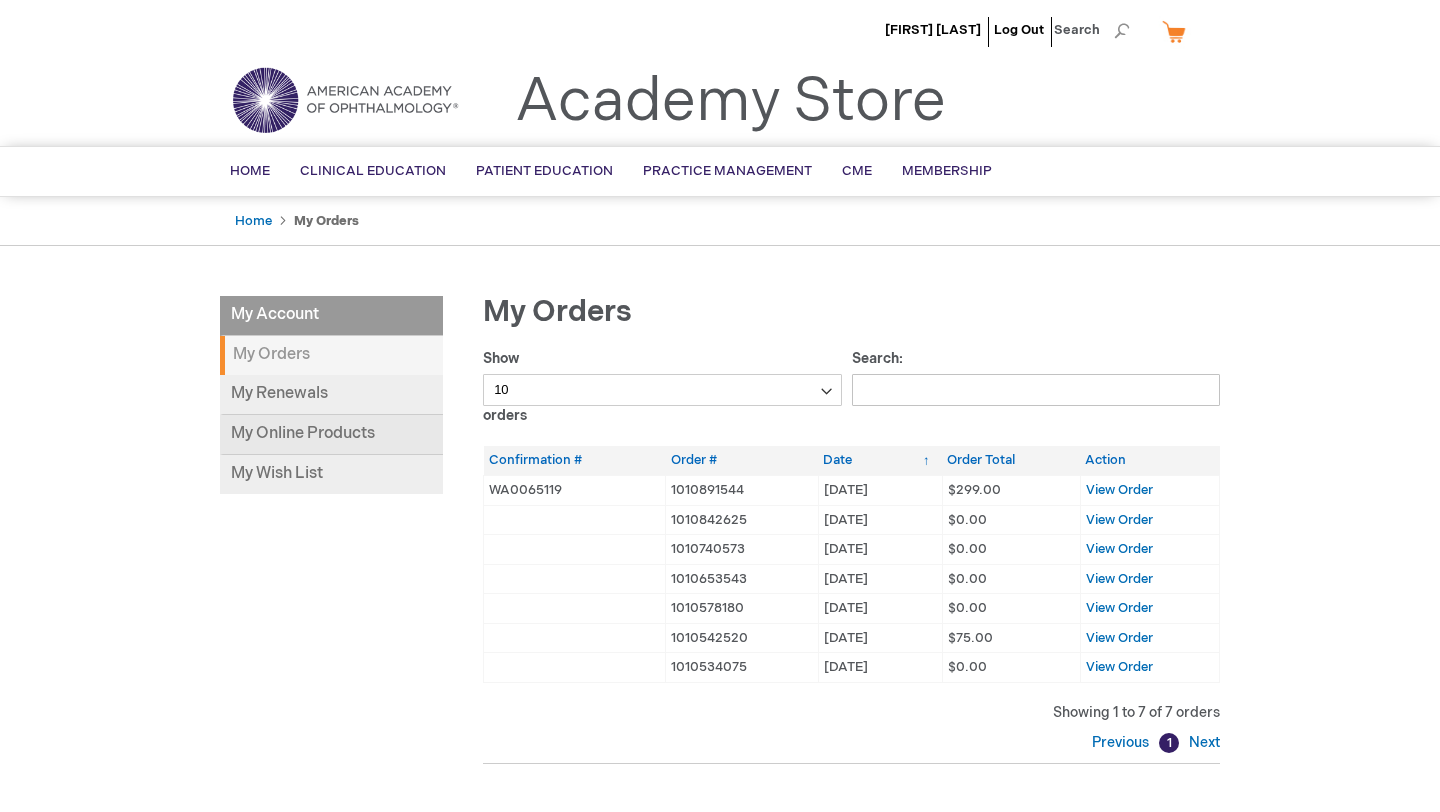 click on "My Online Products" at bounding box center [331, 435] 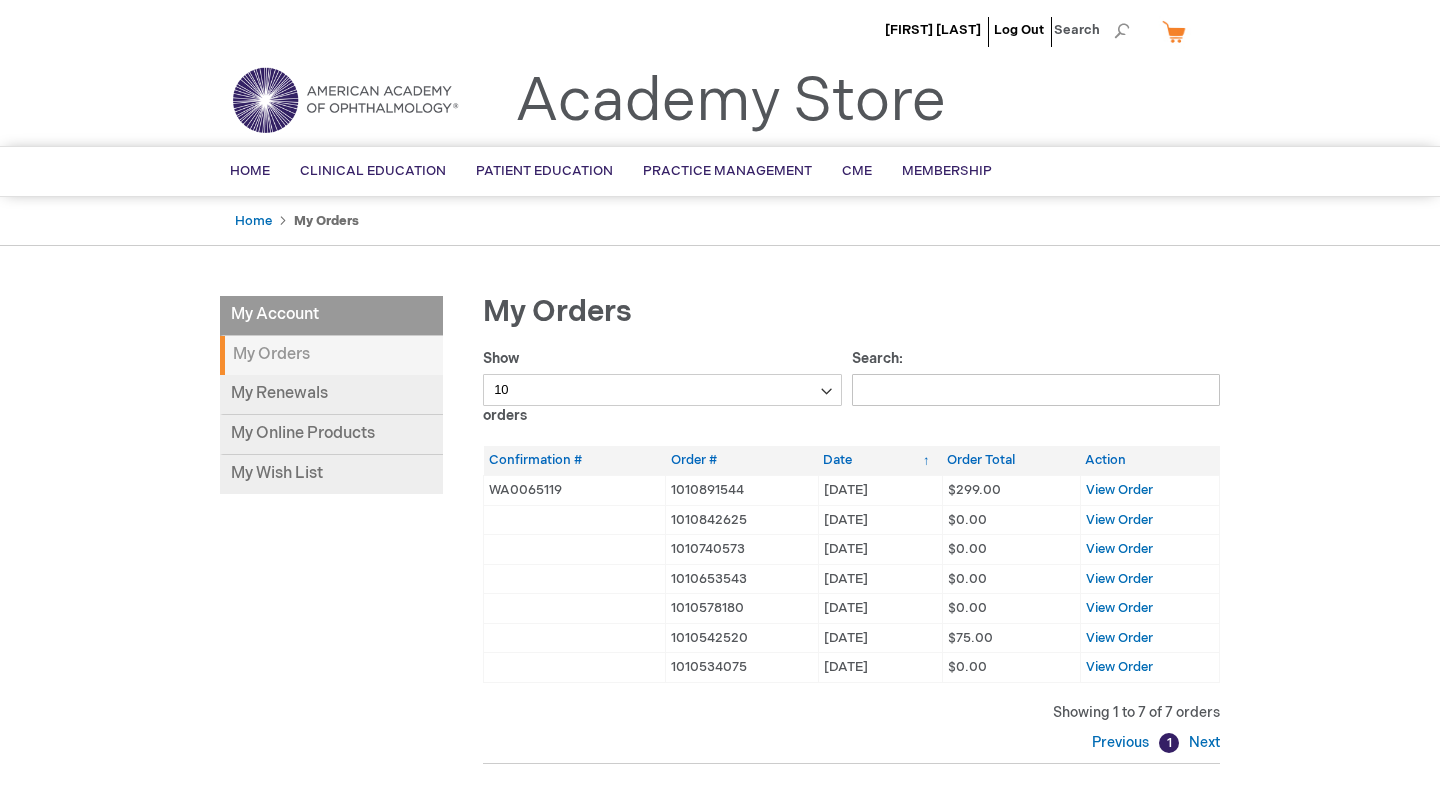click on "Jonah Goldblatt
Log Out
Search
My Cart
CLOSE RECENTLY ADDED ITEM(S)
Close
There are no items in your cart. Please select a category or enter a keyword in the search field to begin shopping.
Toggle Nav
Academy Store
Menu
Search
Search ×" at bounding box center [720, 603] 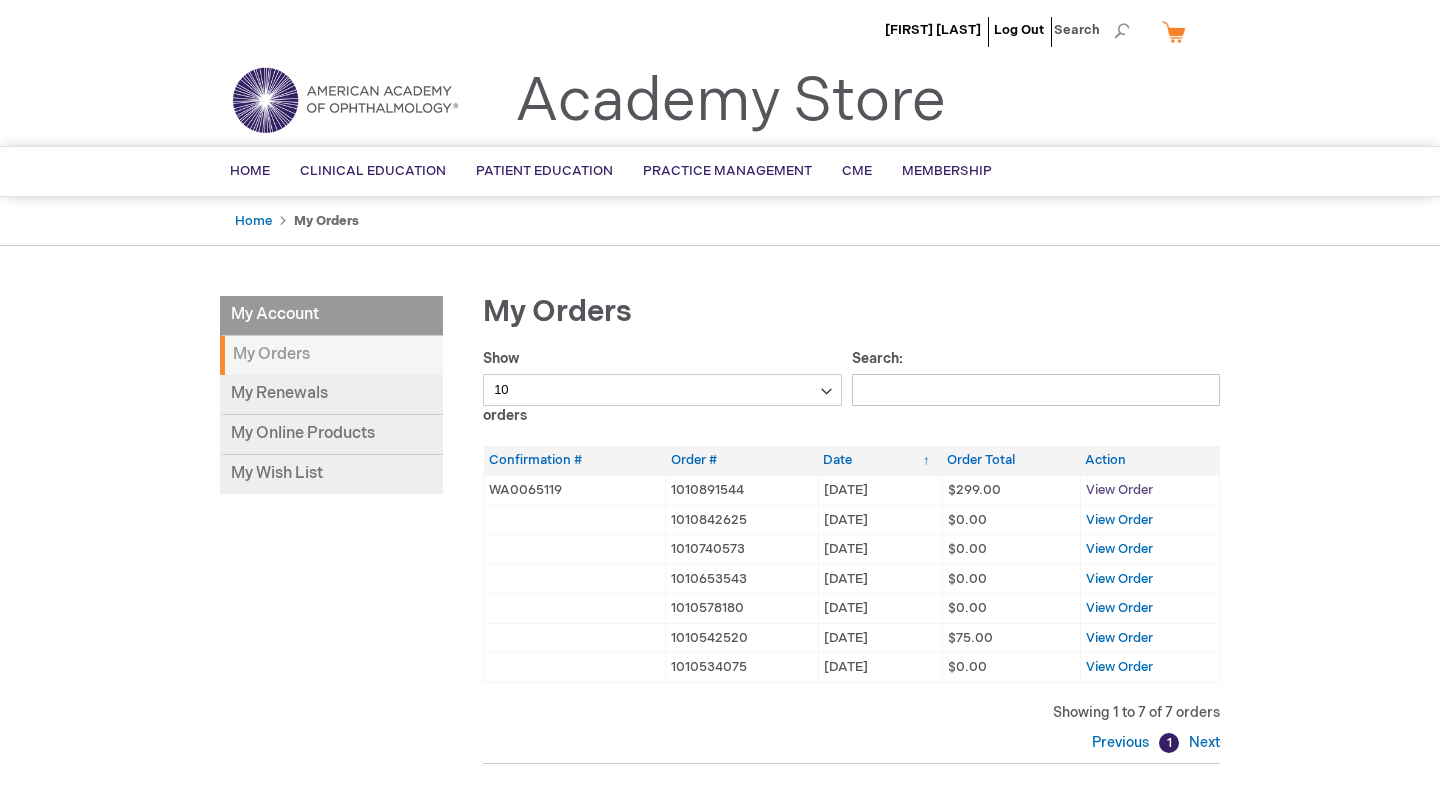 click on "View Order" at bounding box center (1119, 490) 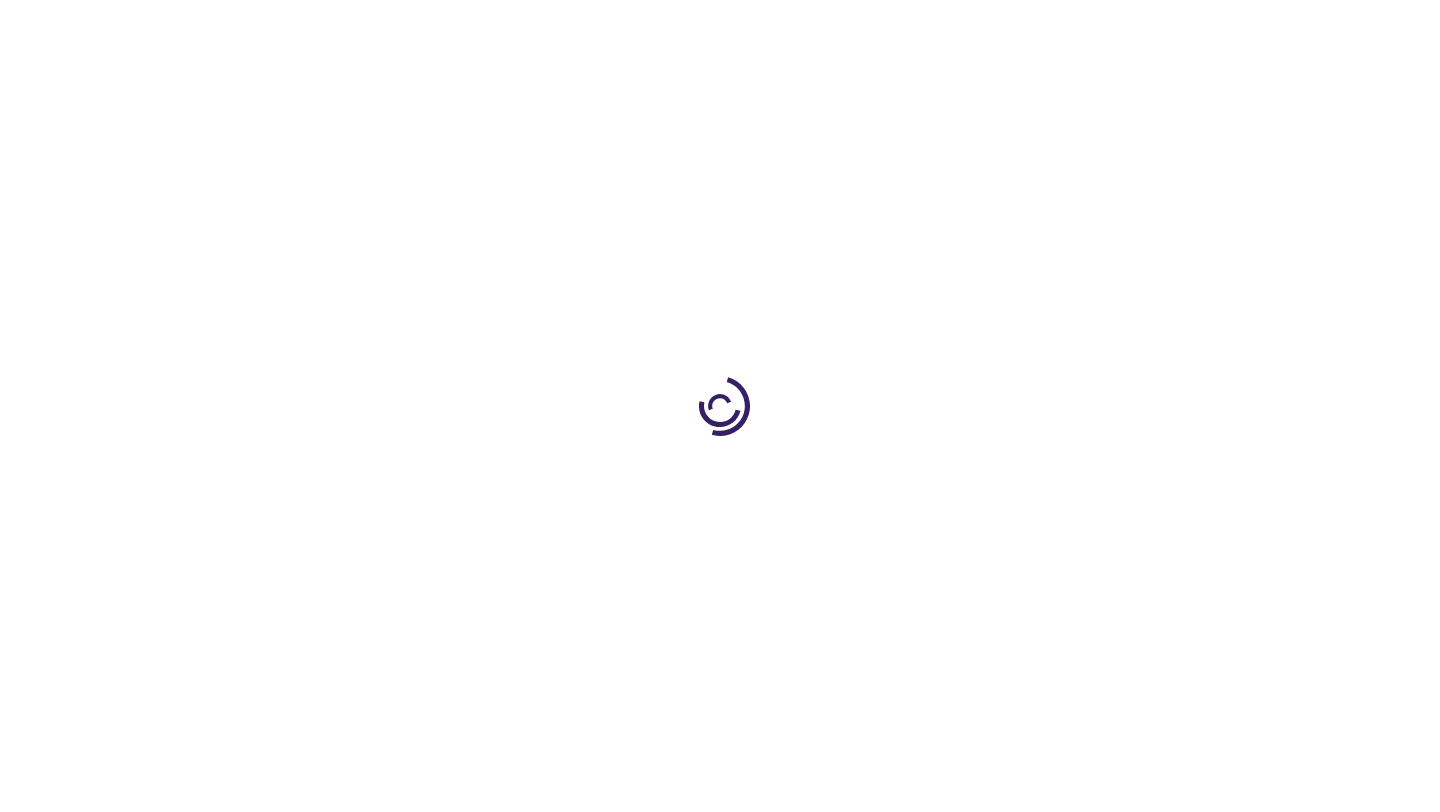 scroll, scrollTop: 0, scrollLeft: 0, axis: both 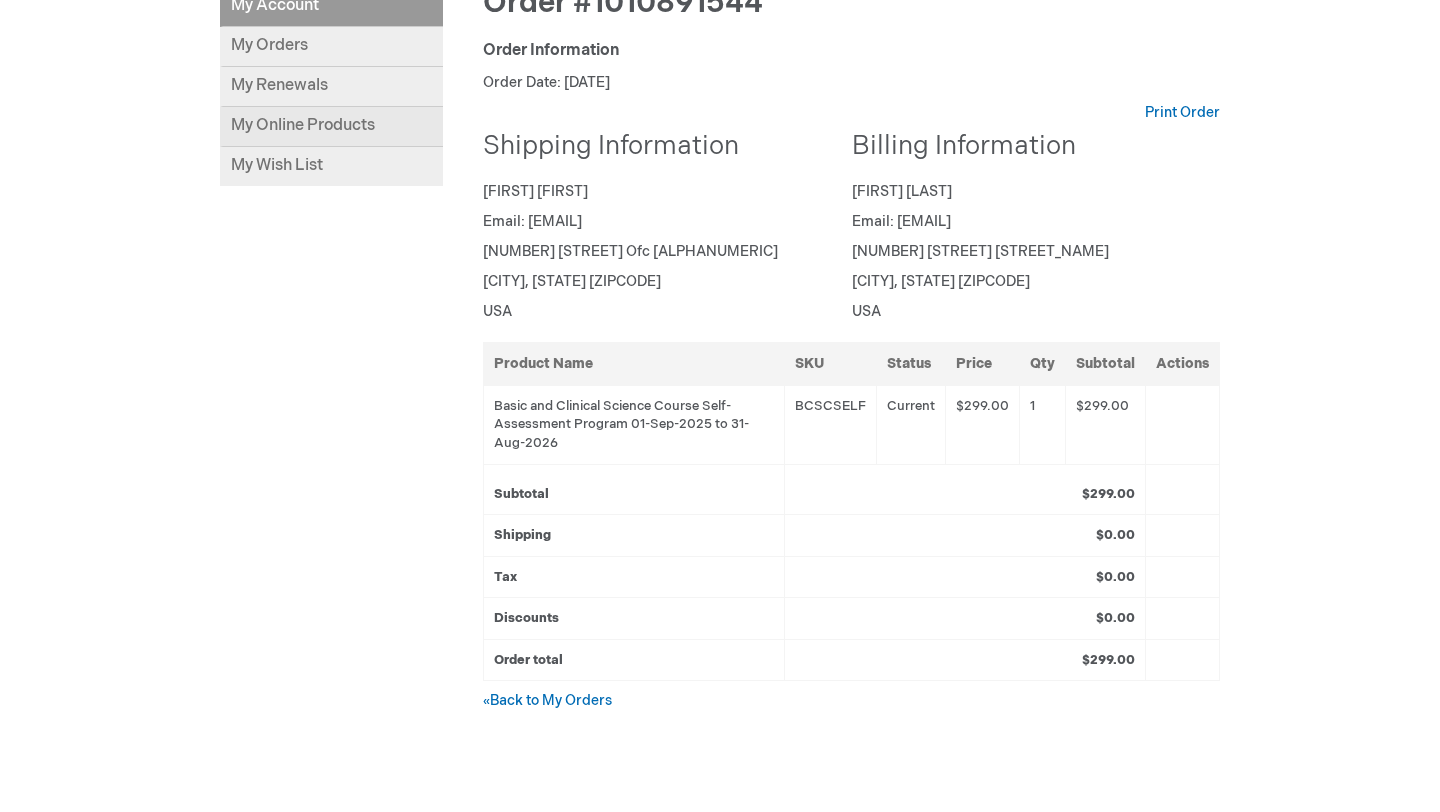 click on "My Online Products" at bounding box center (331, 127) 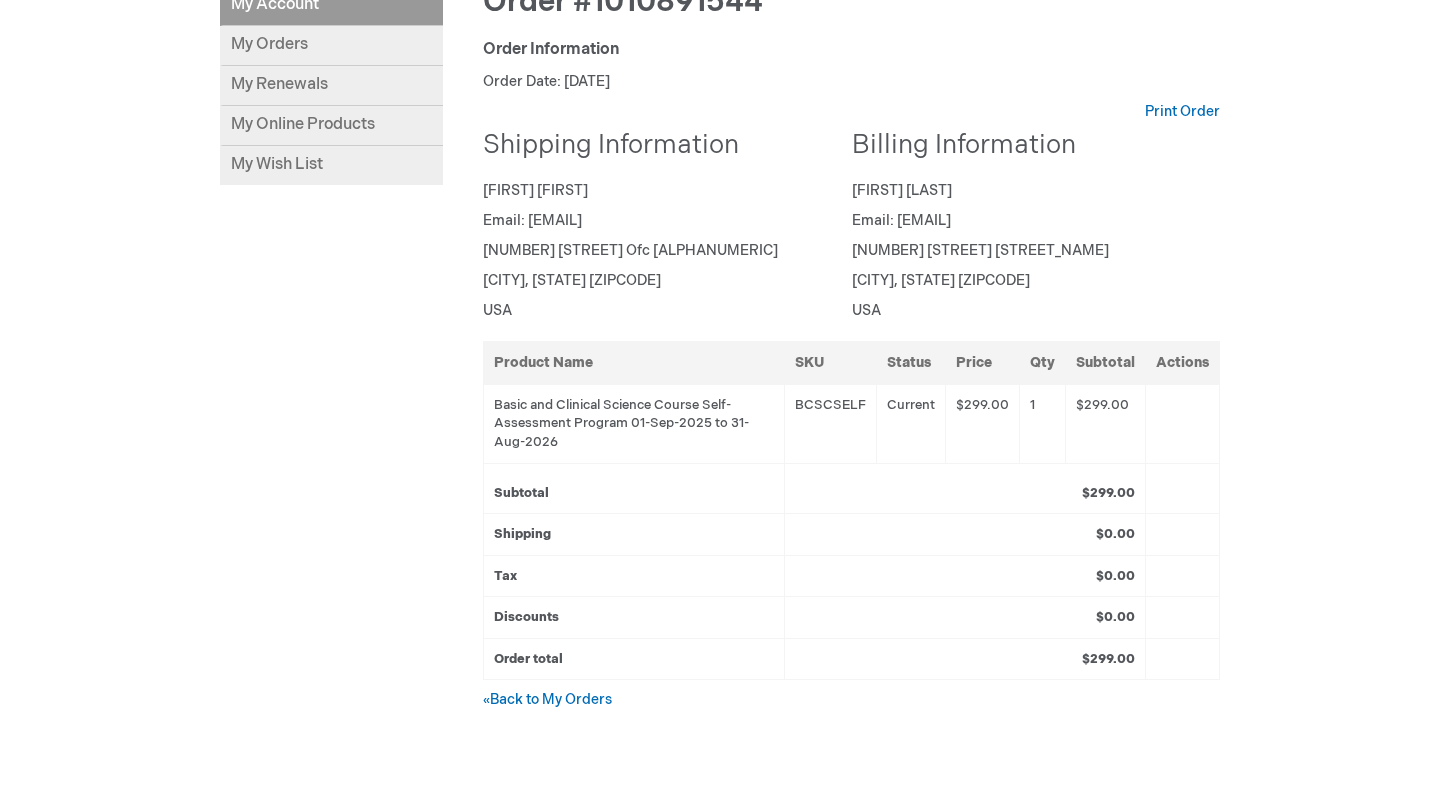 scroll, scrollTop: 342, scrollLeft: 0, axis: vertical 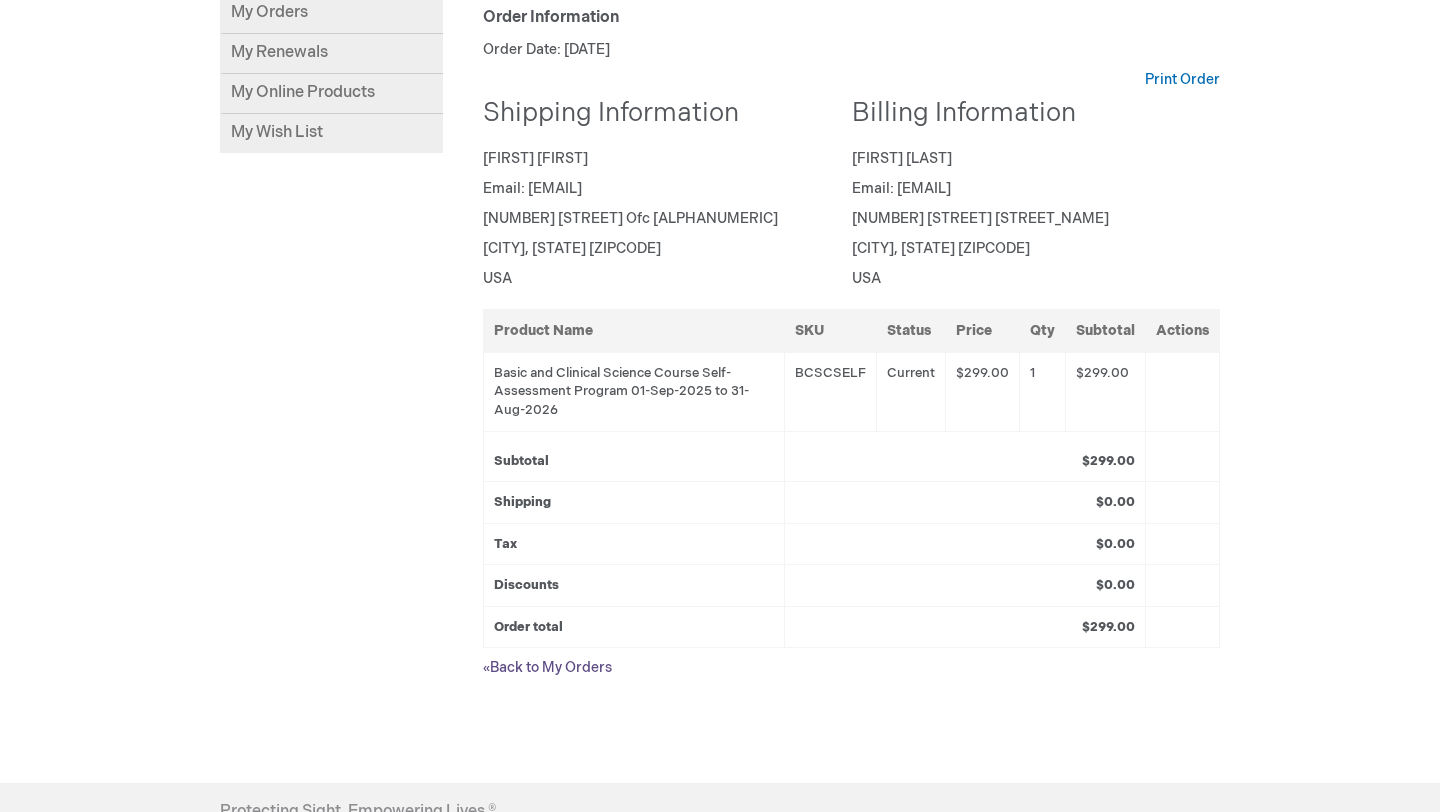 click on "«  Back to My Orders" at bounding box center [547, 667] 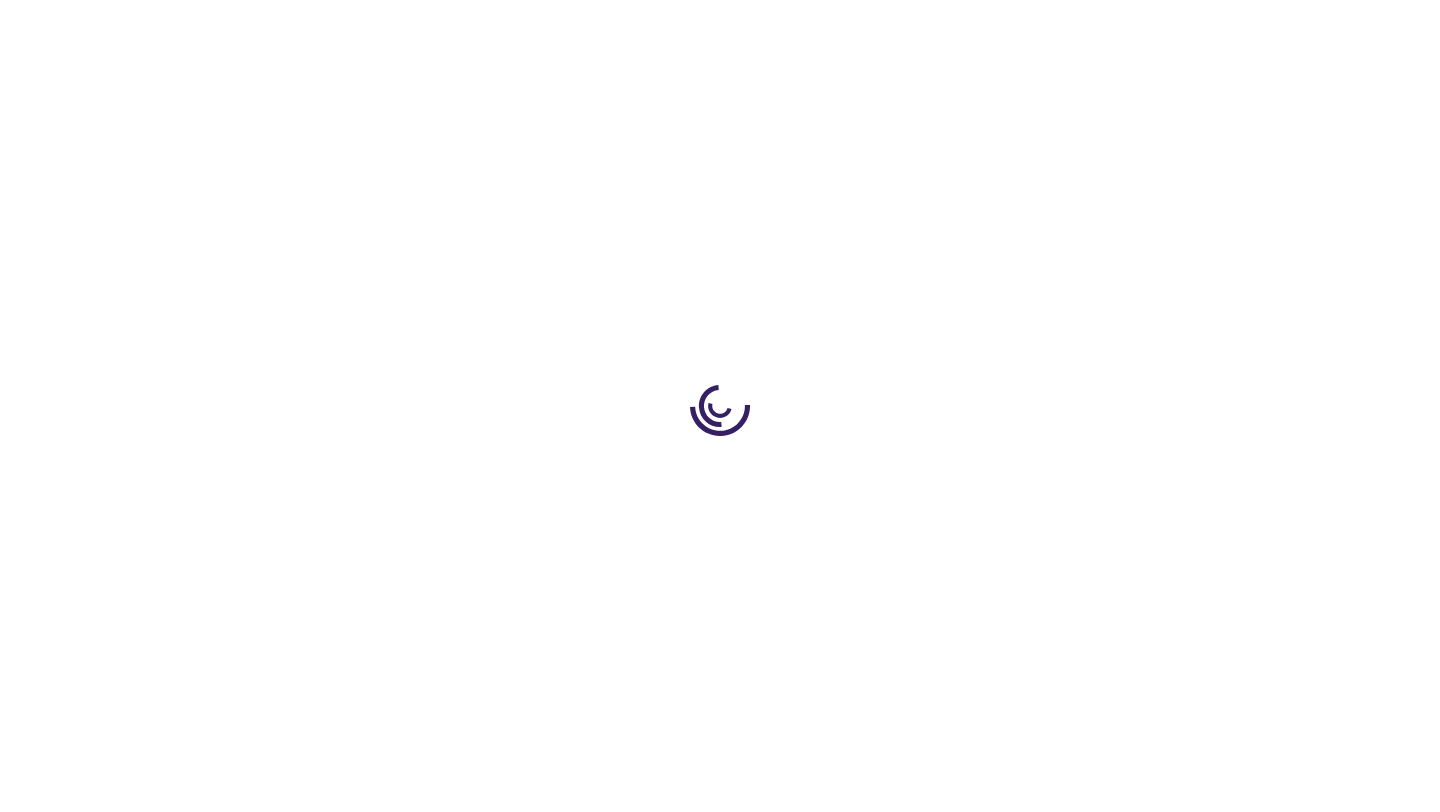 scroll, scrollTop: 0, scrollLeft: 0, axis: both 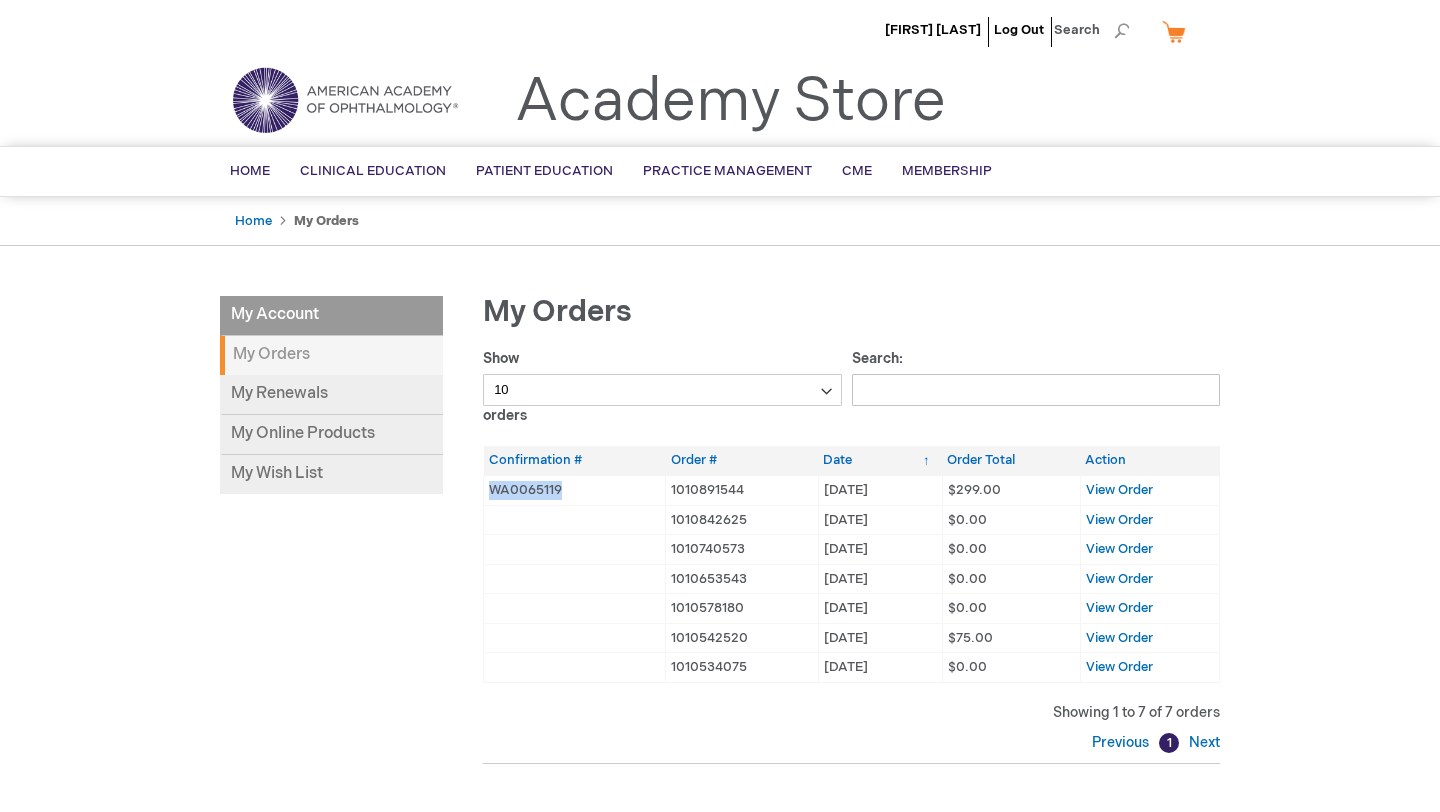 drag, startPoint x: 567, startPoint y: 489, endPoint x: 484, endPoint y: 489, distance: 83 